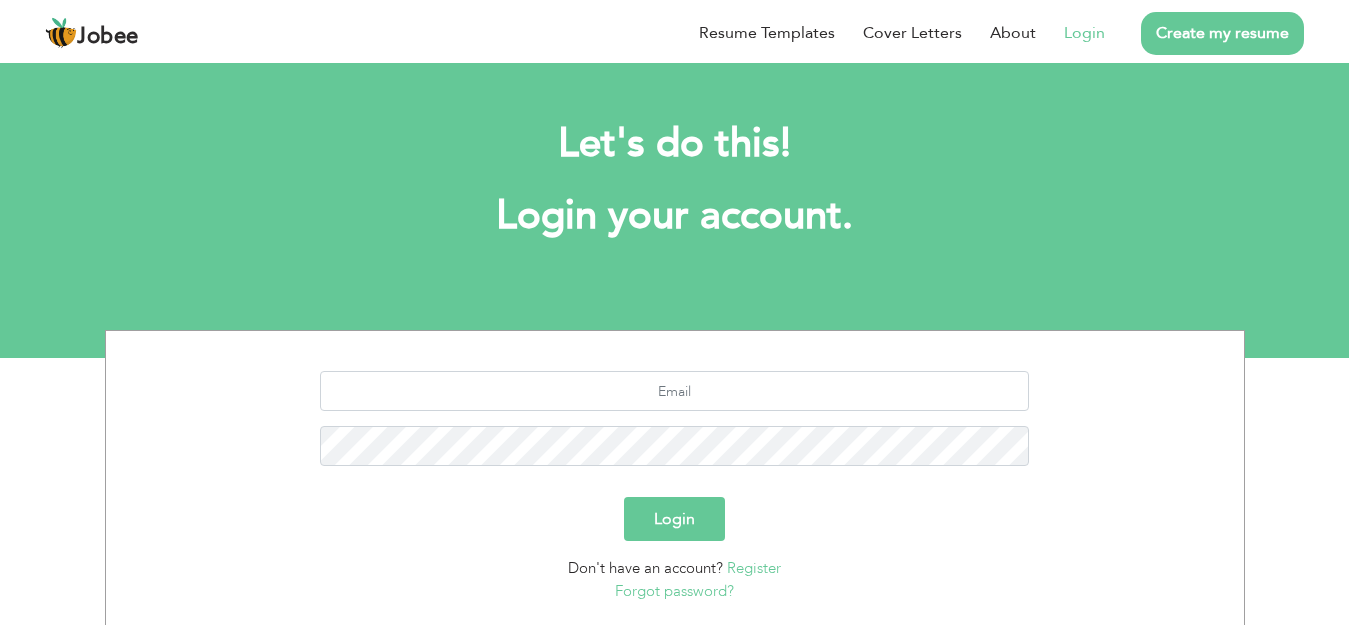 scroll, scrollTop: 0, scrollLeft: 0, axis: both 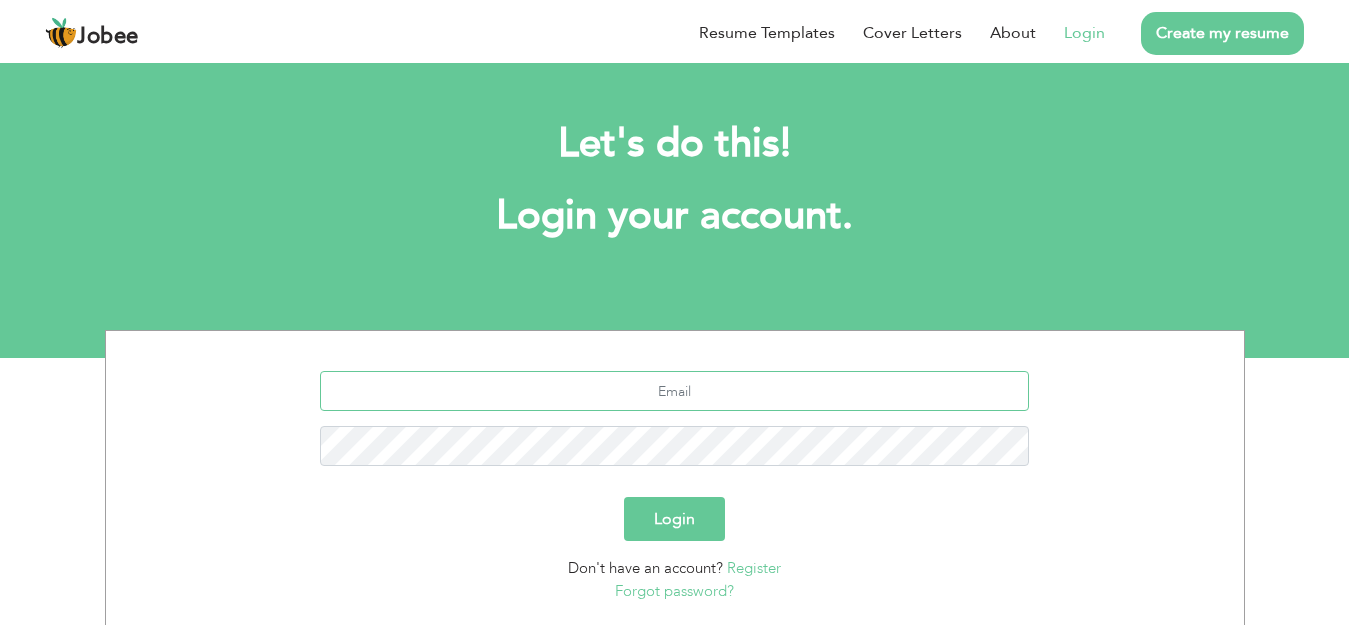 type on "[EMAIL_ADDRESS][DOMAIN_NAME]" 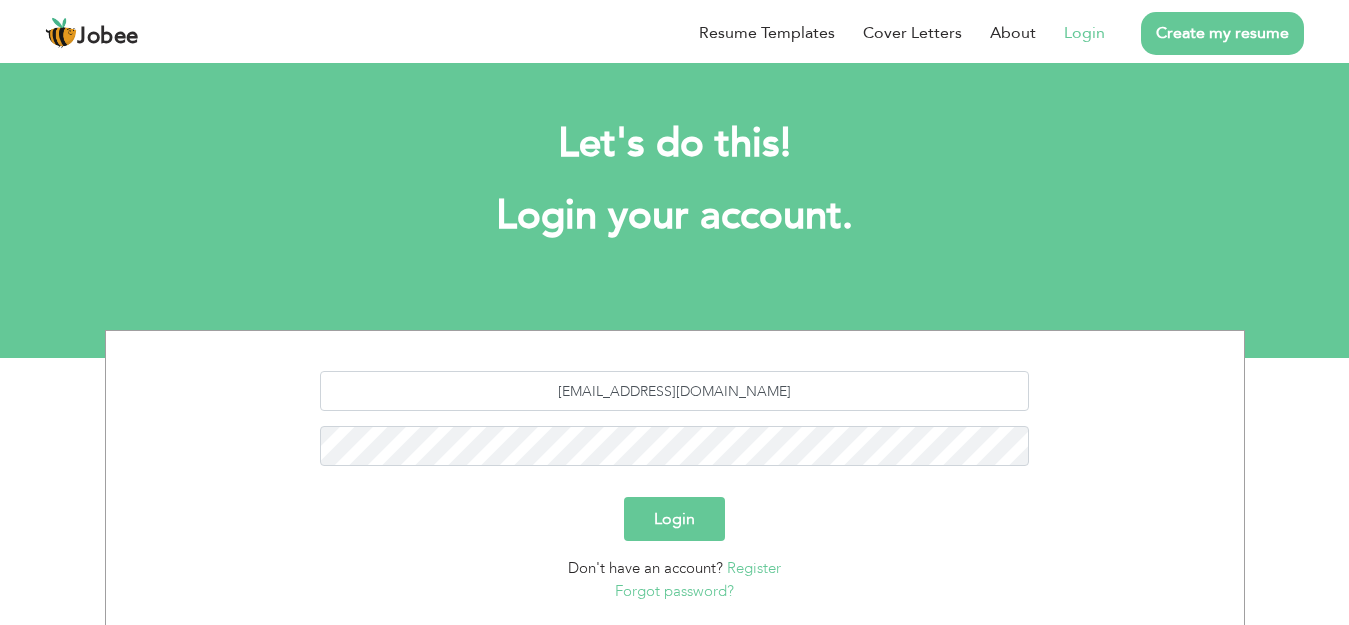 click on "Login" at bounding box center (674, 519) 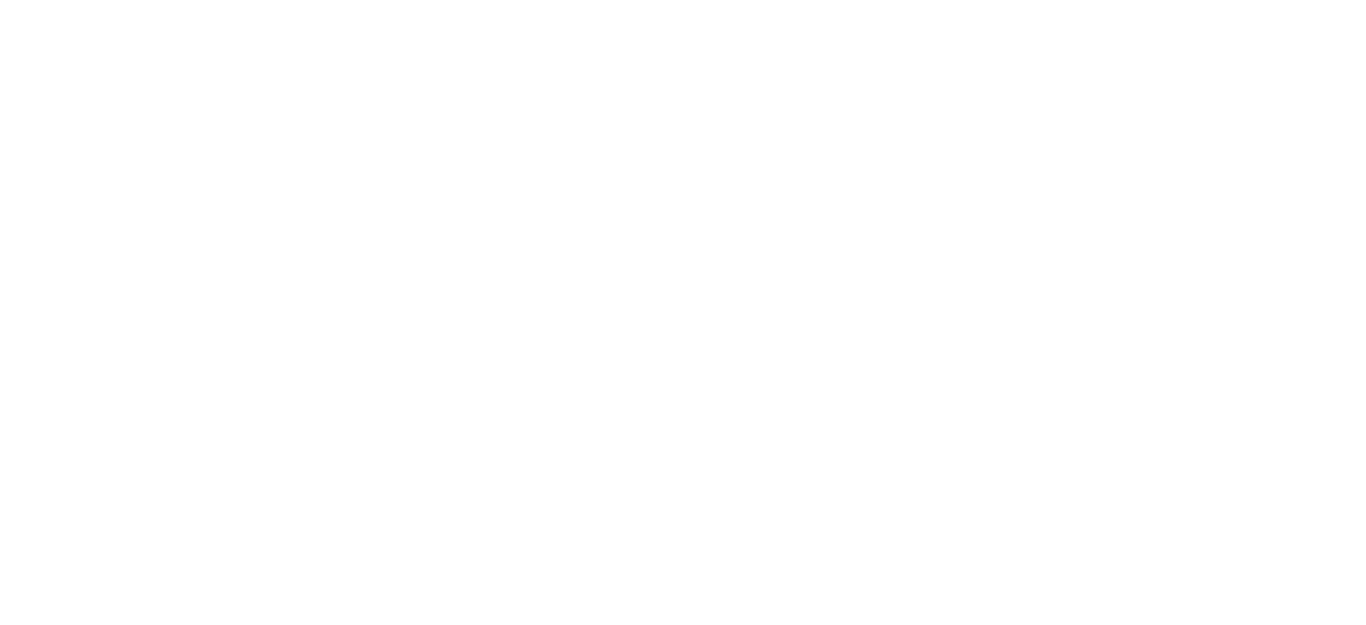 scroll, scrollTop: 0, scrollLeft: 0, axis: both 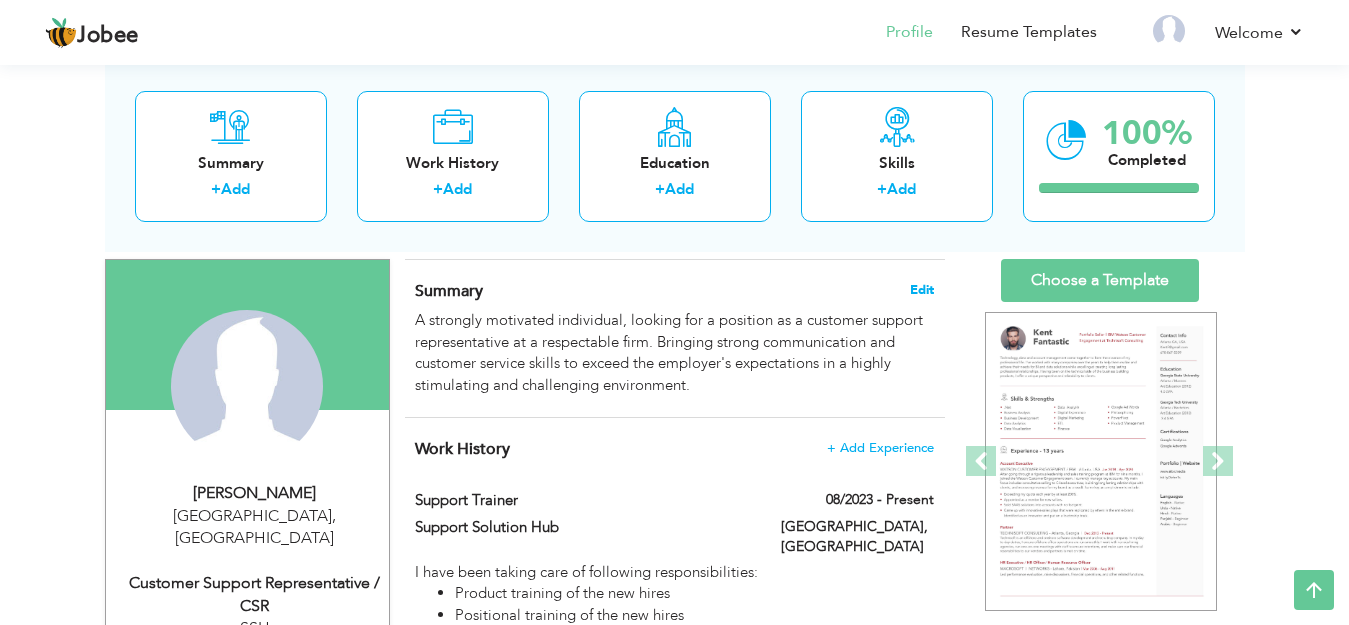 click on "Edit" at bounding box center [922, 290] 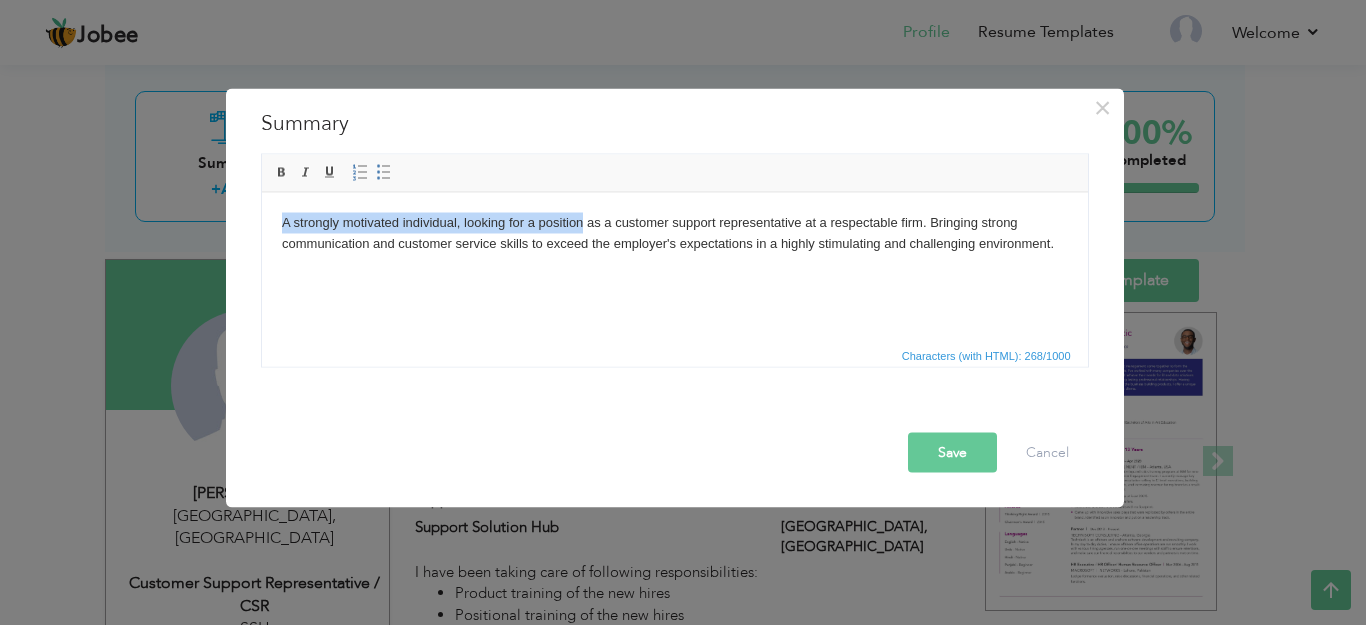 drag, startPoint x: 278, startPoint y: 220, endPoint x: 845, endPoint y: 363, distance: 584.75464 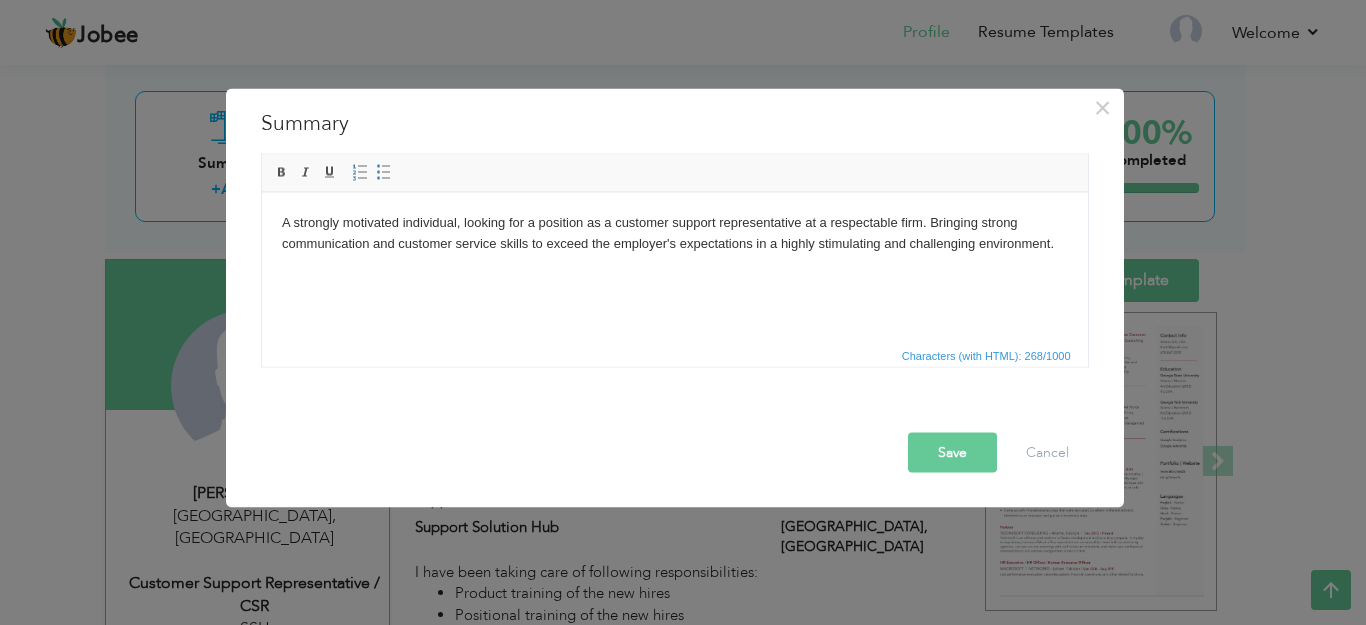 click on "A strongly motivated individual, looking for a position as a customer support representative at a respectable firm. Bringing strong communication and customer service skills to exceed the employer's expectations in a highly stimulating and challenging environment." at bounding box center [674, 233] 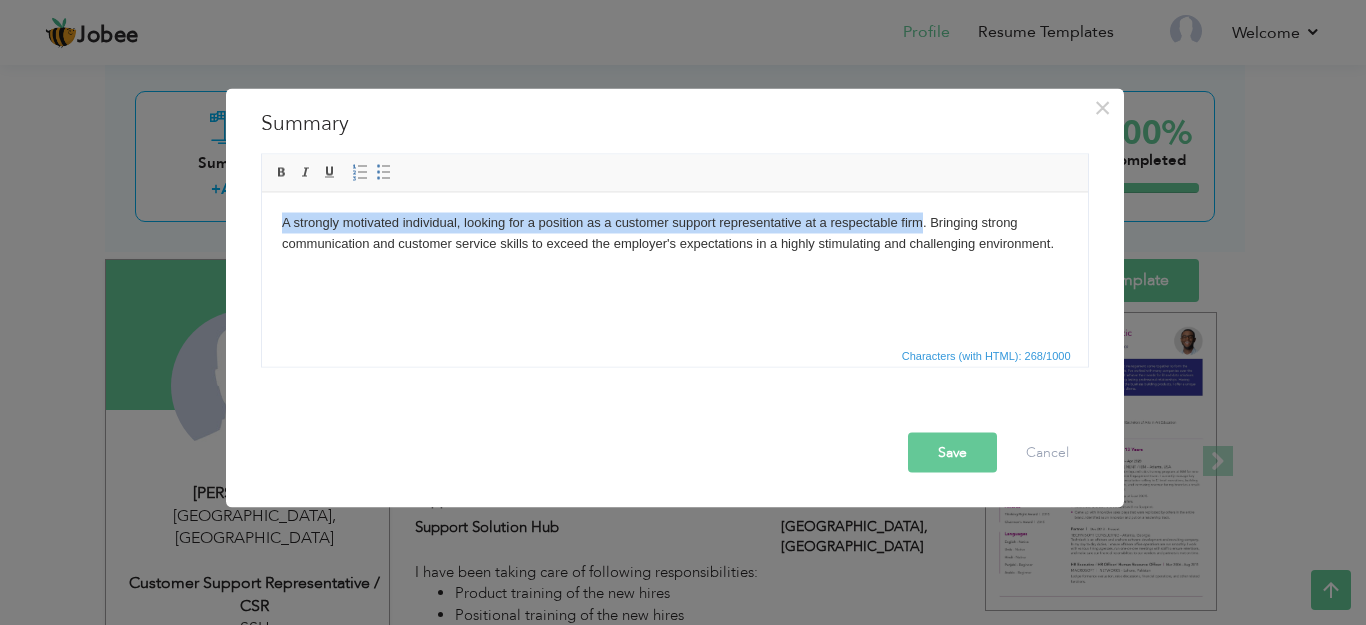 drag, startPoint x: 922, startPoint y: 222, endPoint x: 282, endPoint y: 209, distance: 640.132 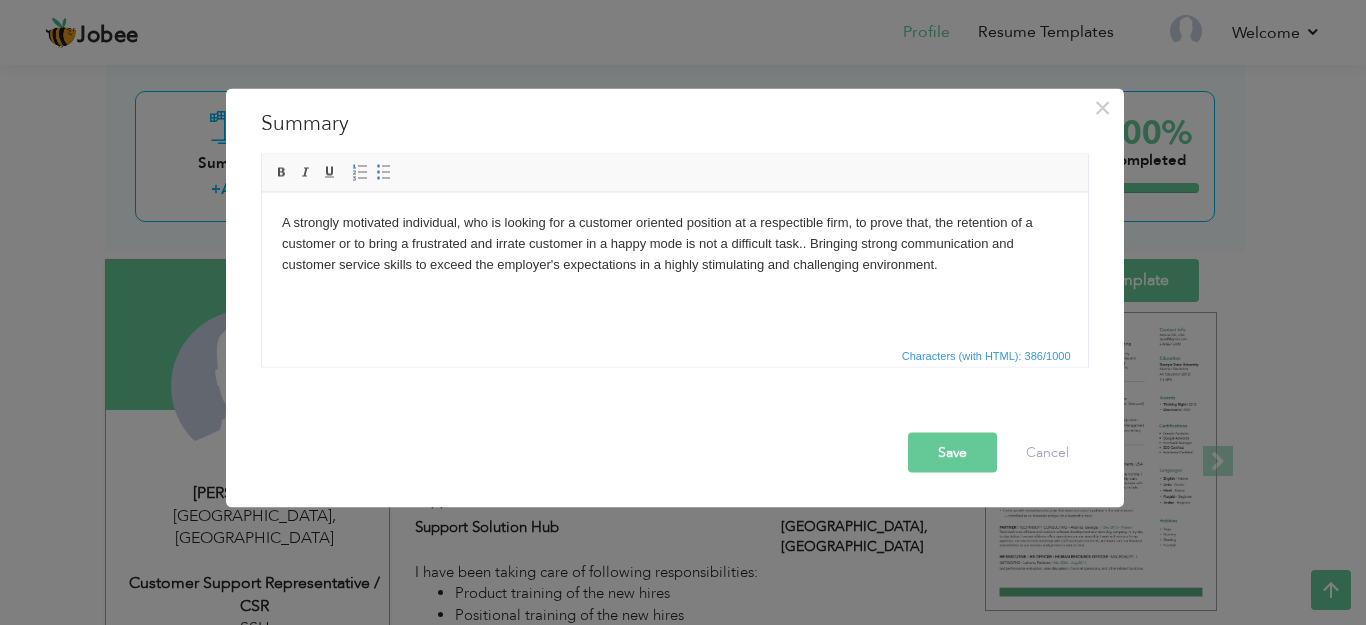 type 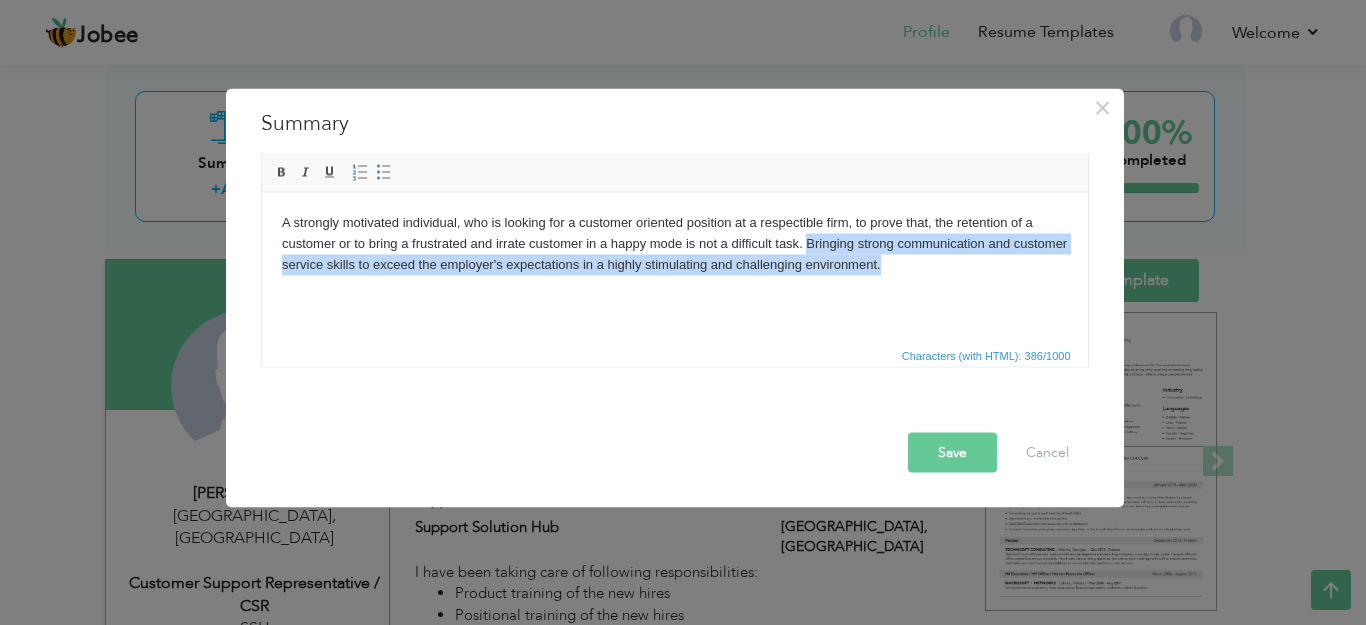drag, startPoint x: 902, startPoint y: 262, endPoint x: 807, endPoint y: 238, distance: 97.984695 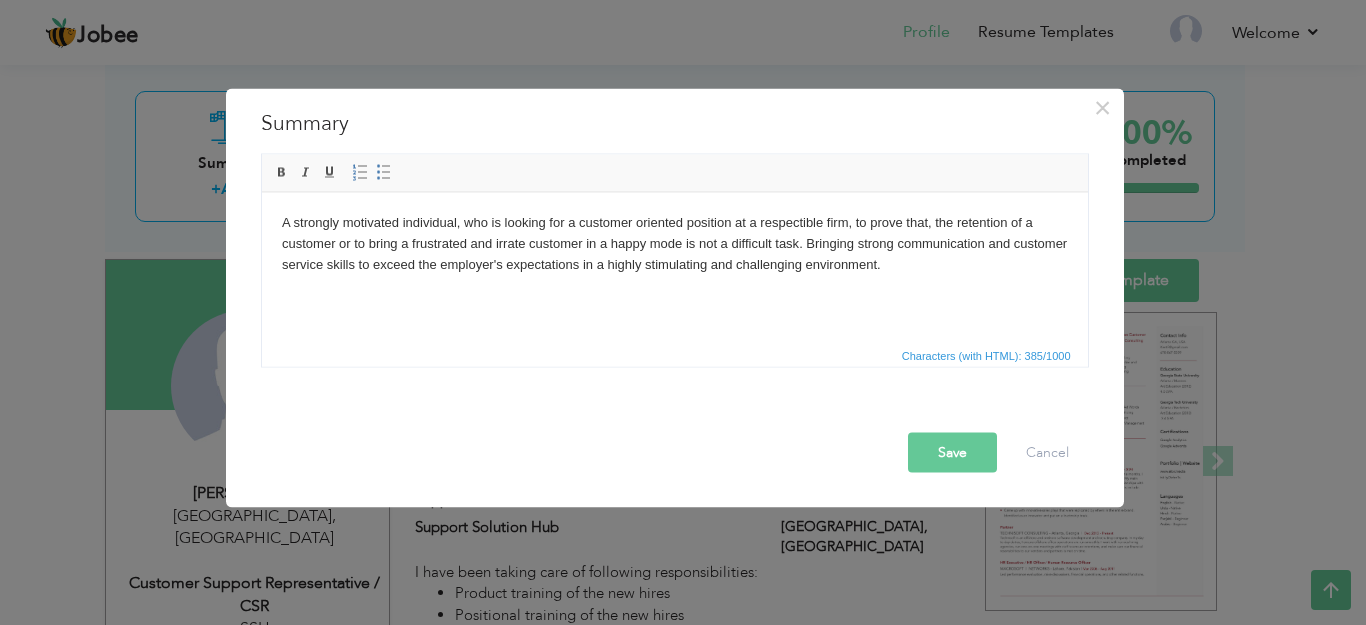 click on "A strongly motivated individual, who is looking for a customer oriented position at a respectible firm, to prove that, the retention of a customer or to bring a frustrated and irrate customer in a happy mode is not a difficult task . Bringing strong communication and customer service skills to exceed the employer's expectations in a highly stimulating and challenging environment." at bounding box center (674, 243) 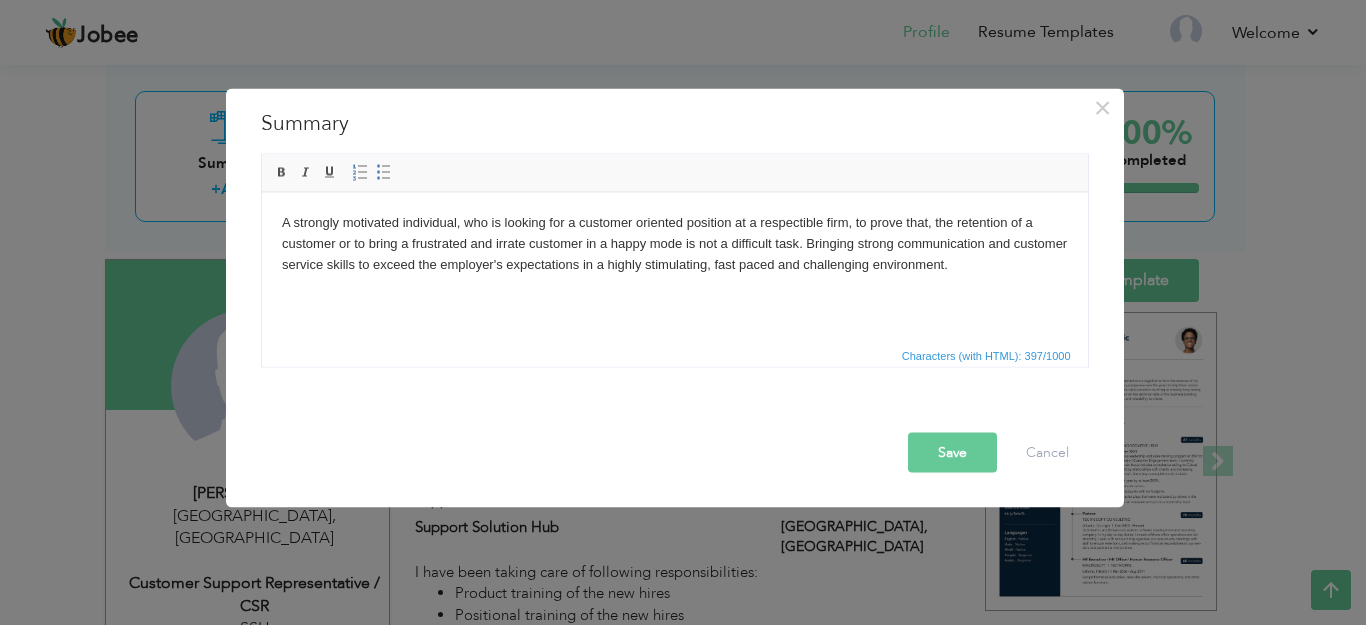 click on "Save" at bounding box center [952, 452] 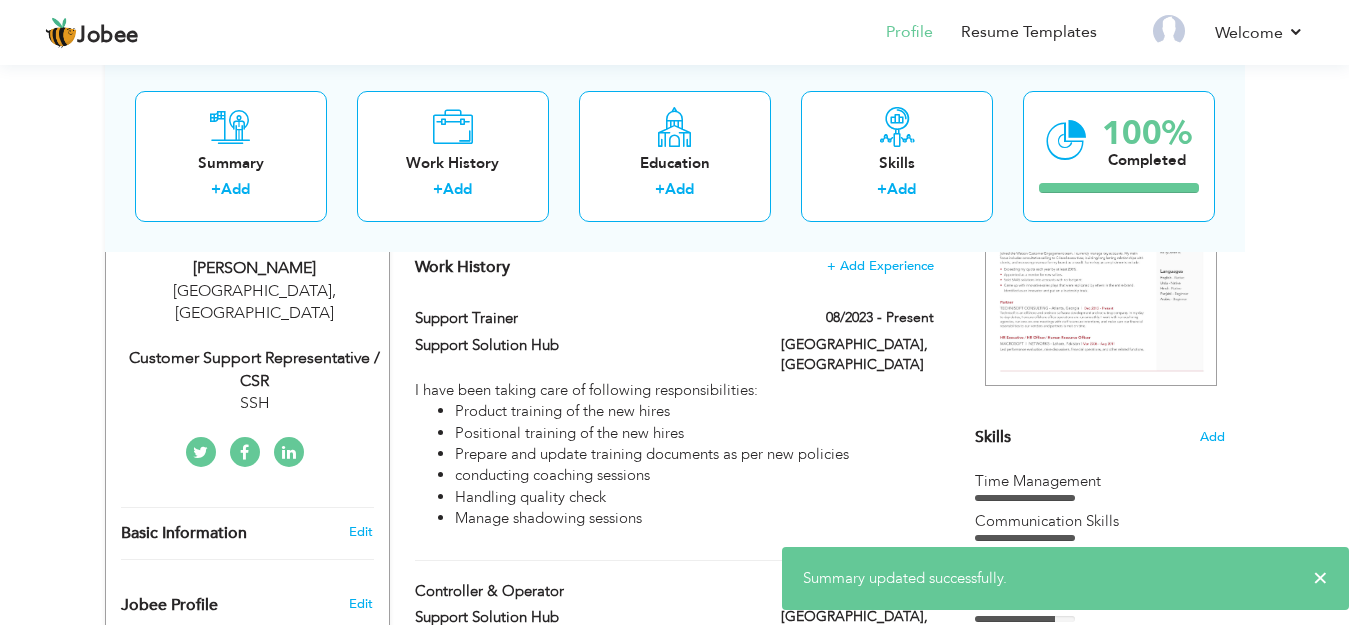 scroll, scrollTop: 358, scrollLeft: 0, axis: vertical 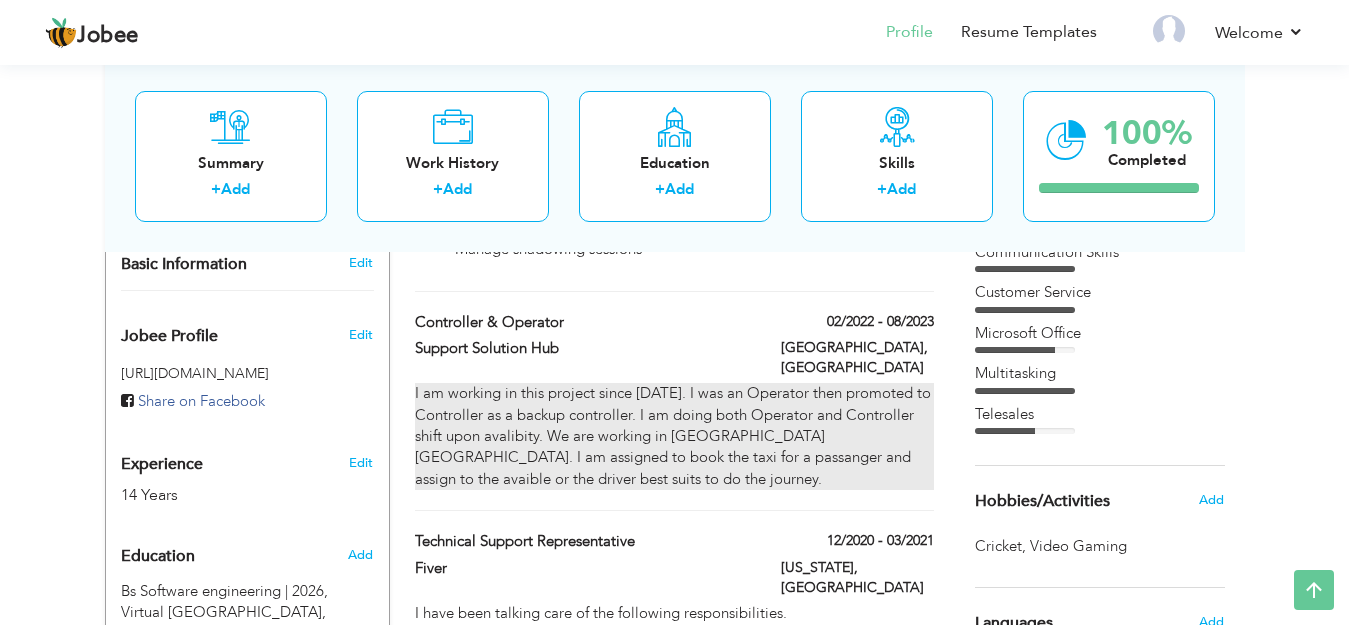 click on "I am working in this project since February 2022. I was an Operator then promoted to Controller as a backup controller. I am doing both Operator and Controller shift upon avalibity. We are working in Birmingham UK. I am assigned to book the taxi for a passanger and assign to the avaible or the driver best suits to do the journey." at bounding box center (674, 436) 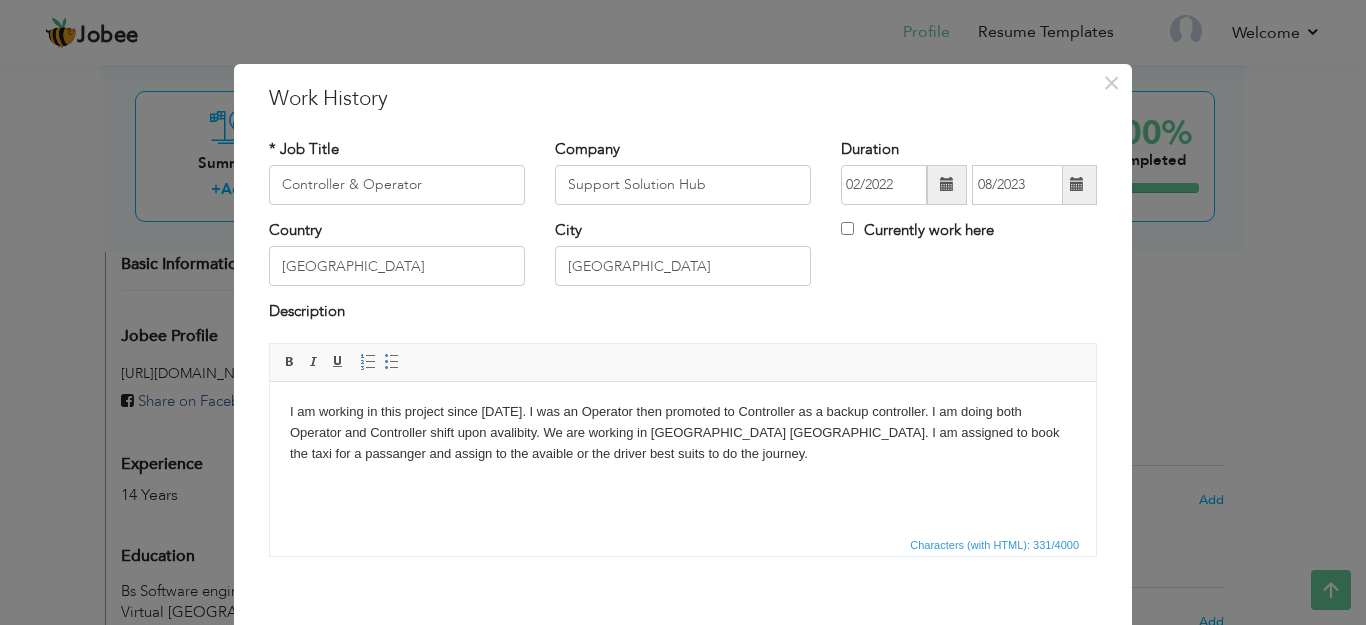 click on "I am working in this project since February 2022. I was an Operator then promoted to Controller as a backup controller. I am doing both Operator and Controller shift upon avalibity. We are working in Birmingham UK. I am assigned to book the taxi for a passanger and assign to the avaible or the driver best suits to do the journey." at bounding box center [683, 432] 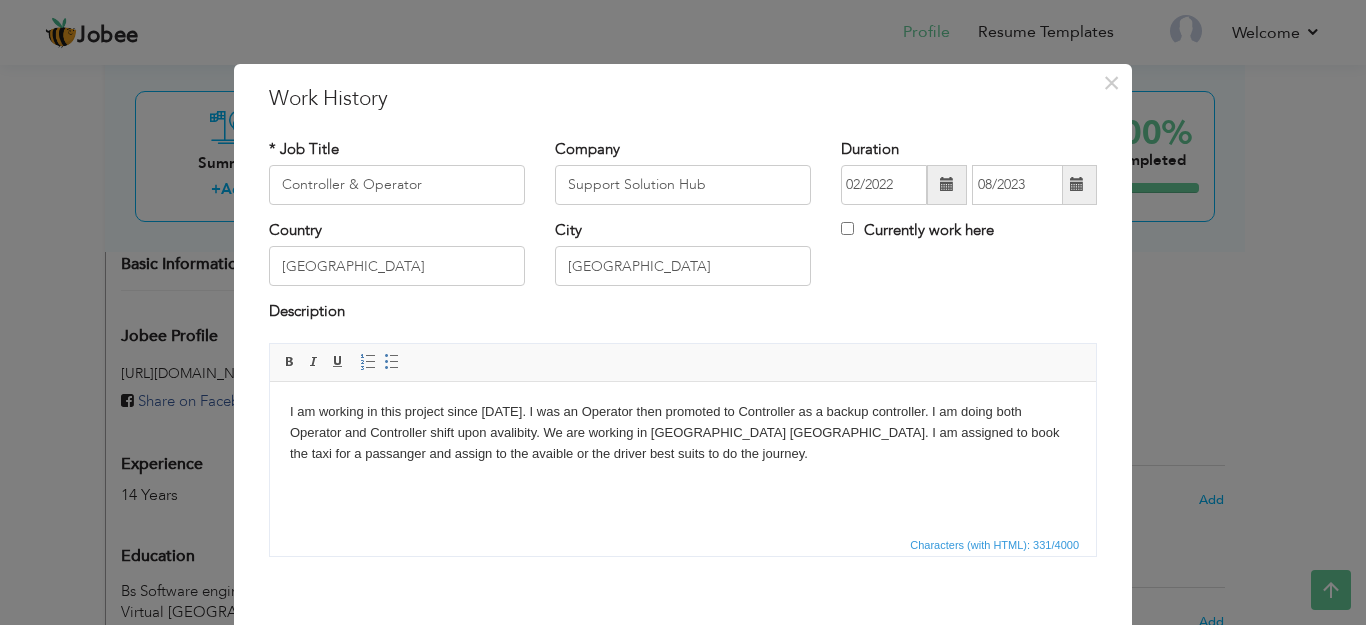 click on "I am working in this project since February 2022. I was an Operator then promoted to Controller as a backup controller. I am doing both Operator and Controller shift upon avalibity. We are working in Birmingham UK. I am assigned to book the taxi for a passanger and assign to the avaible or the driver best suits to do the journey." at bounding box center [683, 432] 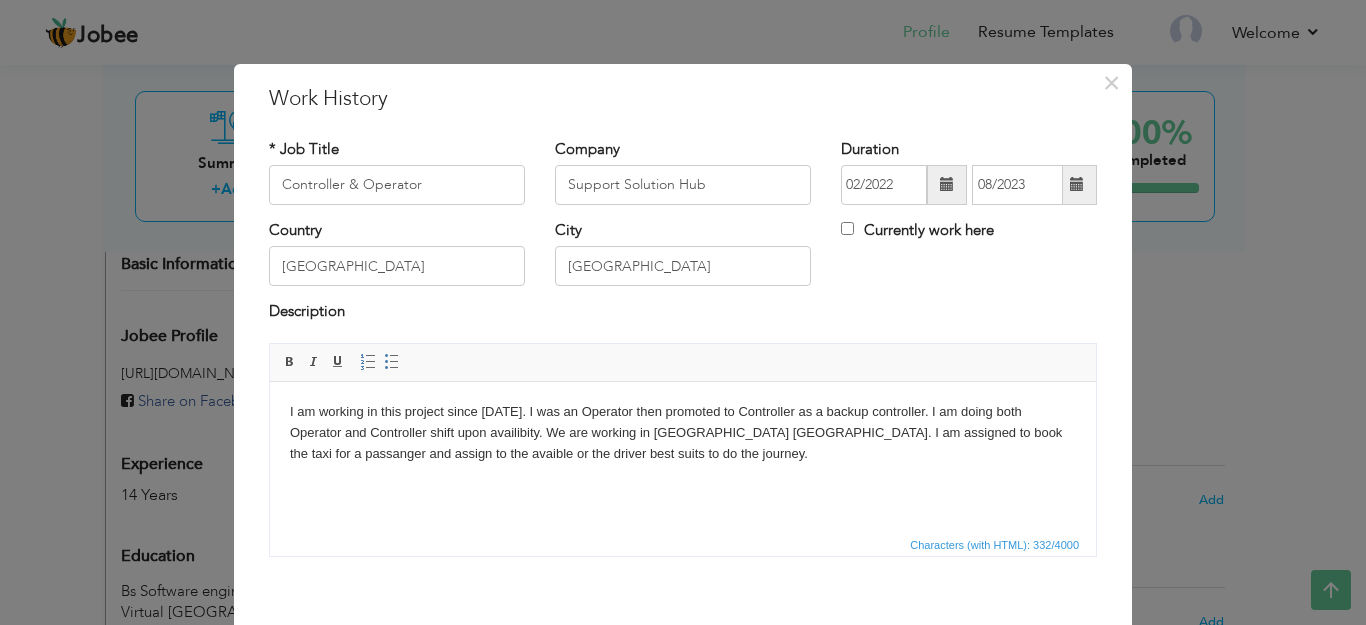click on "I am working in this project since February 2022. I was an Operator then promoted to Controller as a backup controller. I am doing both Operator and Controller shift upon availibity. We are working in Birmingham UK. I am assigned to book the taxi for a passanger and assign to the avaible or the driver best suits to do the journey." at bounding box center [683, 432] 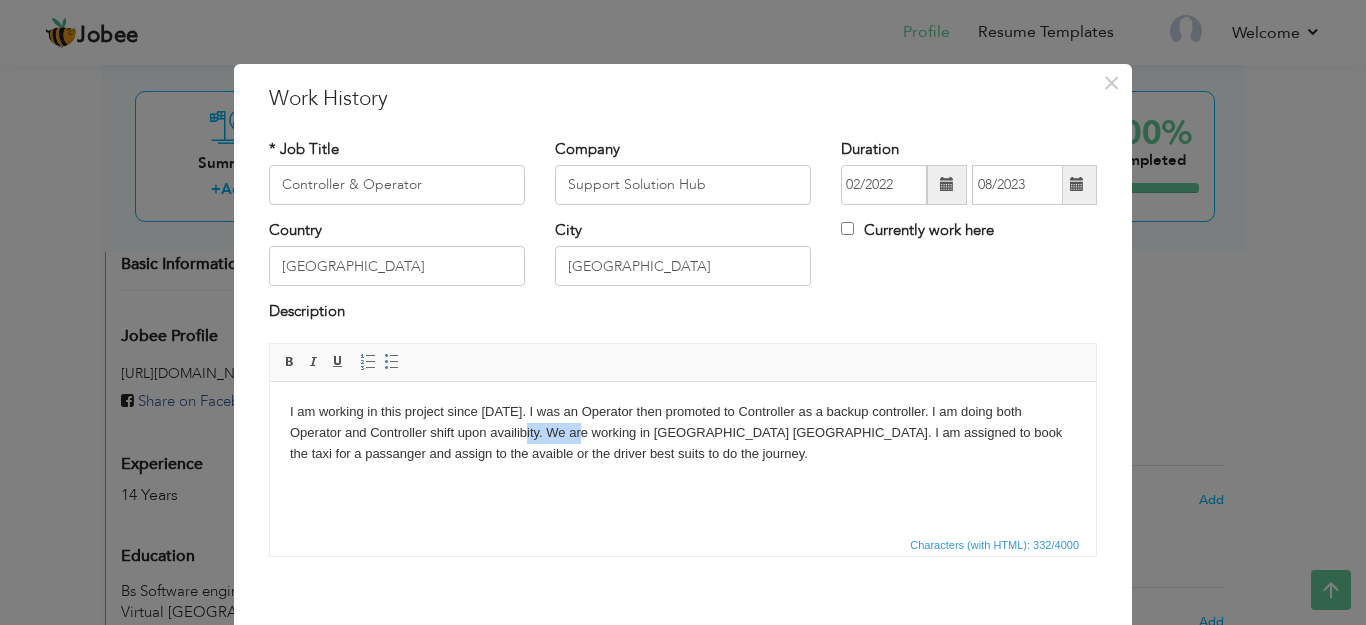 click on "I am working in this project since February 2022. I was an Operator then promoted to Controller as a backup controller. I am doing both Operator and Controller shift upon availibity. We are working in Birmingham UK. I am assigned to book the taxi for a passanger and assign to the avaible or the driver best suits to do the journey." at bounding box center [683, 432] 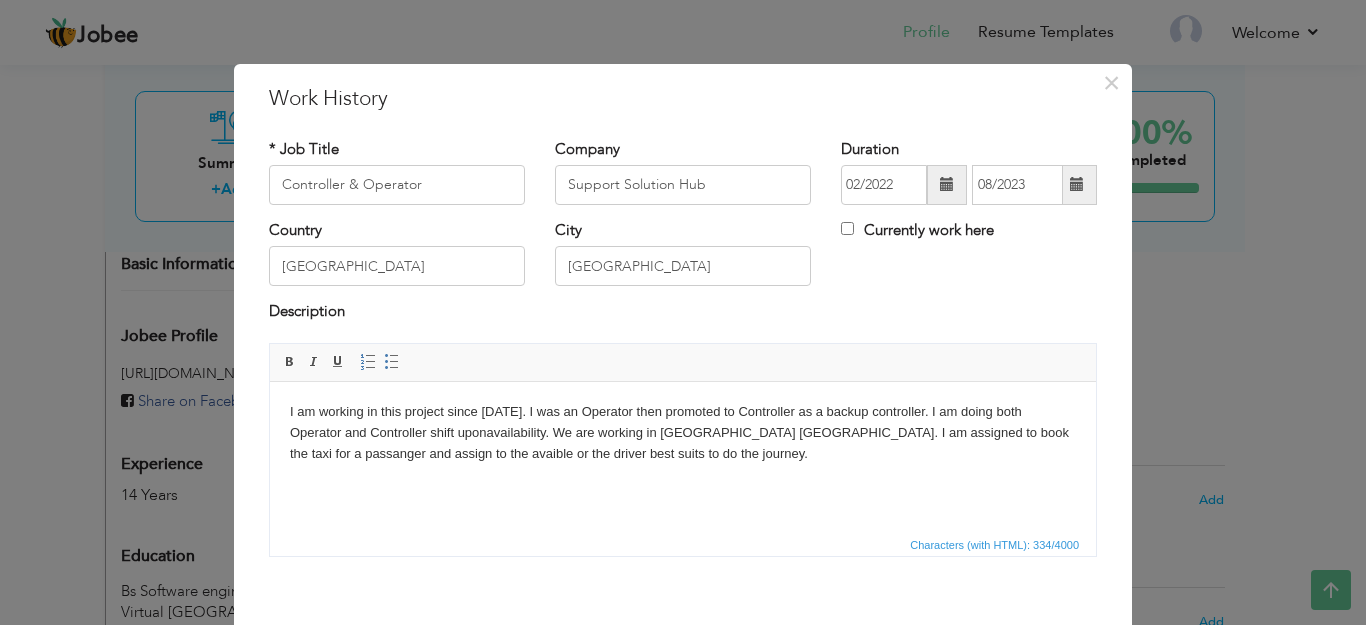 click on "I am working in this project since February 2022. I was an Operator then promoted to Controller as a backup controller. I am doing both Operator and Controller shift upon  availability . We are working in Birmingham UK. I am assigned to book the taxi for a passanger and assign to the avaible or the driver best suits to do the journey." at bounding box center [683, 432] 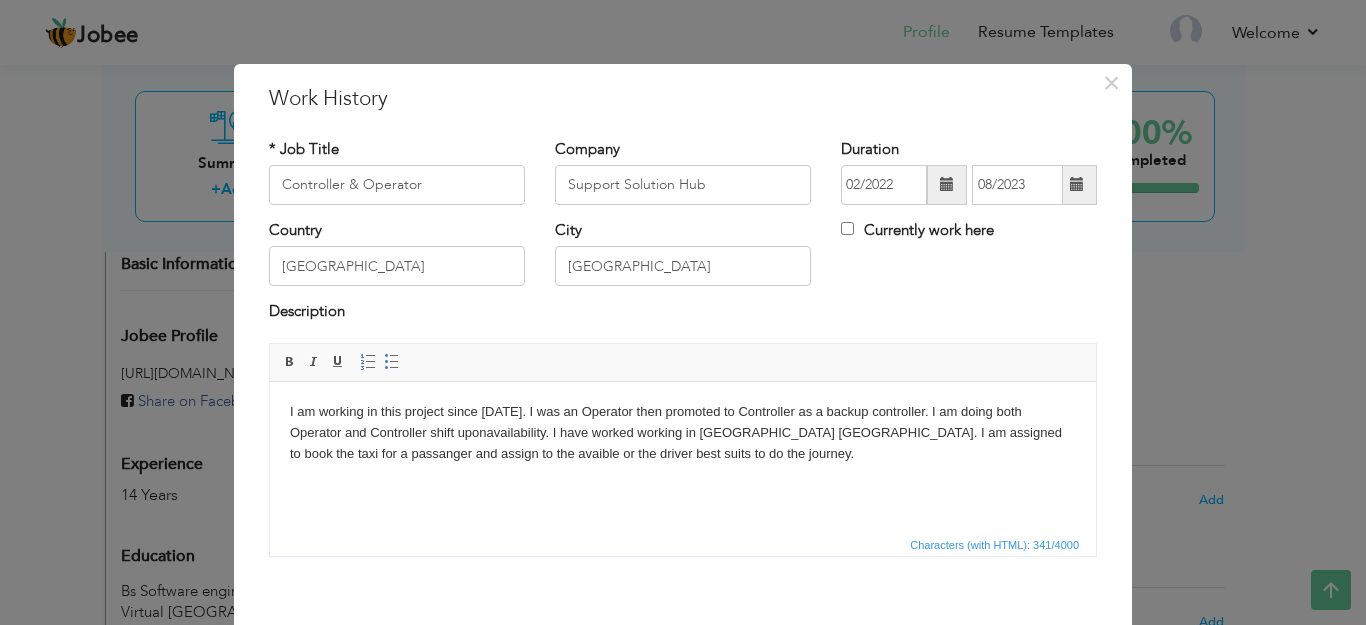 click on "I am working in this project since February 2022. I was an Operator then promoted to Controller as a backup controller. I am doing both Operator and Controller shift upon  availability . I have worked working in Birmingham UK. I am assigned to book the taxi for a passanger and assign to the avaible or the driver best suits to do the journey." at bounding box center [683, 432] 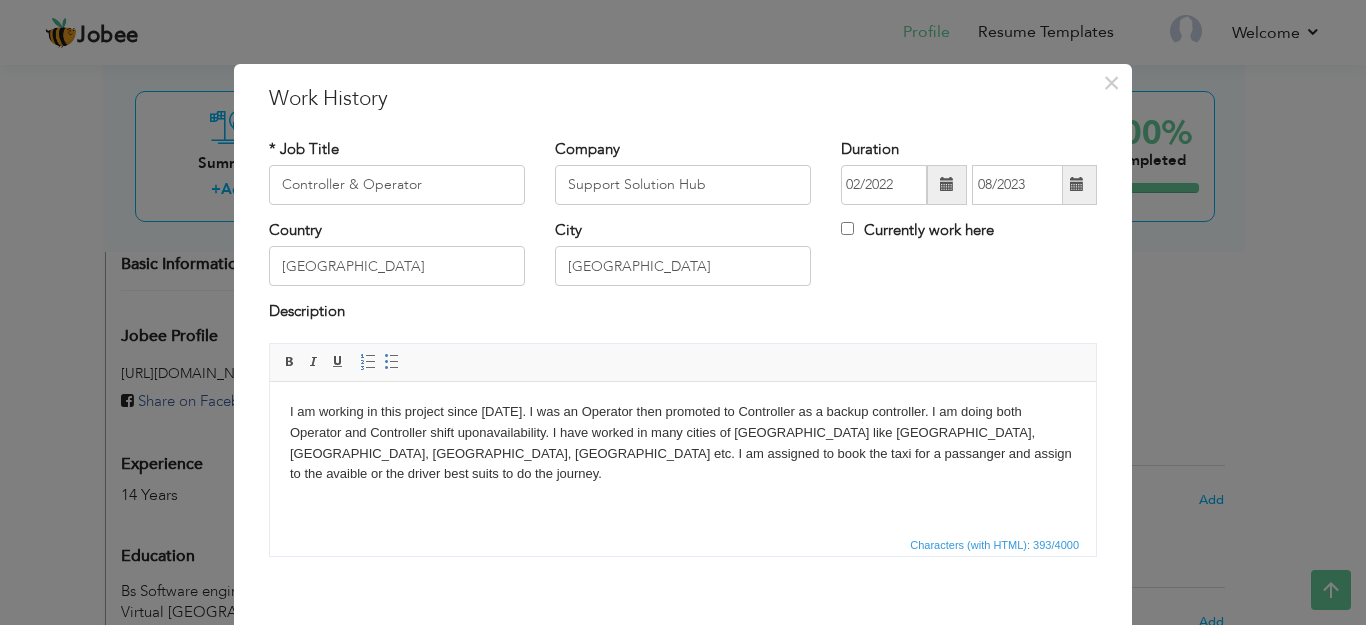click on "I am working in this project since February 2022. I was an Operator then promoted to Controller as a backup controller. I am doing both Operator and Controller shift upon  availability . I have worked in many cities of UK like Birmingham, Wolverhamtpon, southampton, London etc. I am assigned to book the taxi for a passanger and assign to the avaible or the driver best suits to do the journey." at bounding box center (683, 442) 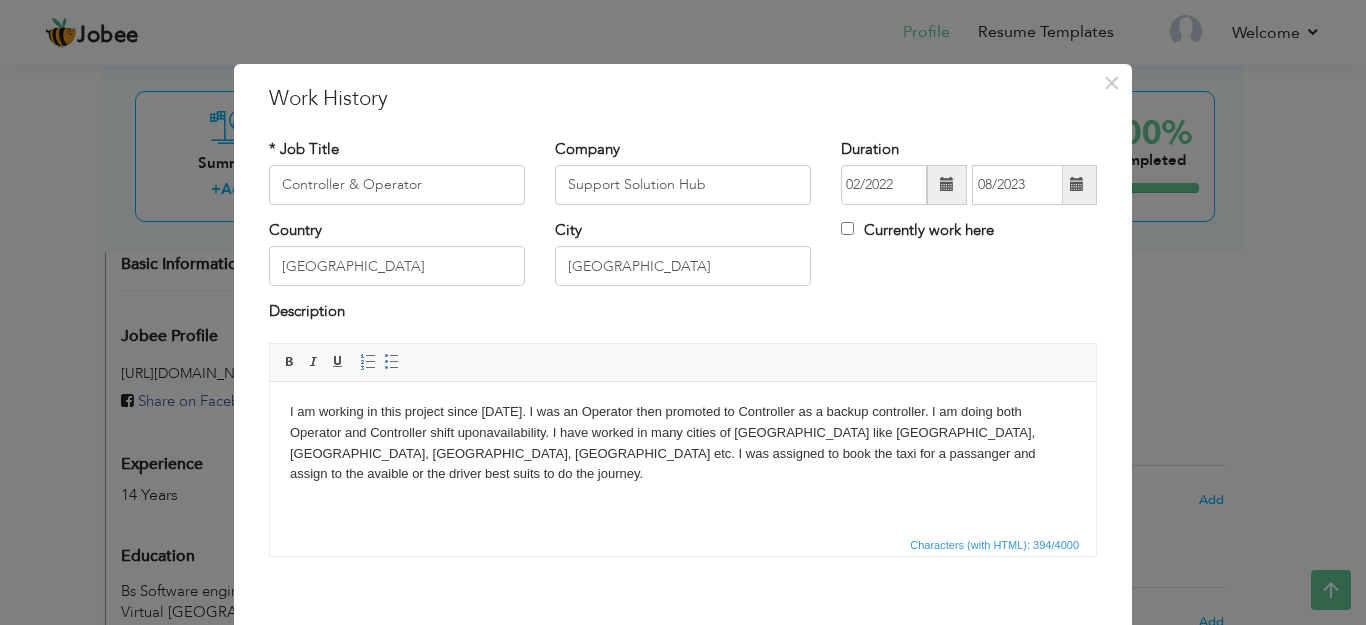 click on "I am working in this project since February 2022. I was an Operator then promoted to Controller as a backup controller. I am doing both Operator and Controller shift upon  availability . I have worked in many cities of UK like Birmingham, Wolverhamtpon, southampton, London etc. I was assigned to book the taxi for a passanger and assign to the avaible or the driver best suits to do the journey." at bounding box center (683, 442) 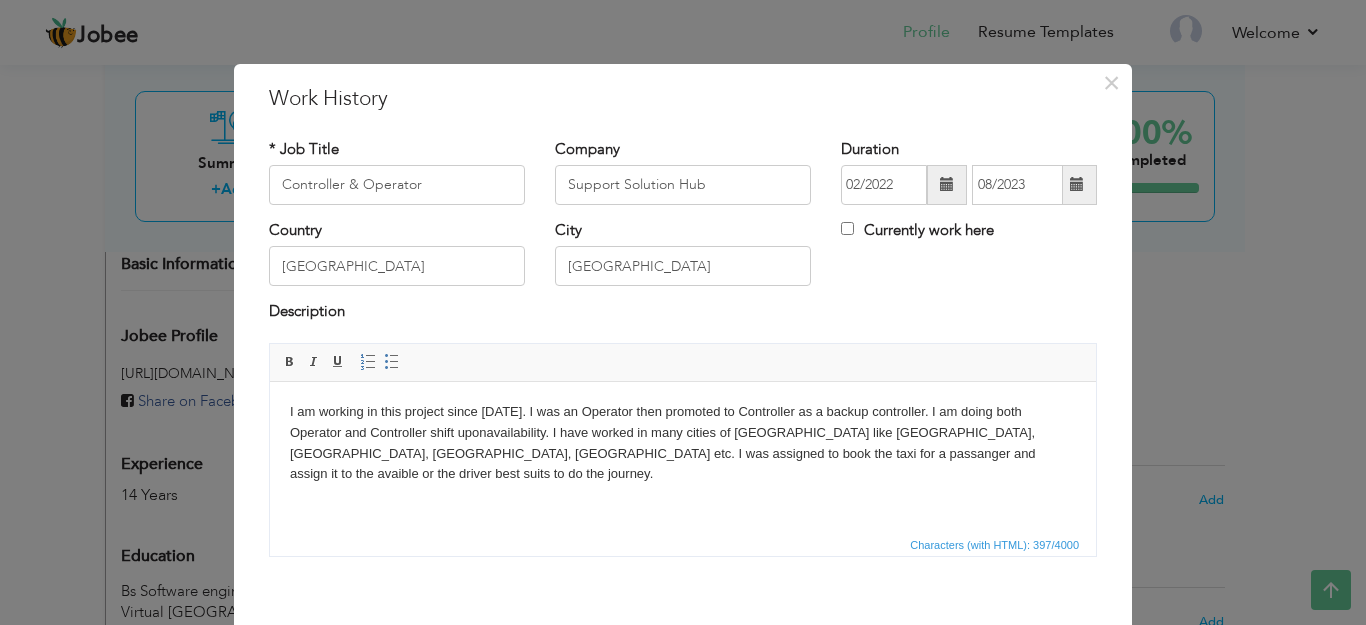 click on "I am working in this project since February 2022. I was an Operator then promoted to Controller as a backup controller. I am doing both Operator and Controller shift upon  availability . I have worked in many cities of UK like Birmingham, Wolverhamtpon, southampton, London etc. I was assigned to book the taxi for a passanger and assign it to the avaible or the driver best suits to do the journey." at bounding box center [683, 442] 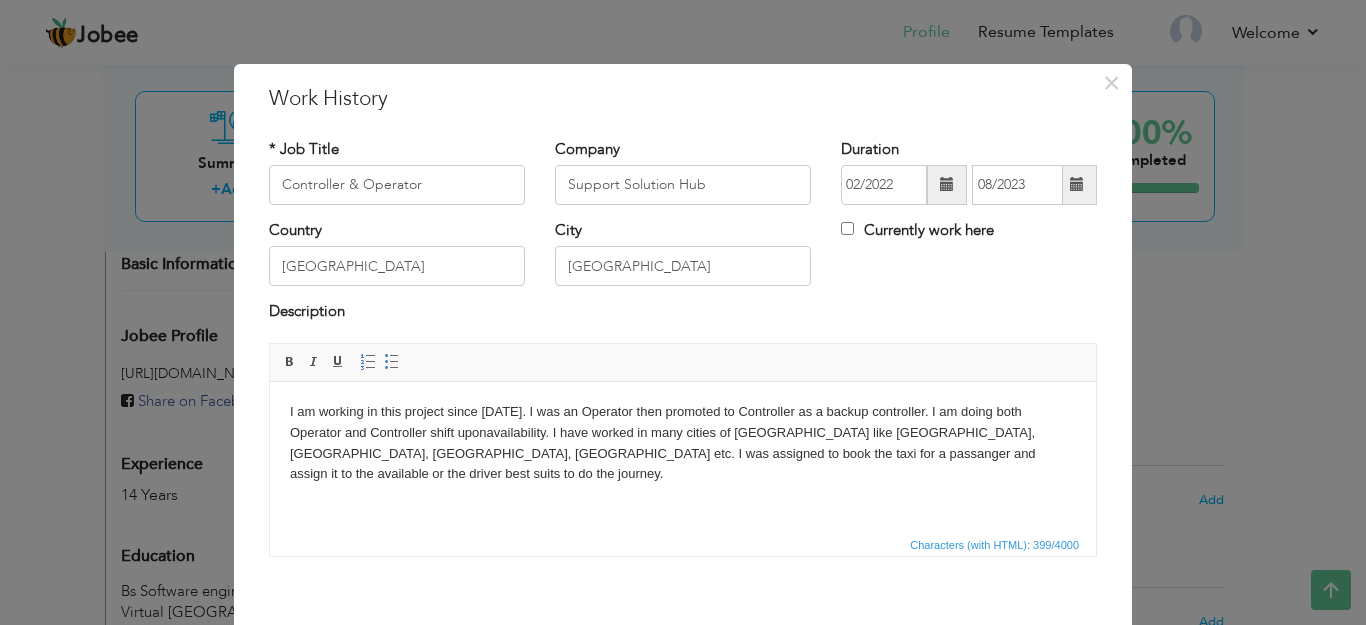 click on "I am working in this project since February 2022. I was an Operator then promoted to Controller as a backup controller. I am doing both Operator and Controller shift upon  availability . I have worked in many cities of UK like Birmingham, Wolverhamtpon, southampton, London etc. I was assigned to book the taxi for a passanger and assign it to the available or the driver best suits to do the journey." at bounding box center [683, 442] 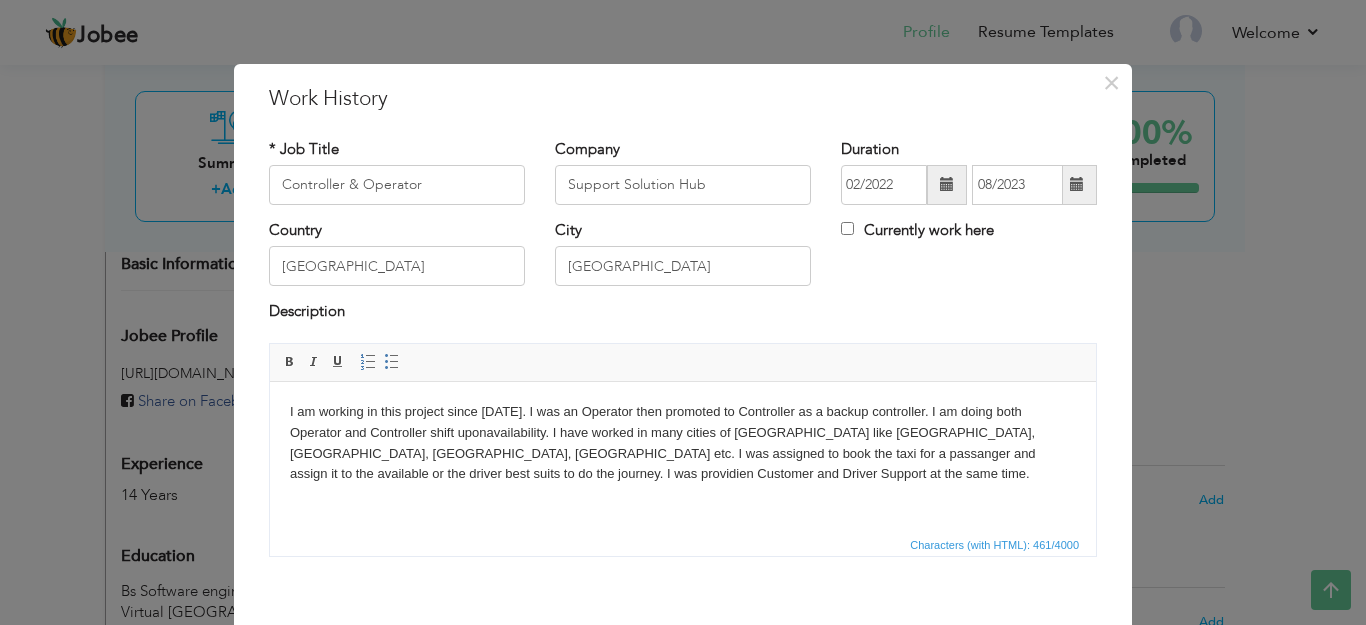 click on "I am working in this project since February 2022. I was an Operator then promoted to Controller as a backup controller. I am doing both Operator and Controller shift upon  availability . I have worked in many cities of UK like Birmingham, Wolverhamtpon, southampton, London etc. I was assigned to book the taxi for a passanger and assign it to the available or the driver best suits to do the journey. I was providien Customer and Driver Support at the same time." at bounding box center (683, 442) 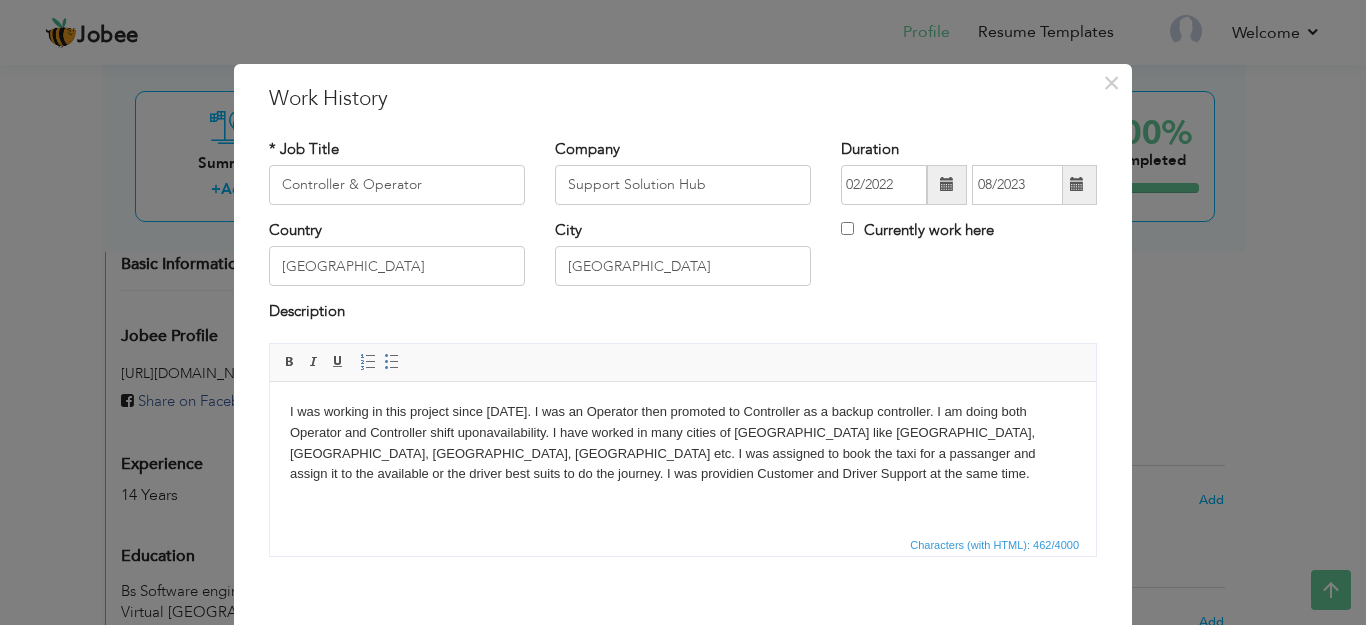 click on "I was working in this project since February 2022. I was an Operator then promoted to Controller as a backup controller. I am doing both Operator and Controller shift upon  availability . I have worked in many cities of UK like Birmingham, Wolverhamtpon, southampton, London etc. I was assigned to book the taxi for a passanger and assign it to the available or the driver best suits to do the journey. I was providien Customer and Driver Support at the same time." at bounding box center (683, 442) 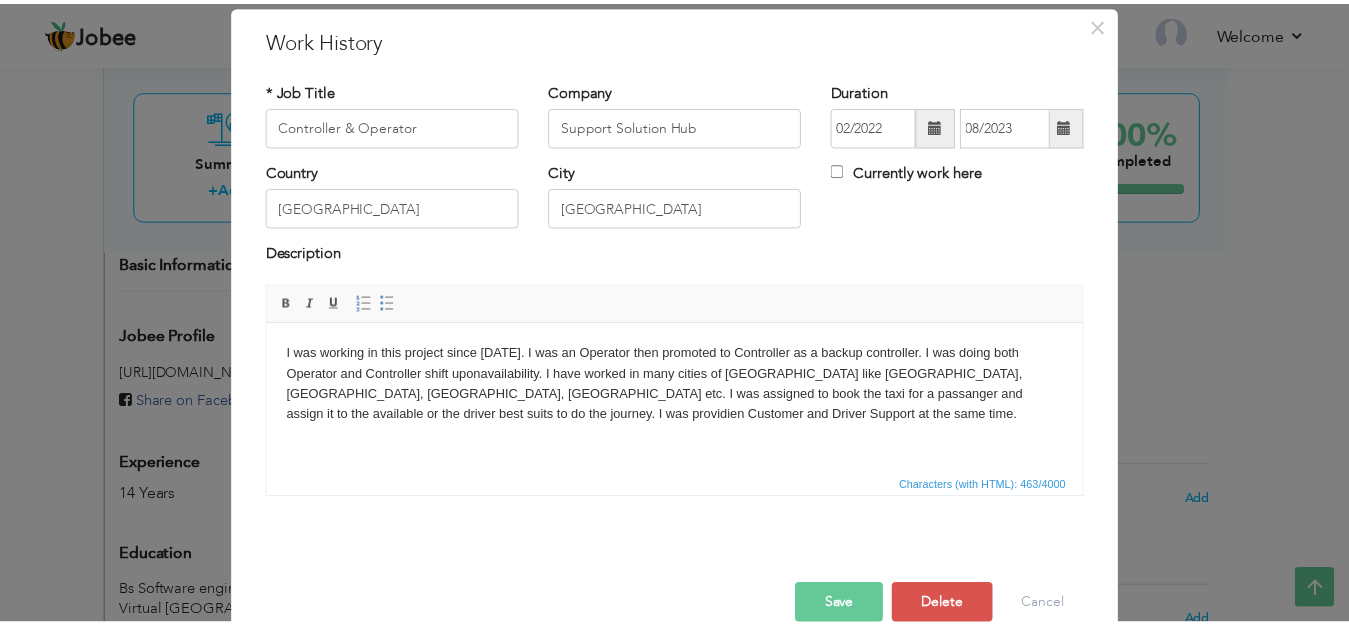 scroll, scrollTop: 61, scrollLeft: 0, axis: vertical 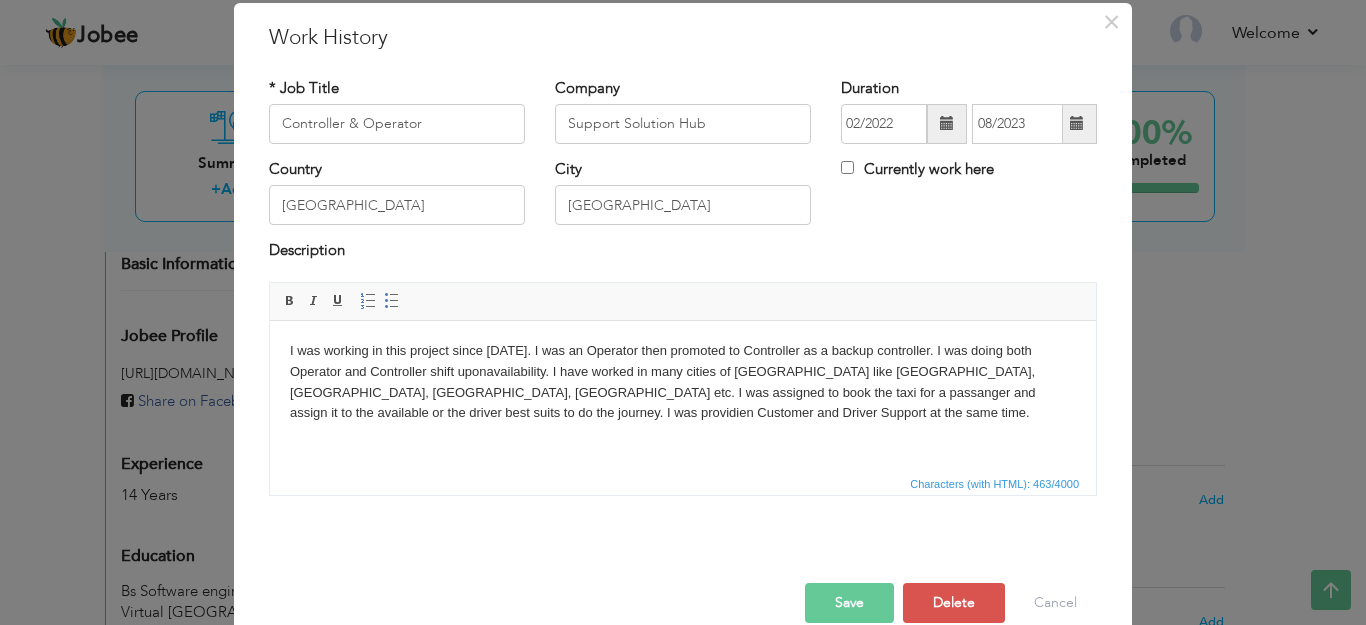 click on "Save" at bounding box center (849, 603) 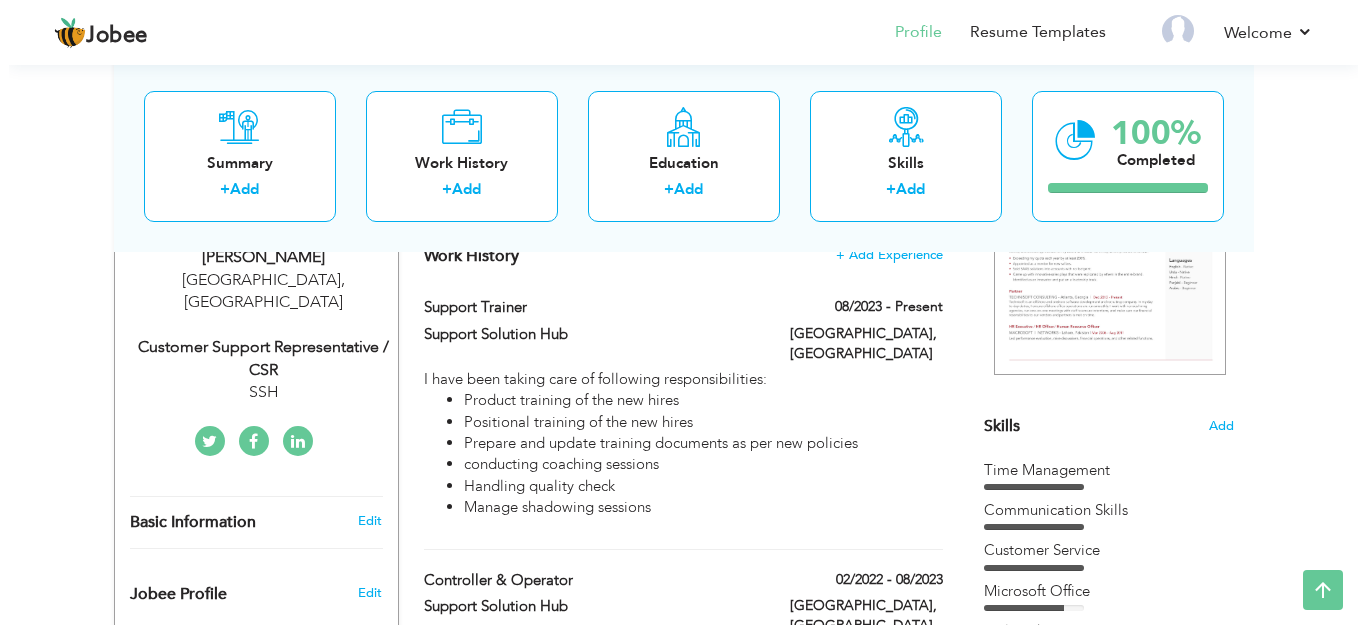 scroll, scrollTop: 349, scrollLeft: 0, axis: vertical 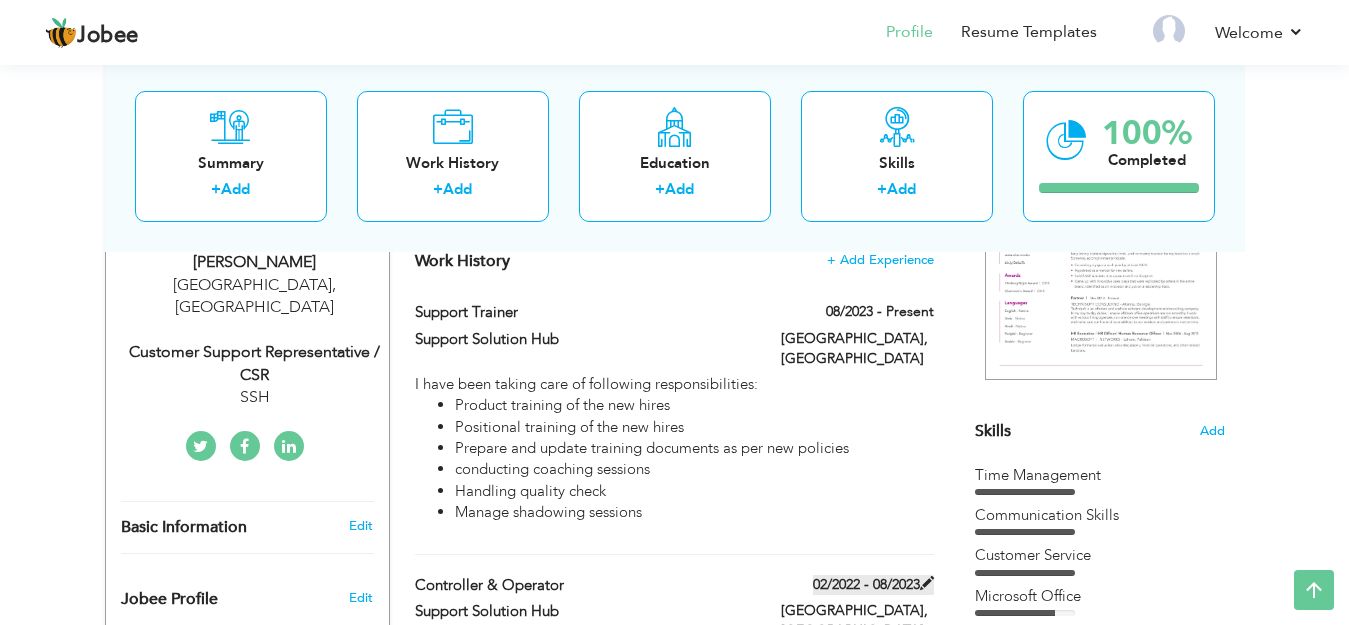 click at bounding box center (927, 583) 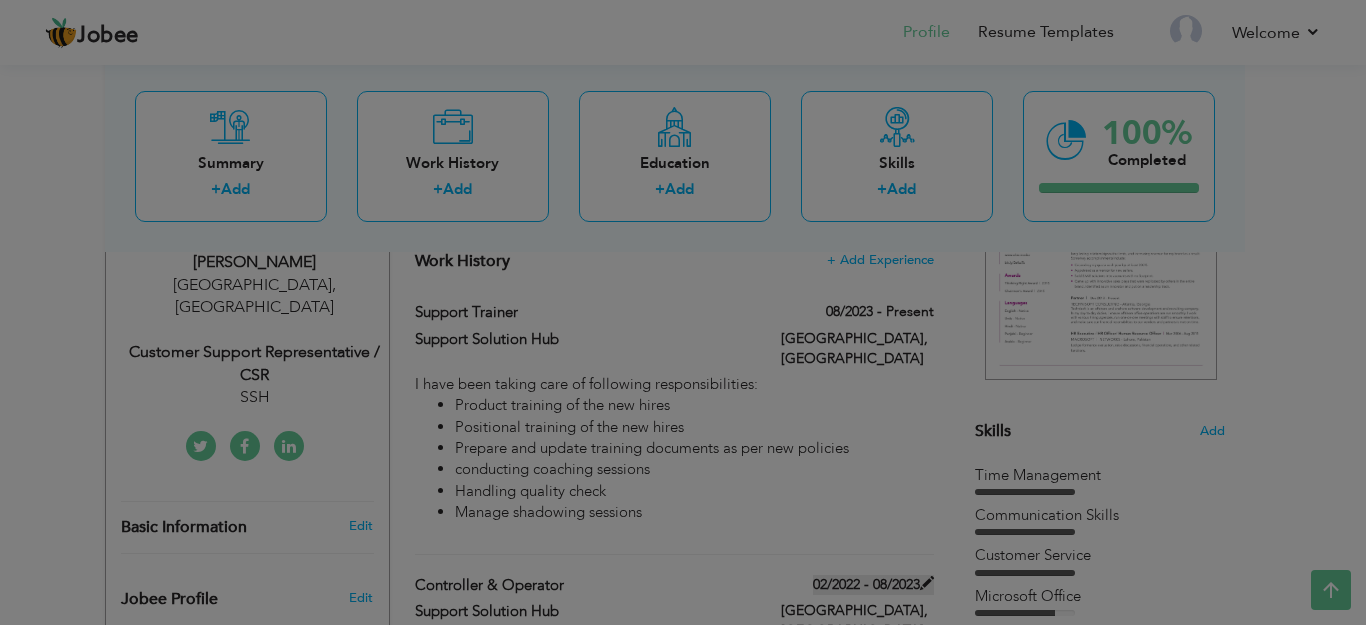 scroll, scrollTop: 0, scrollLeft: 0, axis: both 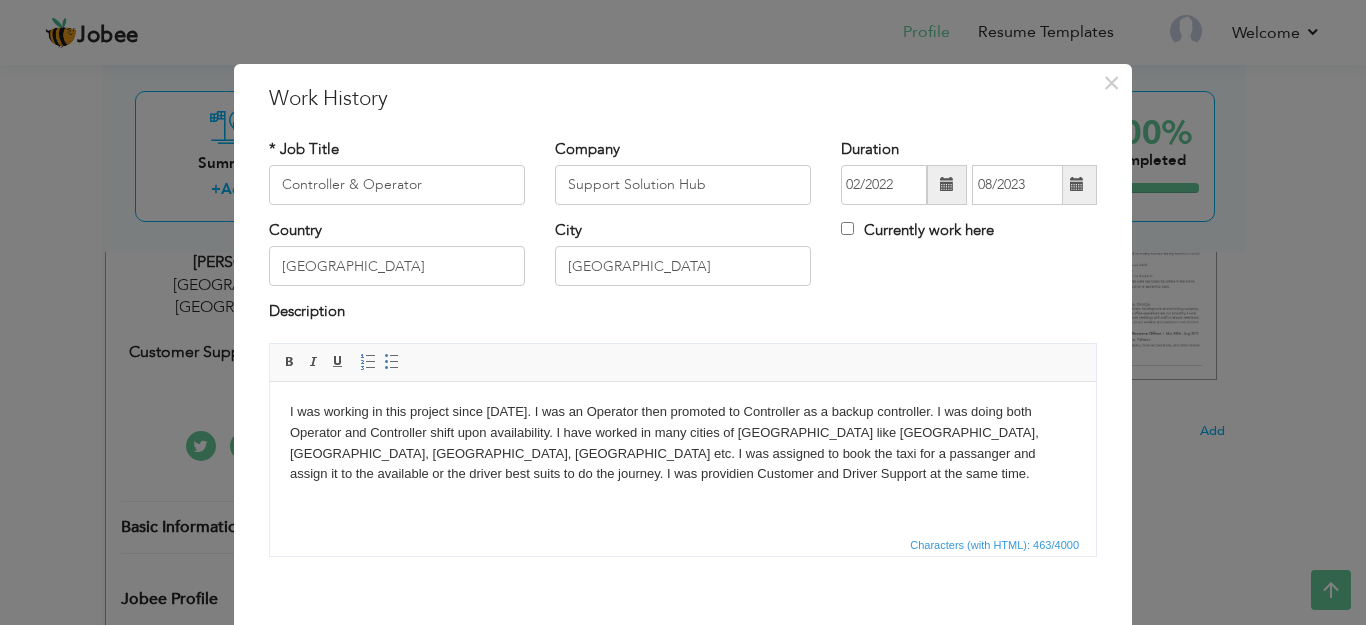 click at bounding box center [1077, 184] 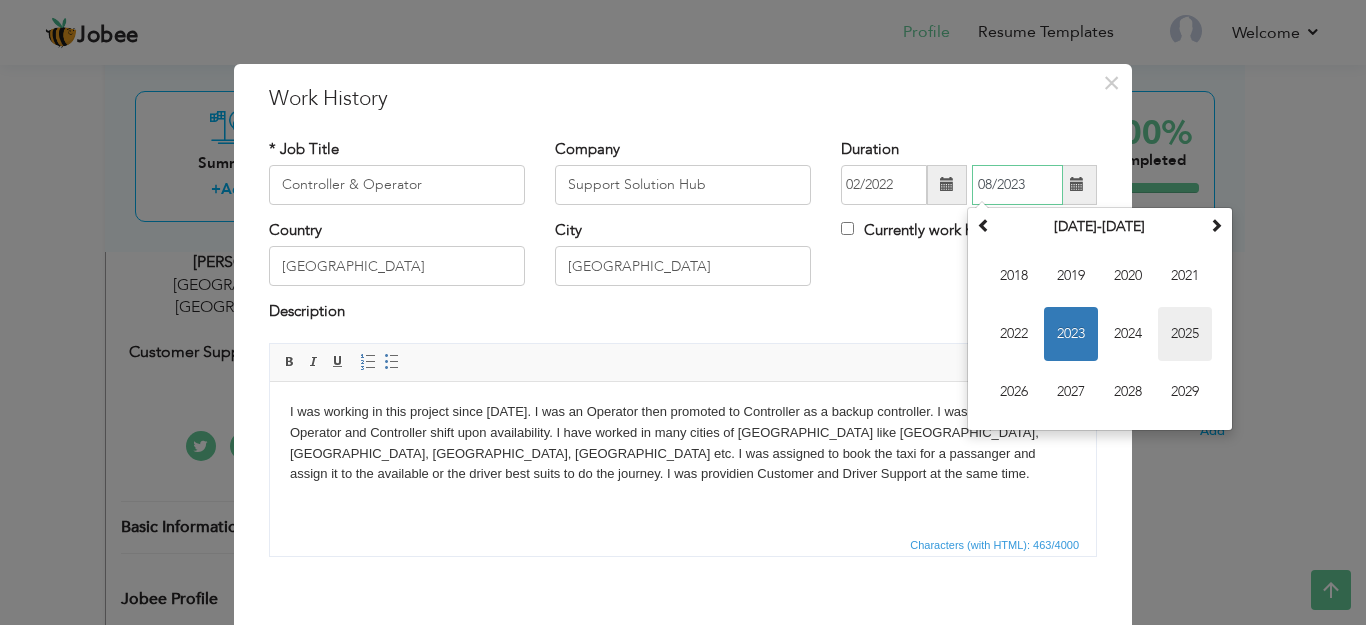 click on "2025" at bounding box center (1185, 334) 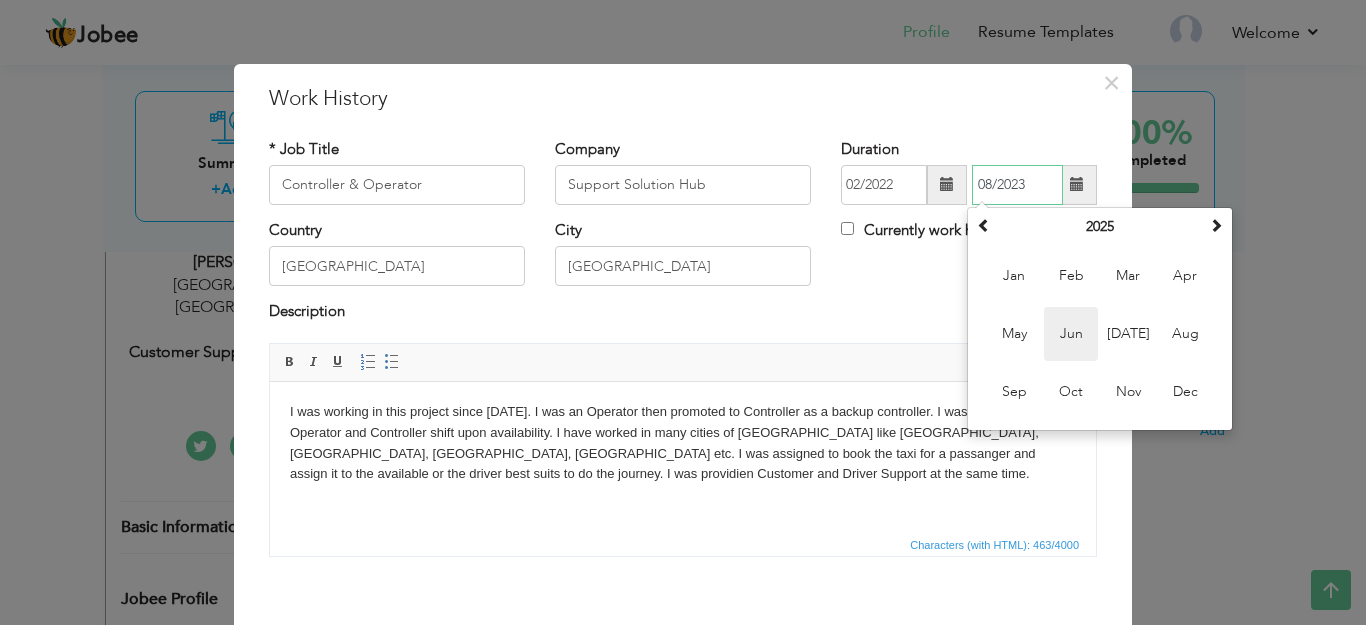 click on "Jun" at bounding box center (1071, 334) 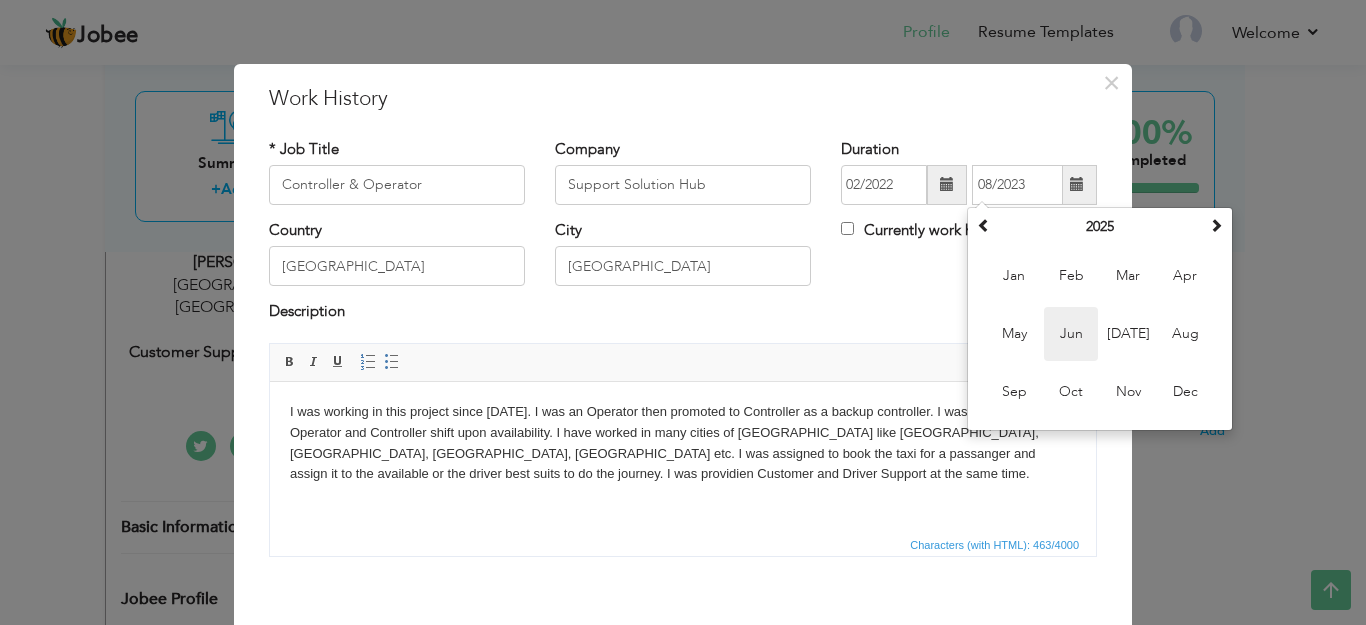 type on "06/2025" 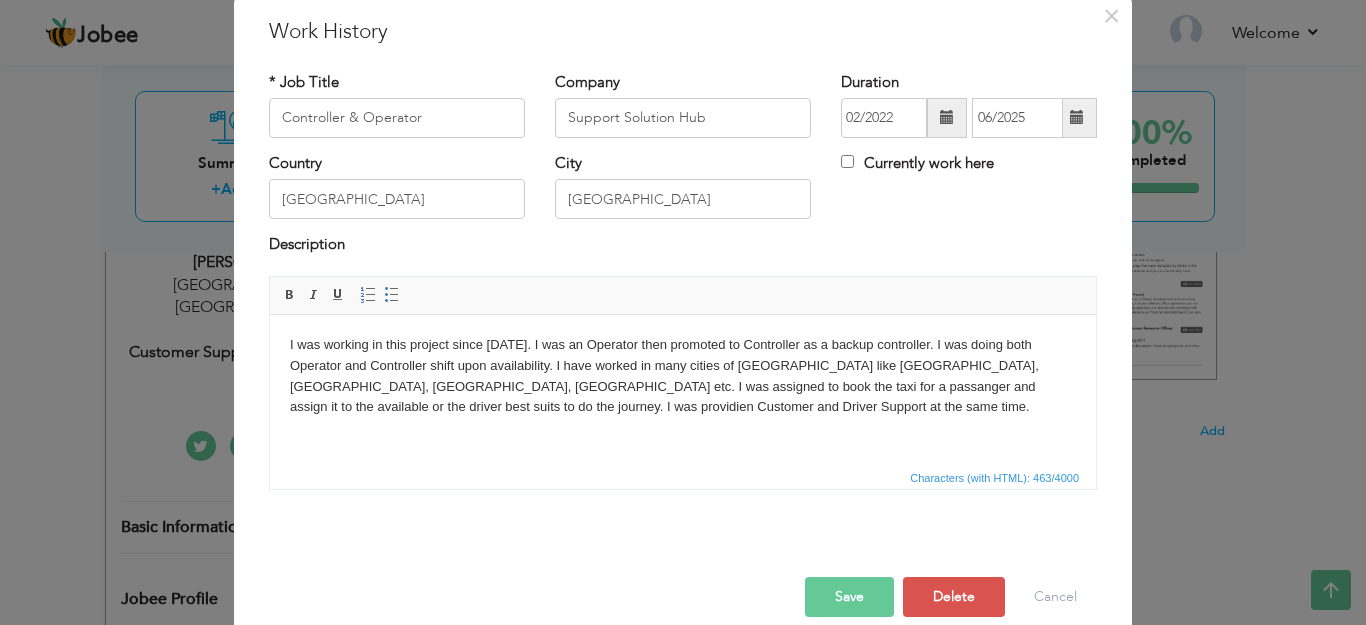 scroll, scrollTop: 94, scrollLeft: 0, axis: vertical 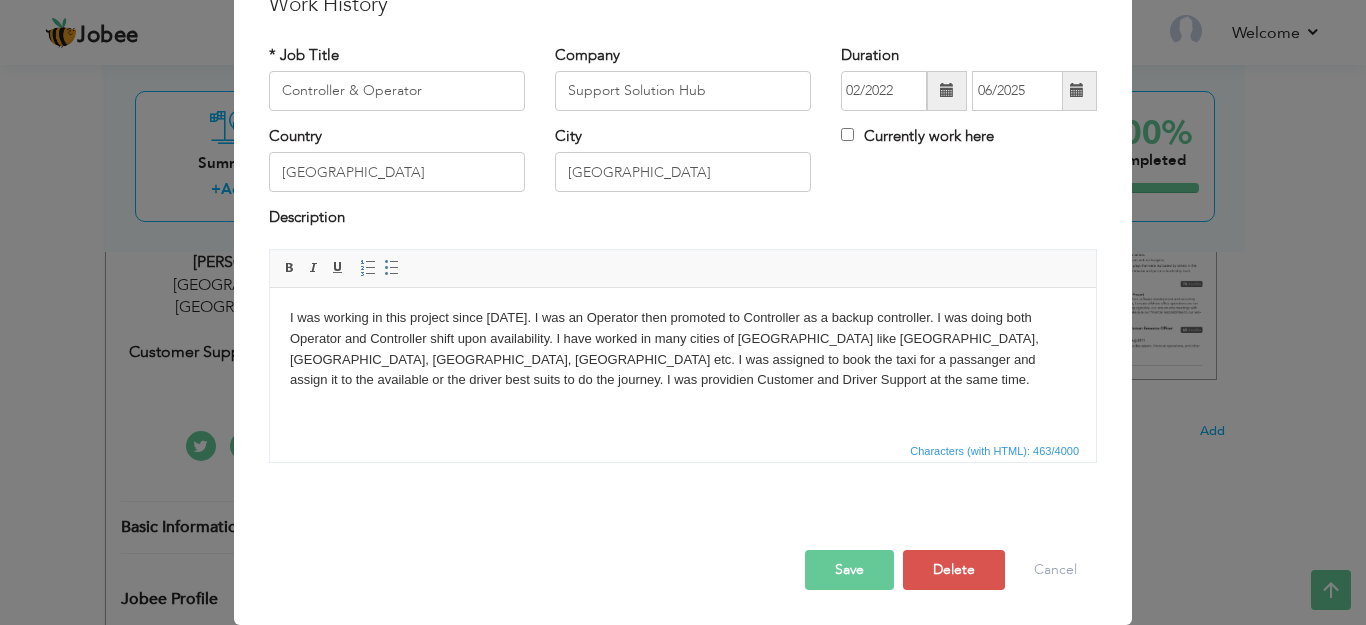 click on "Save" at bounding box center [849, 570] 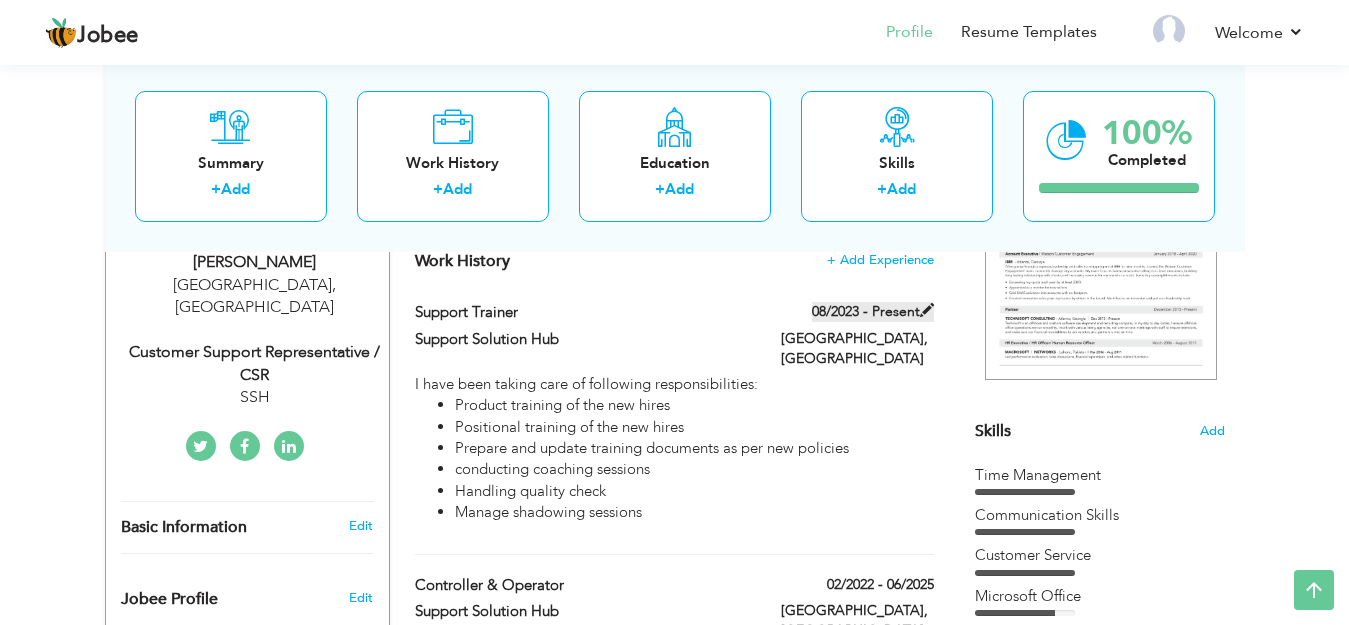 click at bounding box center [927, 310] 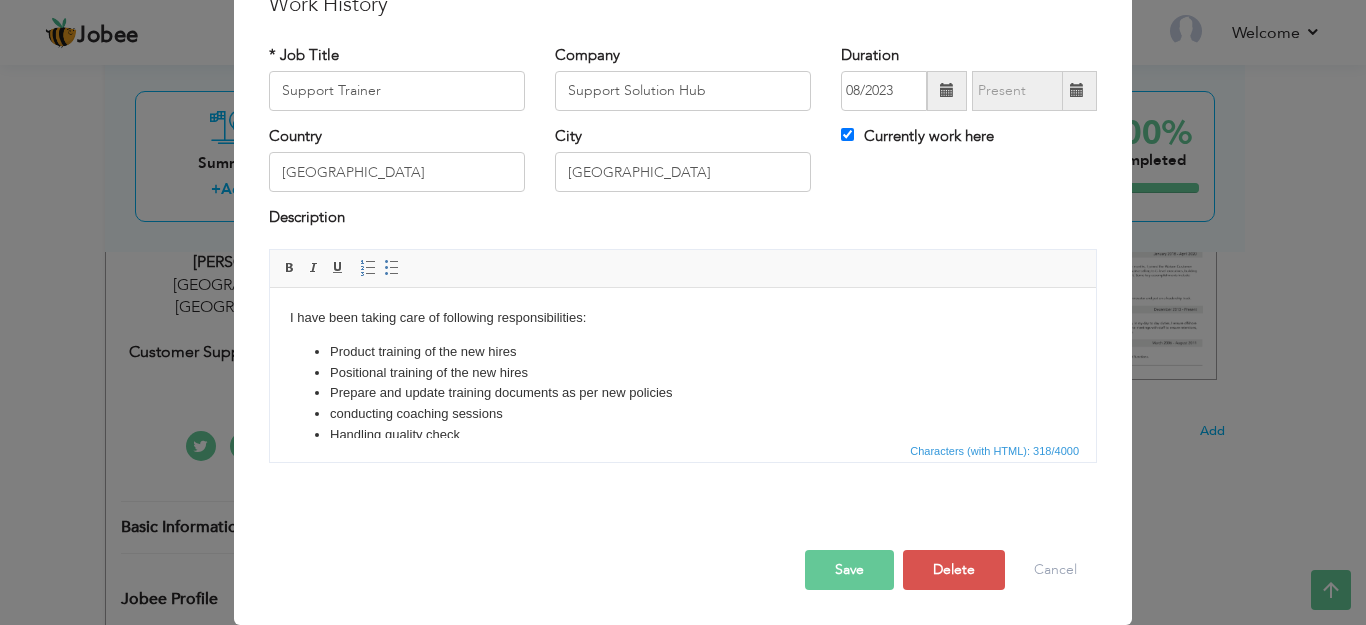 scroll, scrollTop: 0, scrollLeft: 0, axis: both 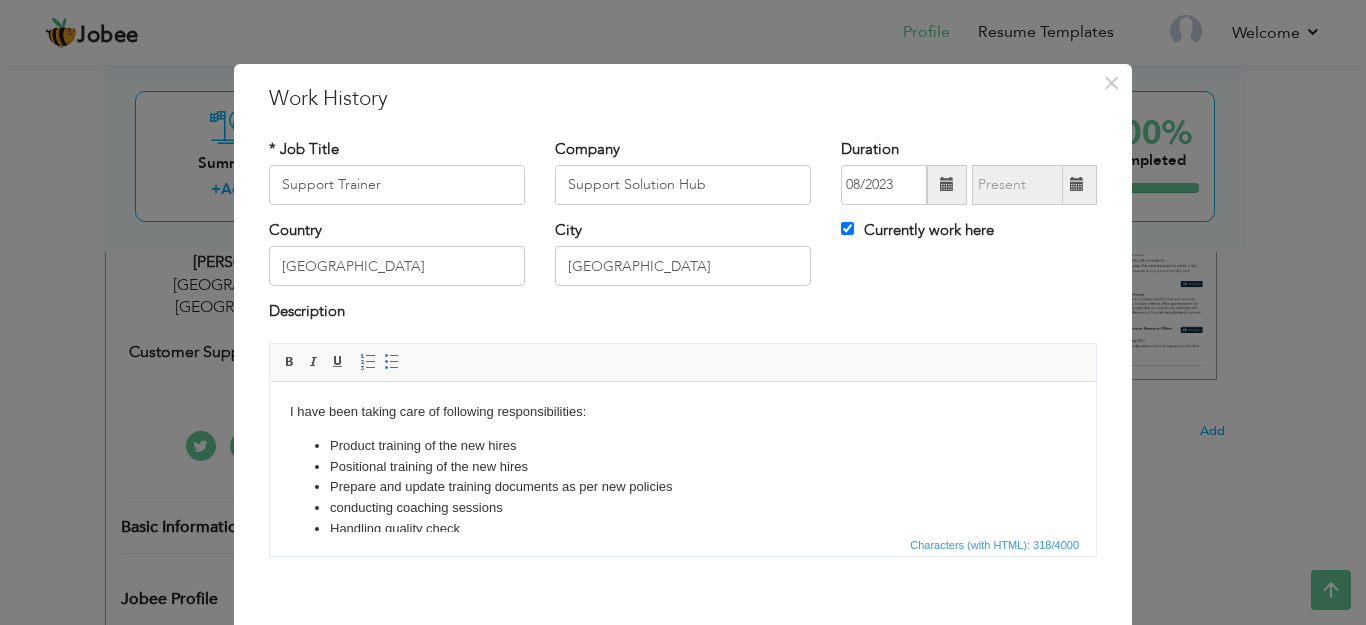 click at bounding box center [1077, 184] 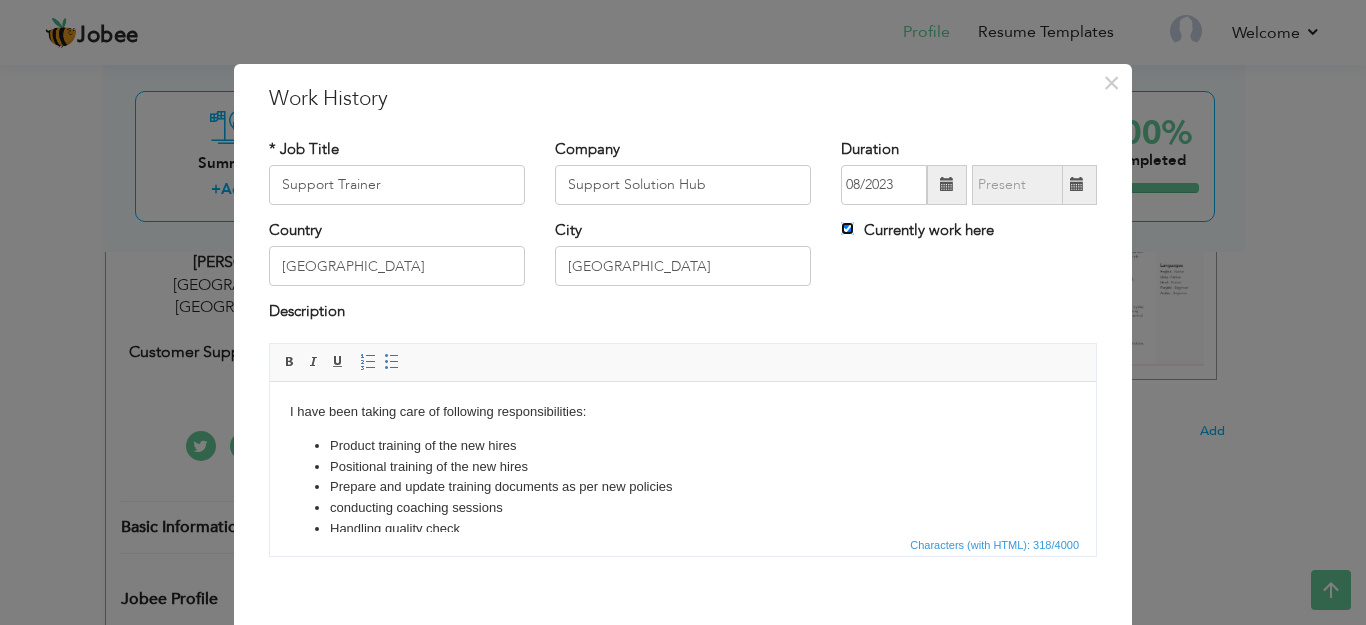 click on "Currently work here" at bounding box center [847, 228] 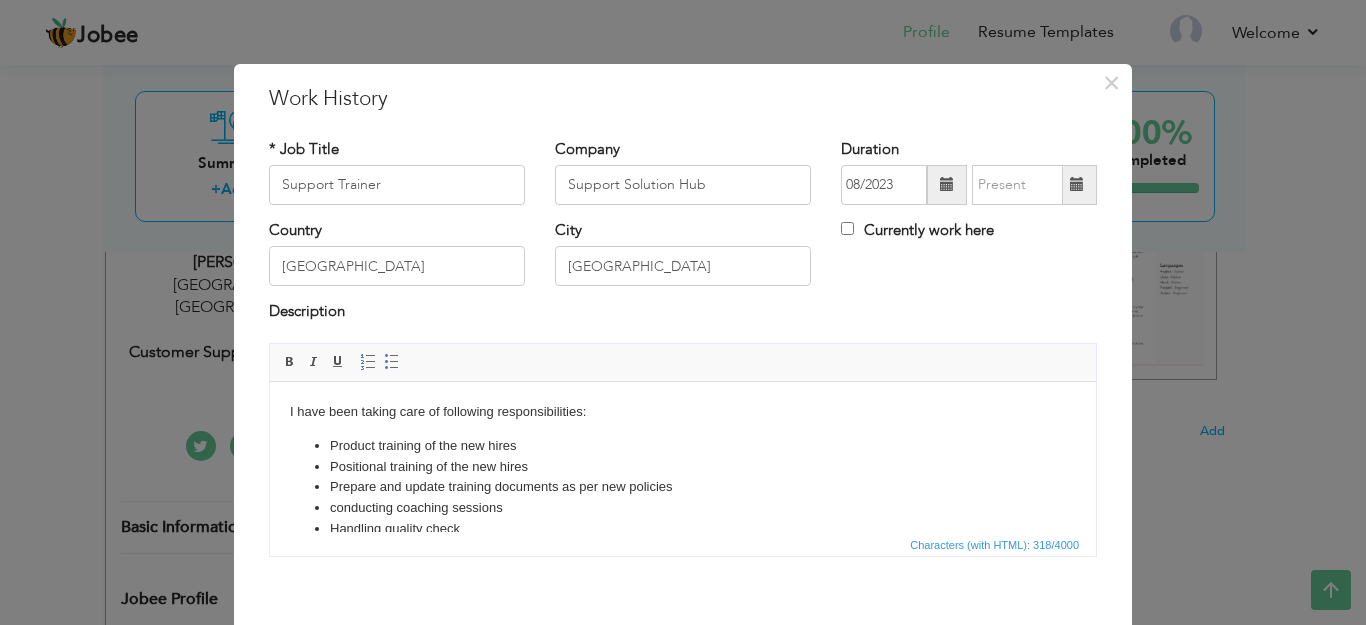 click at bounding box center (1077, 184) 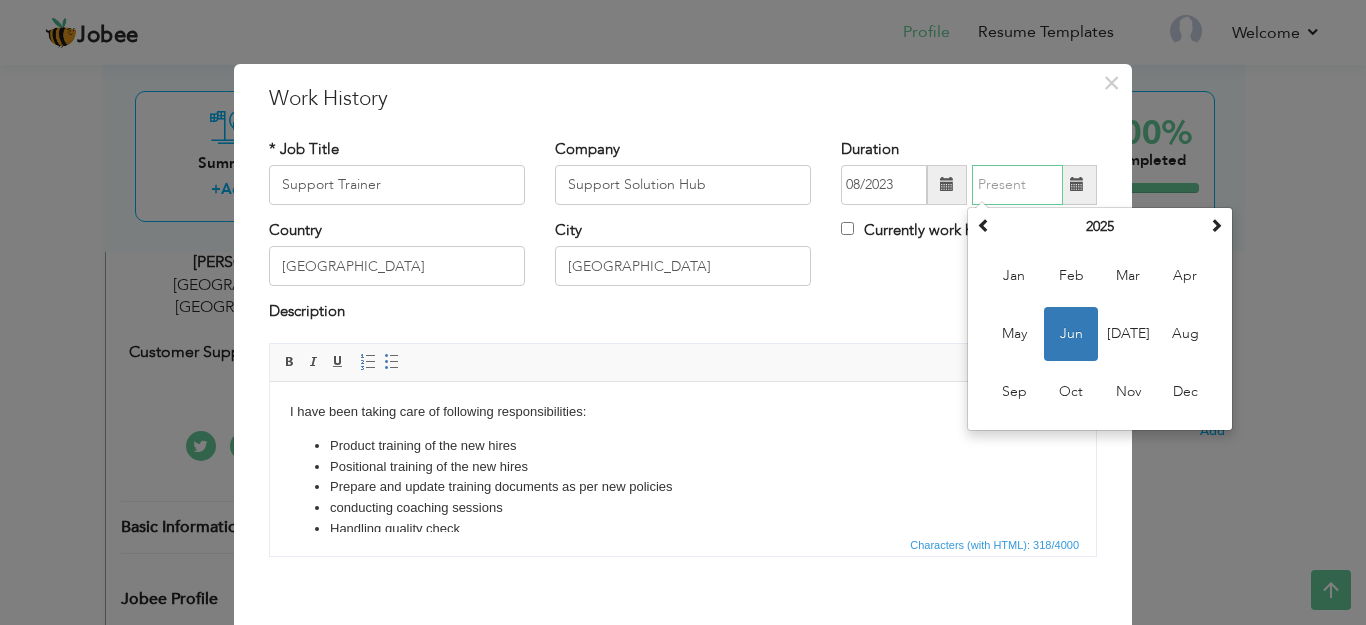 click on "Jun" at bounding box center [1071, 334] 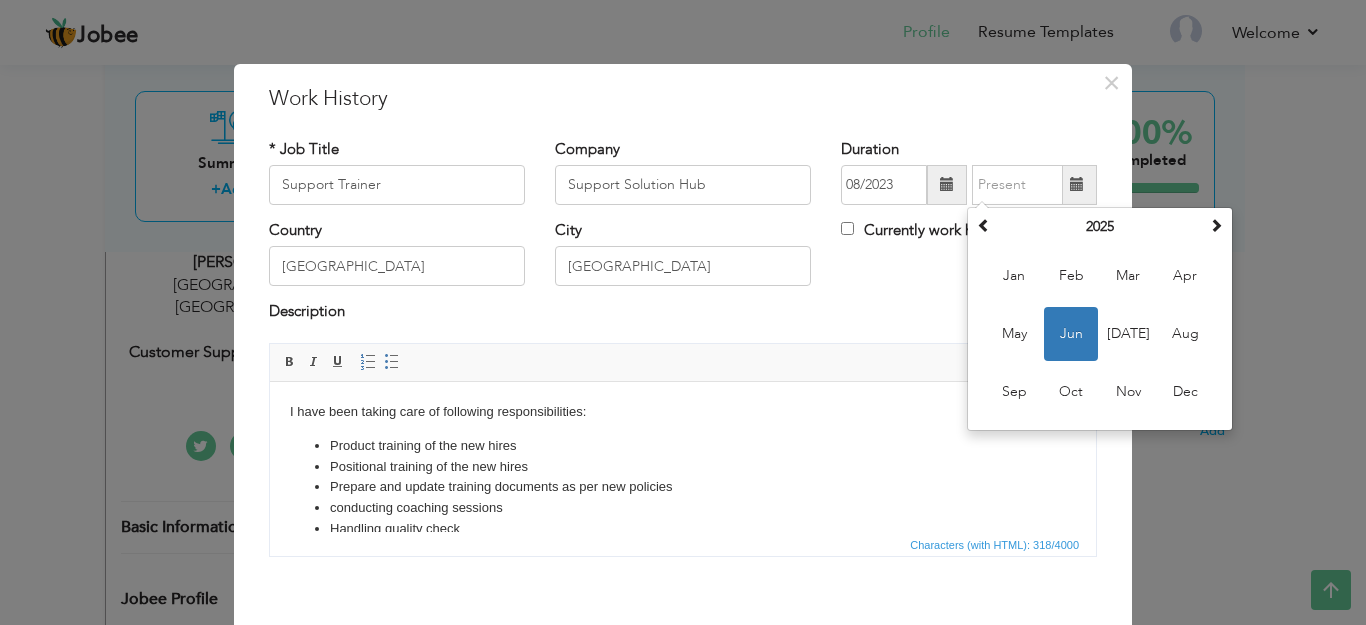 type on "06/2025" 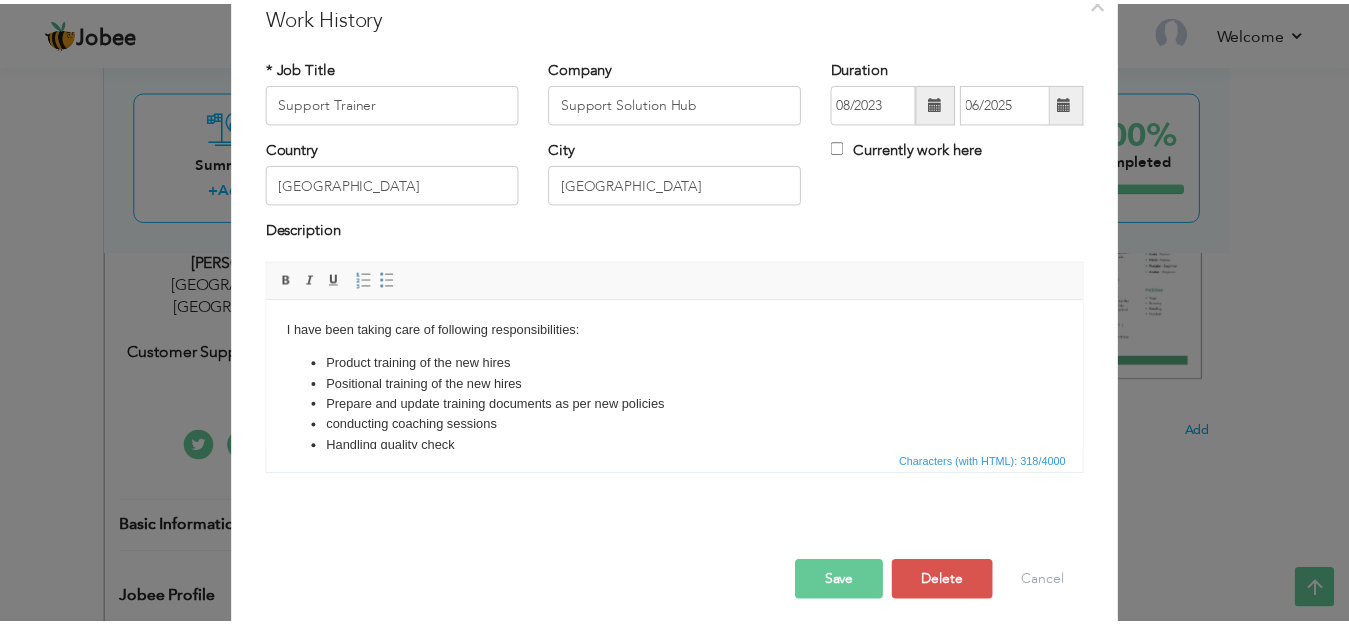 scroll, scrollTop: 94, scrollLeft: 0, axis: vertical 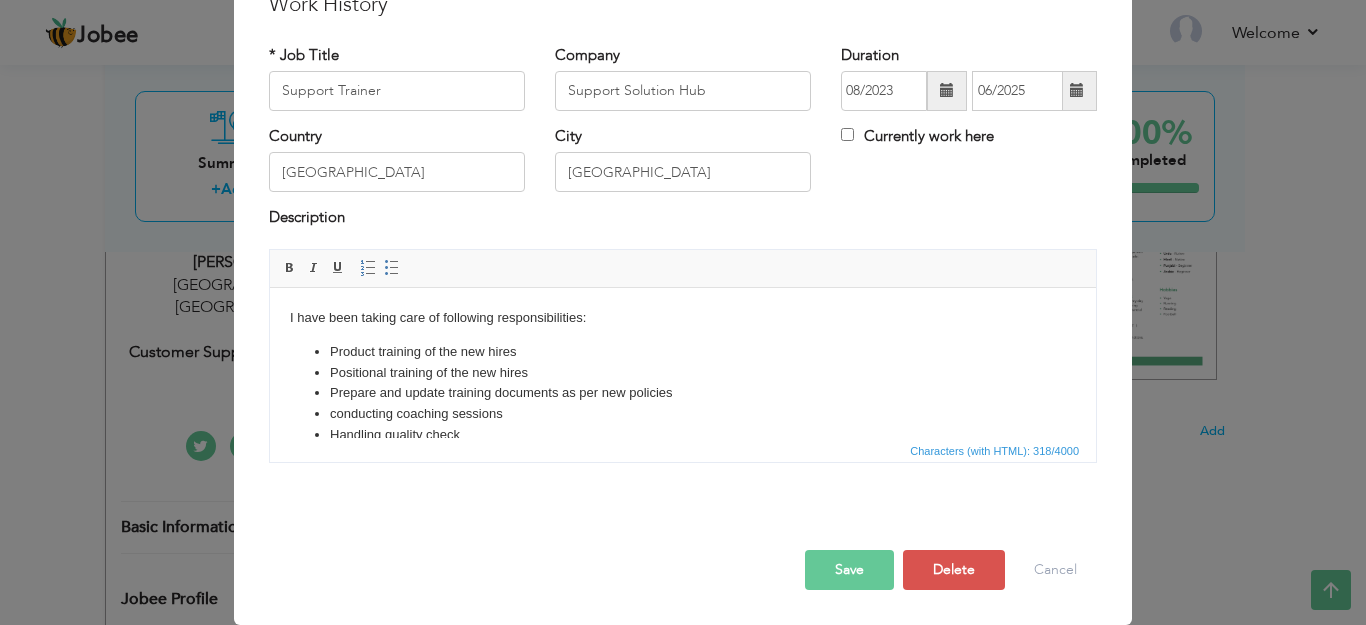 click on "Save" at bounding box center (849, 570) 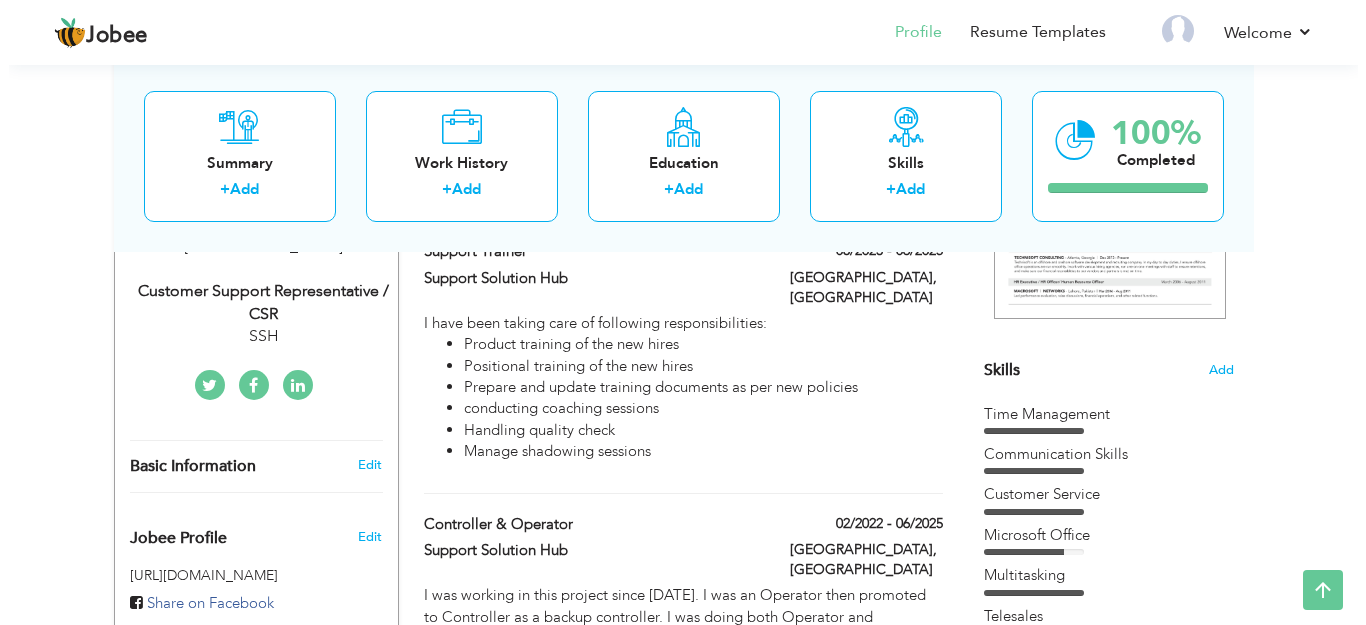 scroll, scrollTop: 415, scrollLeft: 0, axis: vertical 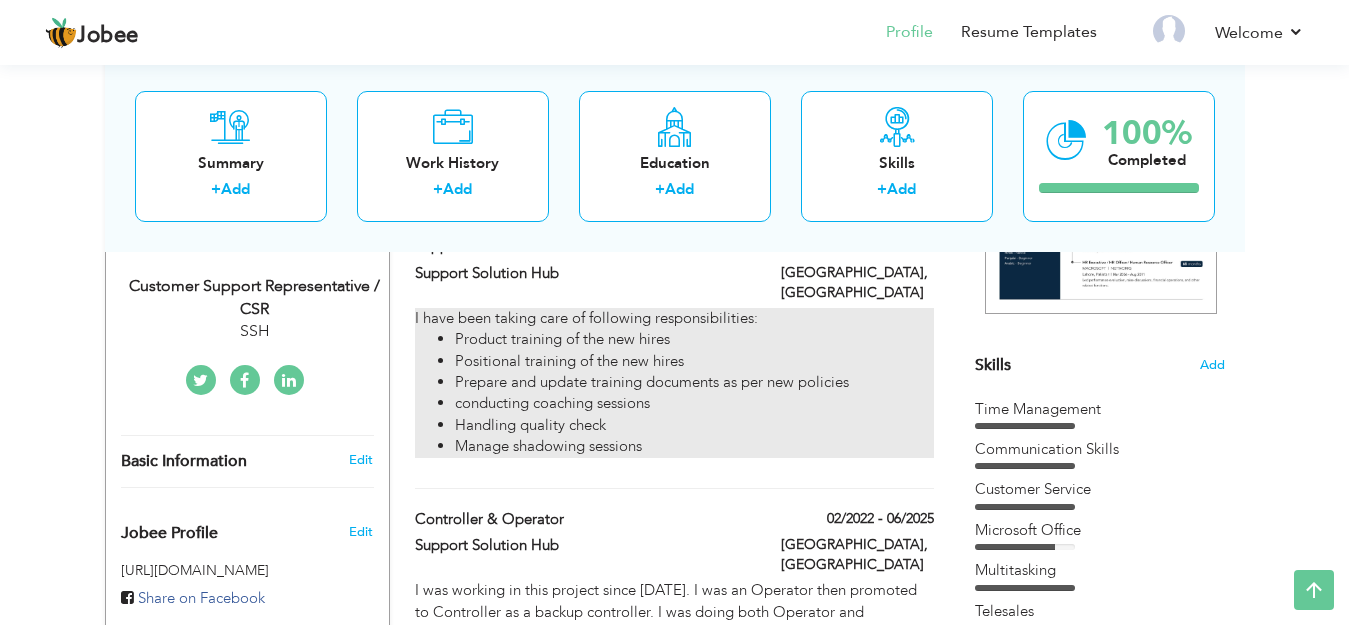 drag, startPoint x: 655, startPoint y: 429, endPoint x: 481, endPoint y: 320, distance: 205.3217 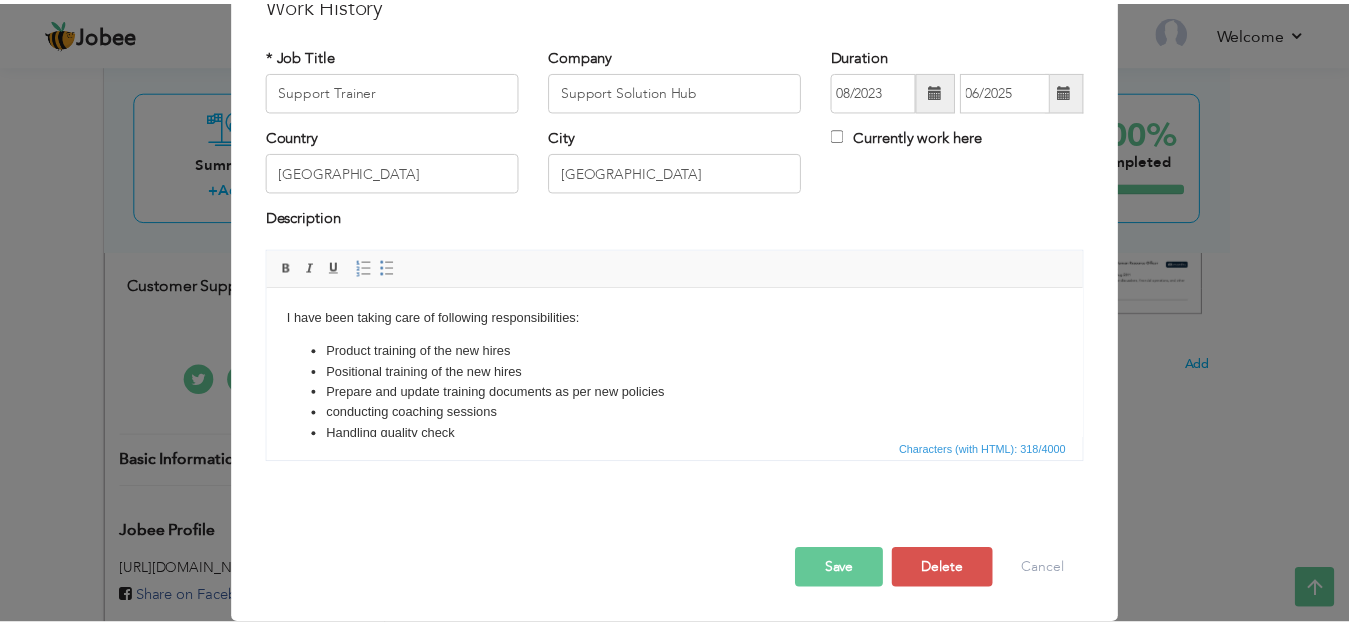 scroll, scrollTop: 0, scrollLeft: 0, axis: both 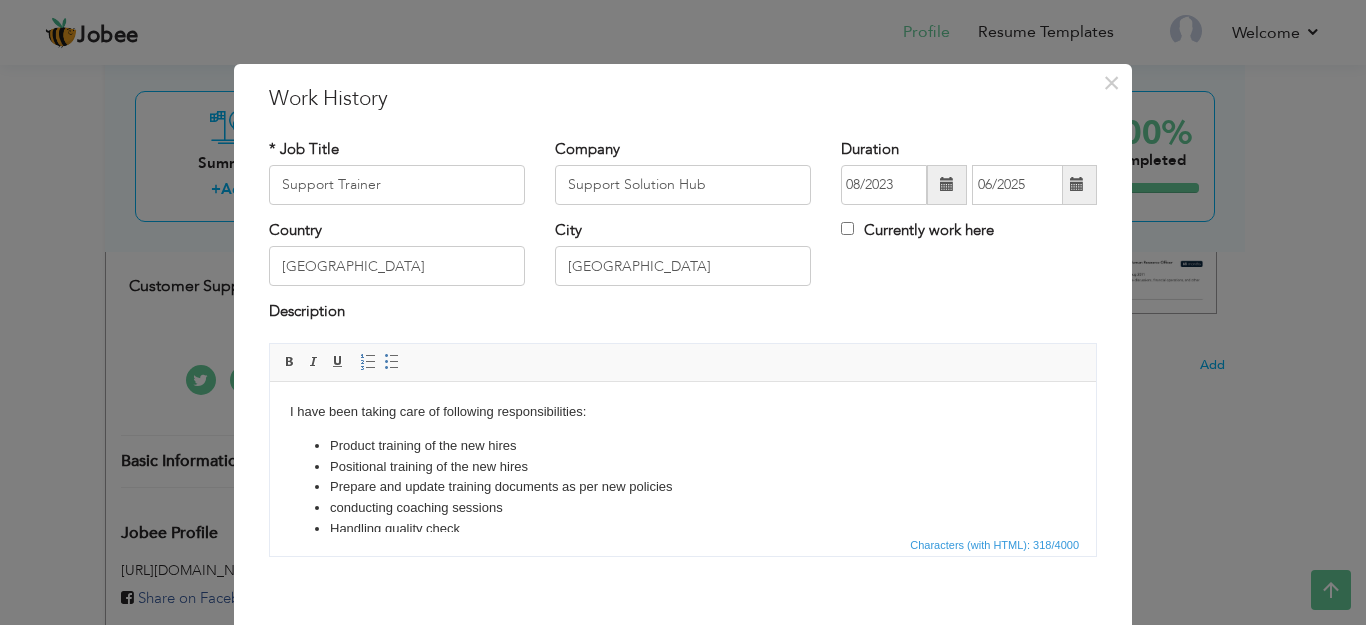 click on "I have been taking care of following responsibilities: Product training of the new hires Positional training of the new hires Prepare and update training documents as per new policies conducting coaching sessions Handling quality check Manage shadowing sessions" at bounding box center (683, 480) 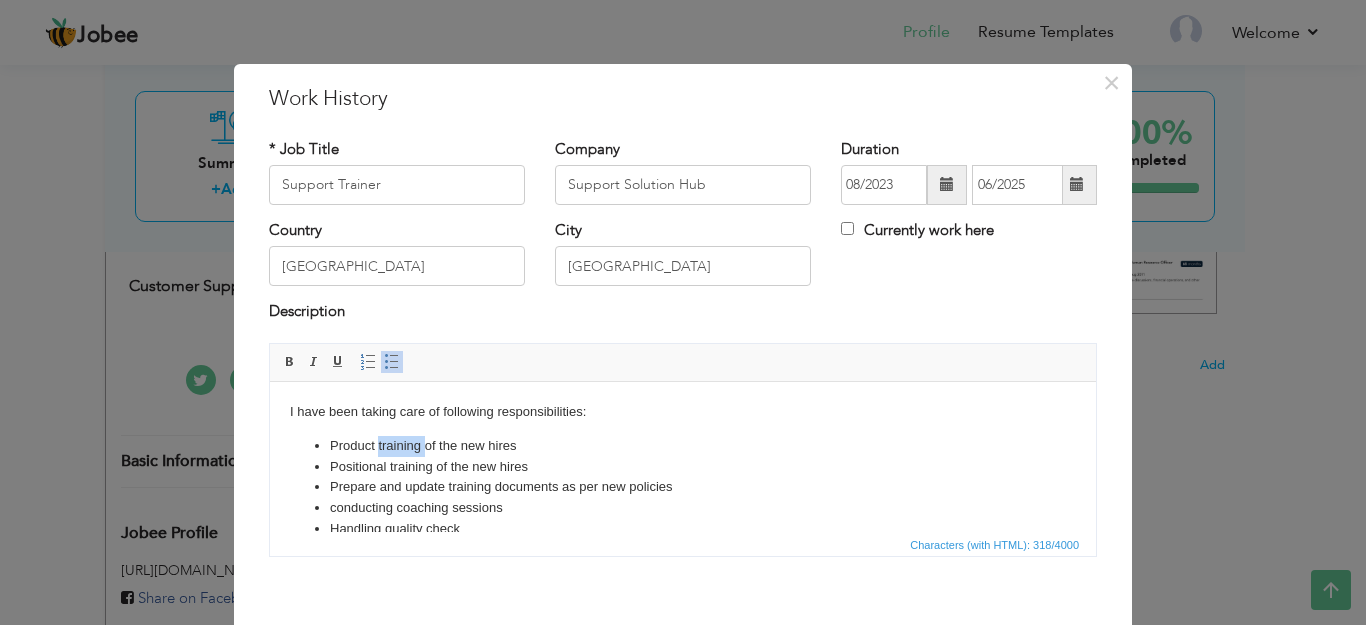 click on "I have been taking care of following responsibilities: Product training of the new hires Positional training of the new hires Prepare and update training documents as per new policies conducting coaching sessions Handling quality check Manage shadowing sessions" at bounding box center [683, 480] 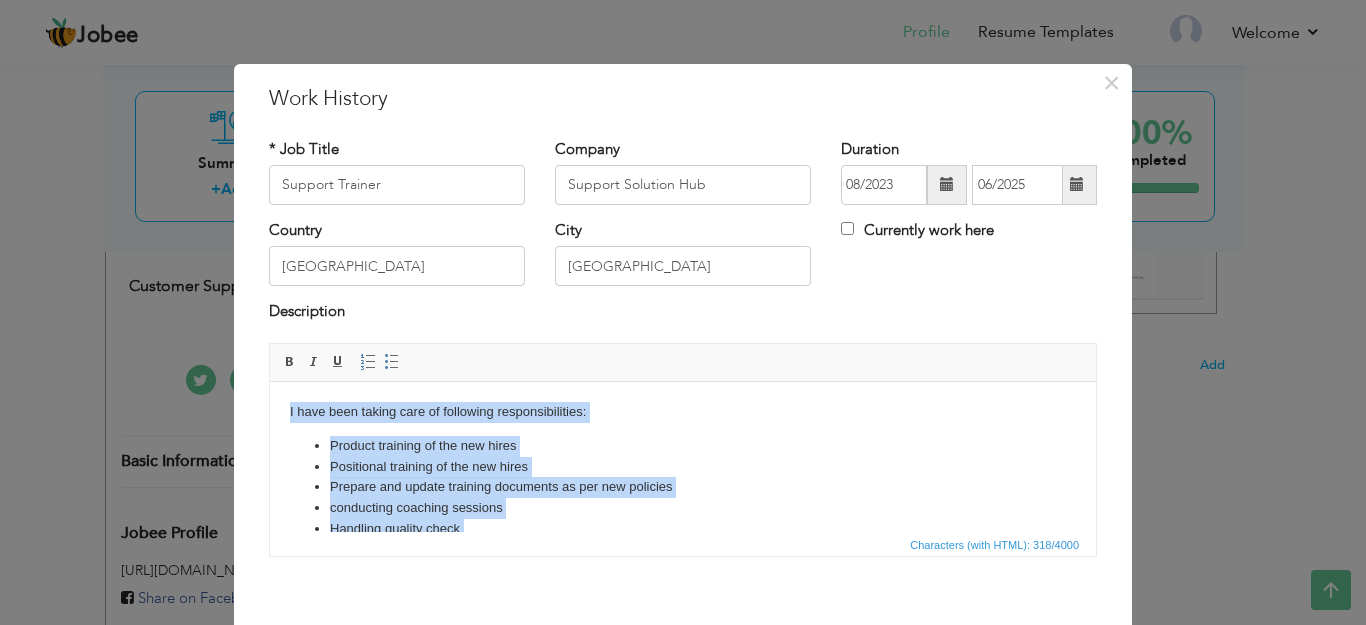 copy on "I have been taking care of following responsibilities: Product training of the new hires Positional training of the new hires Prepare and update training documents as per new policies conducting coaching sessions Handling quality check Manage shadowing sessions" 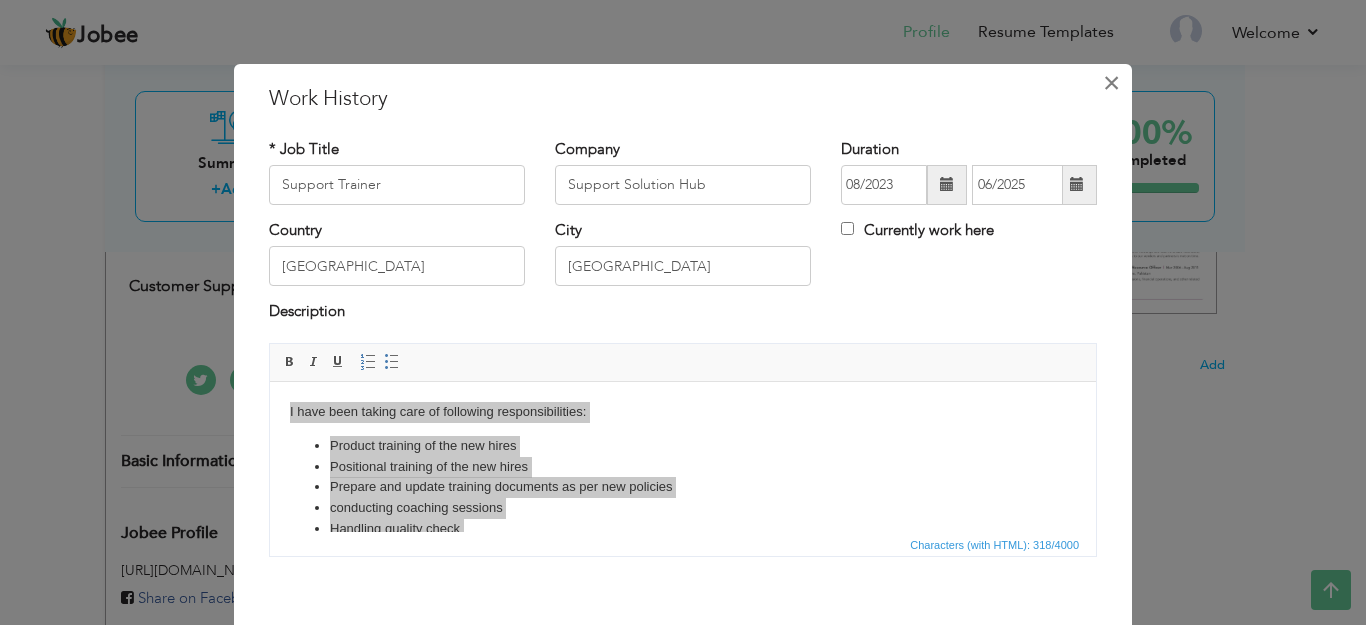 click on "×" at bounding box center [1111, 83] 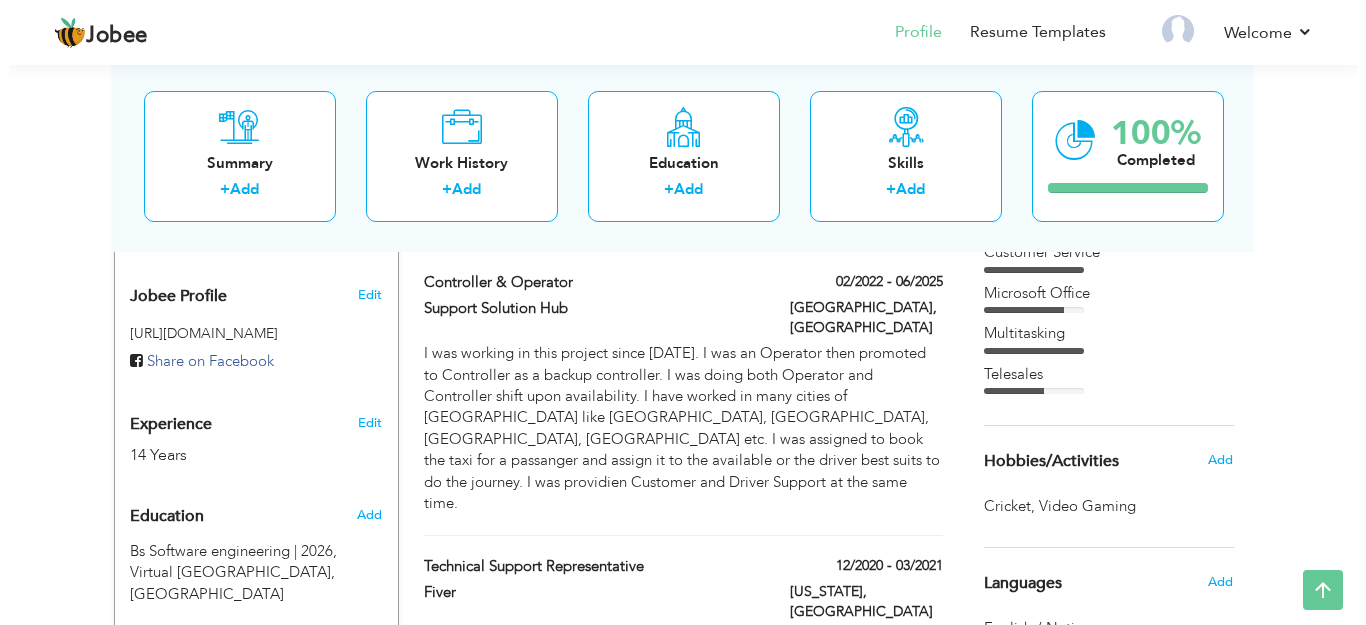 scroll, scrollTop: 647, scrollLeft: 0, axis: vertical 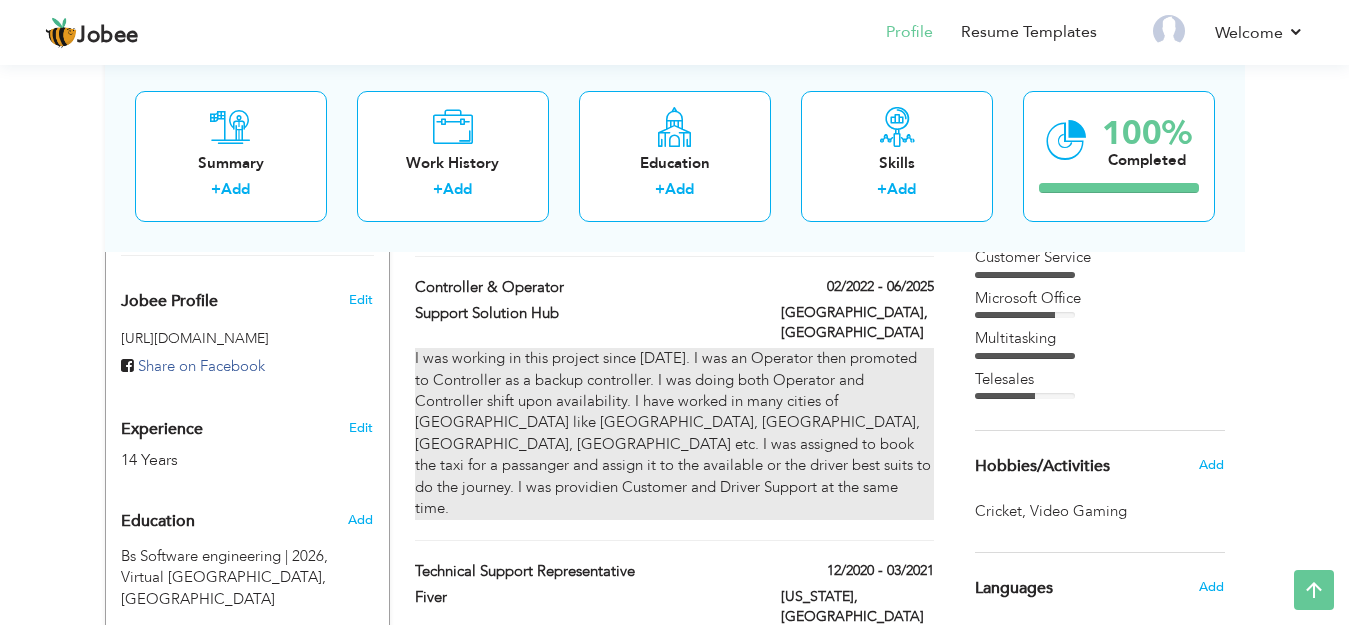 click on "I was working in this project since February 2022. I was an Operator then promoted to Controller as a backup controller. I was doing both Operator and Controller shift upon availability. I have worked in many cities of UK like Birmingham, Wolverhamtpon, southampton, London etc. I was assigned to book the taxi for a passanger and assign it to the available or the driver best suits to do the journey. I was providien Customer and Driver Support at the same time." at bounding box center (674, 433) 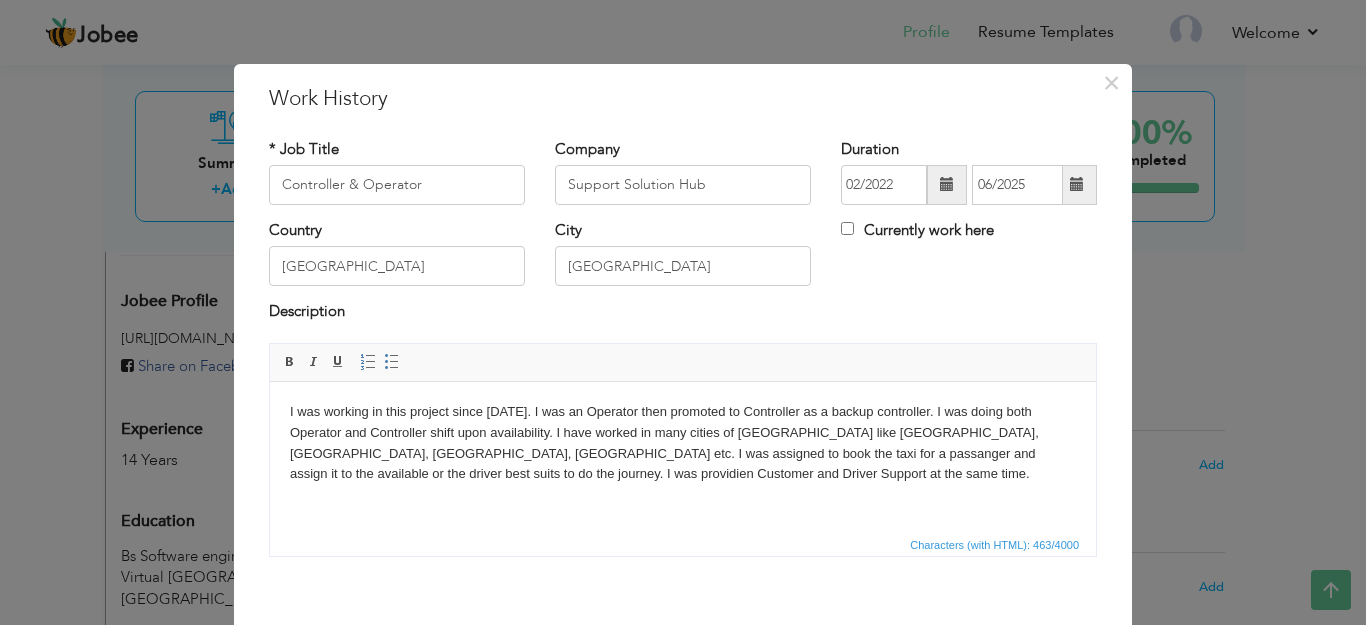 click on "I was working in this project since February 2022. I was an Operator then promoted to Controller as a backup controller. I was doing both Operator and Controller shift upon availability. I have worked in many cities of UK like Birmingham, Wolverhamtpon, southampton, London etc. I was assigned to book the taxi for a passanger and assign it to the available or the driver best suits to do the journey. I was providien Customer and Driver Support at the same time." at bounding box center (683, 442) 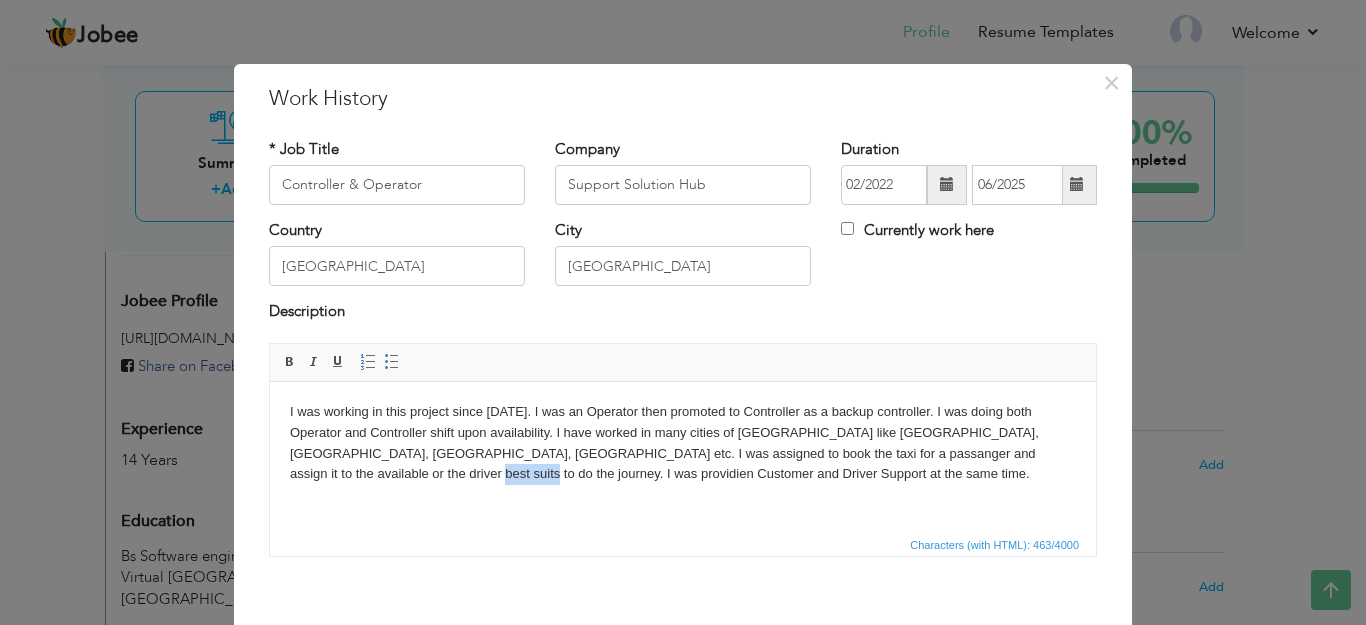 click on "I was working in this project since February 2022. I was an Operator then promoted to Controller as a backup controller. I was doing both Operator and Controller shift upon availability. I have worked in many cities of UK like Birmingham, Wolverhamtpon, southampton, London etc. I was assigned to book the taxi for a passanger and assign it to the available or the driver best suits to do the journey. I was providien Customer and Driver Support at the same time." at bounding box center [683, 442] 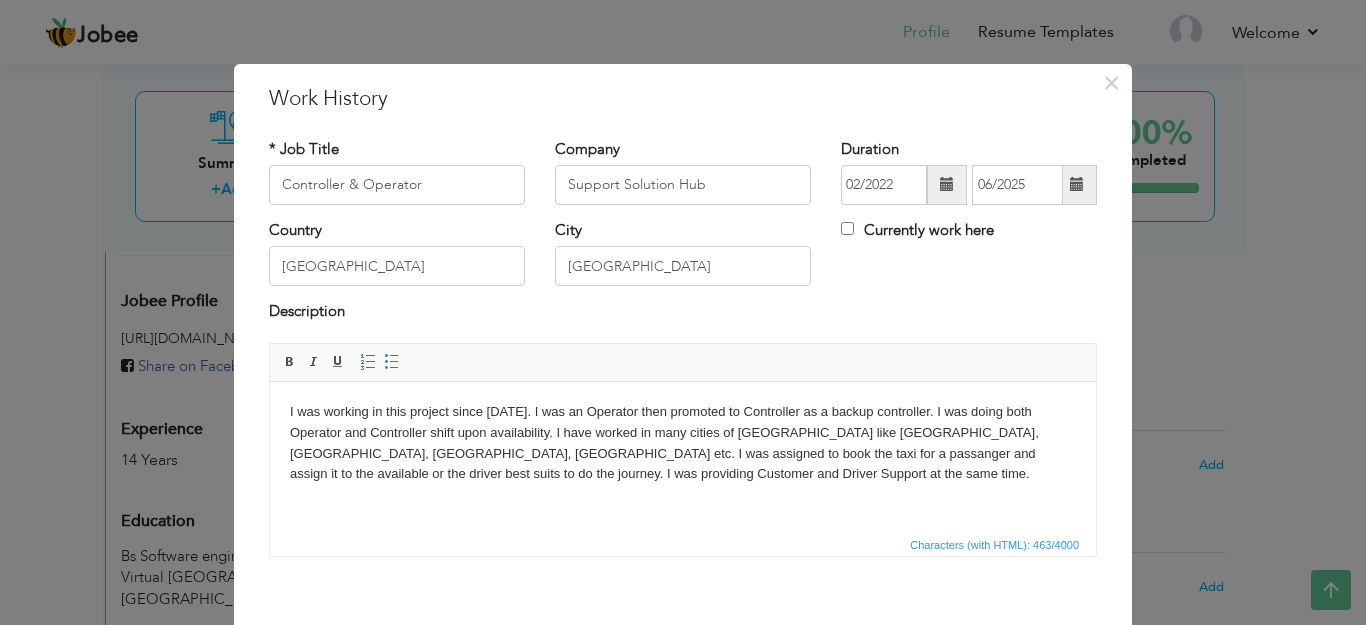 click on "I was working in this project since February 2022. I was an Operator then promoted to Controller as a backup controller. I was doing both Operator and Controller shift upon availability. I have worked in many cities of UK like Birmingham, Wolverhamtpon, southampton, London etc. I was assigned to book the taxi for a passanger and assign it to the available or the driver best suits to do the journey. I was providing Customer and Driver Support at the same time." at bounding box center [683, 442] 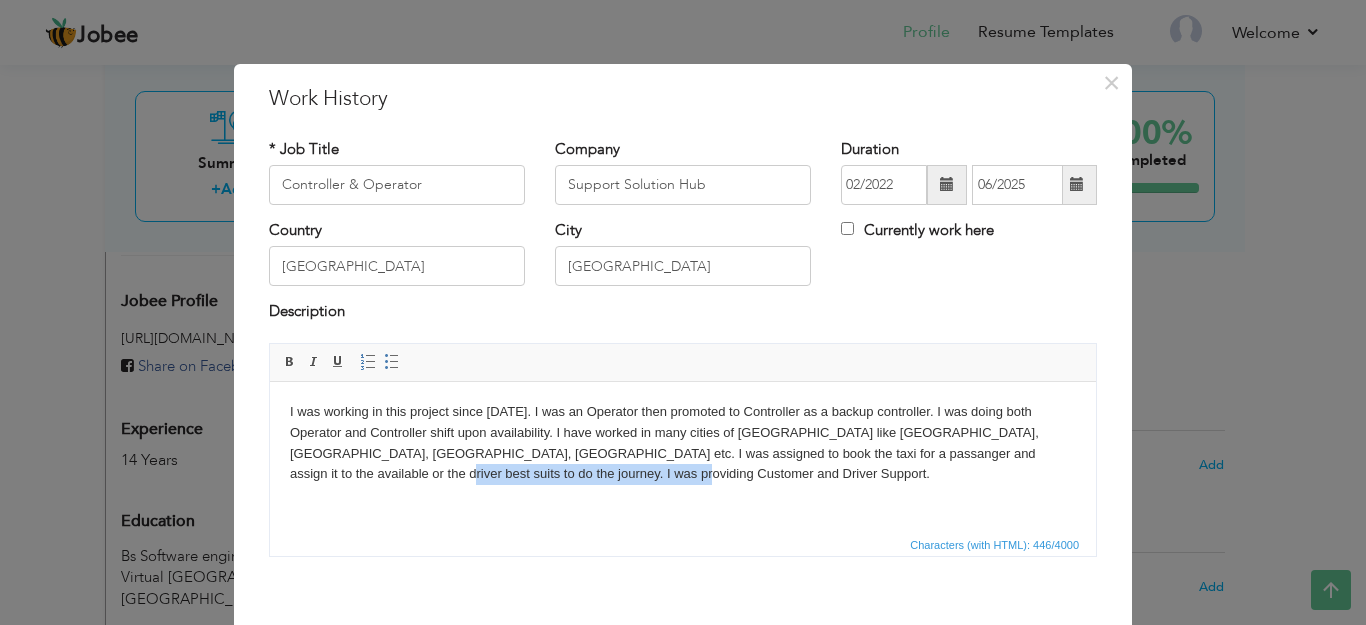 drag, startPoint x: 1041, startPoint y: 468, endPoint x: 1039, endPoint y: 457, distance: 11.18034 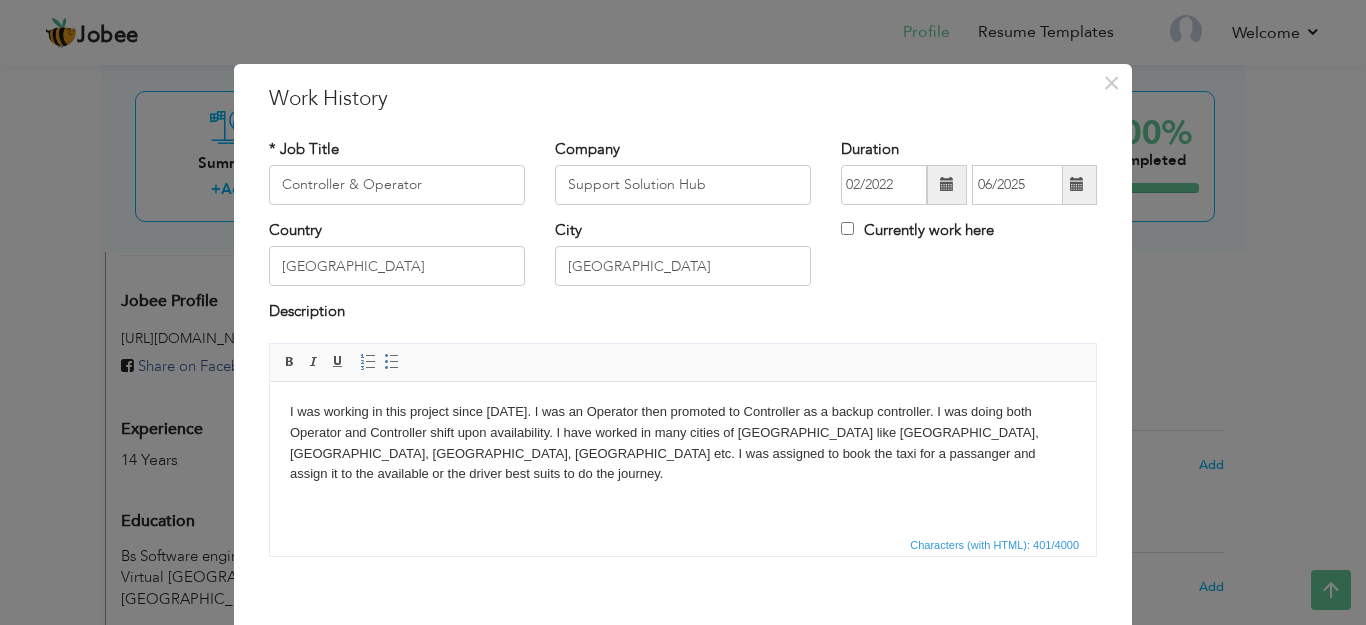 click on "I was working in this project since February 2022. I was an Operator then promoted to Controller as a backup controller. I was doing both Operator and Controller shift upon availability. I have worked in many cities of UK like Birmingham, Wolverhamtpon, southampton, London etc. I was assigned to book the taxi for a passanger and assign it to the available or the driver best suits to do the journey." at bounding box center (683, 442) 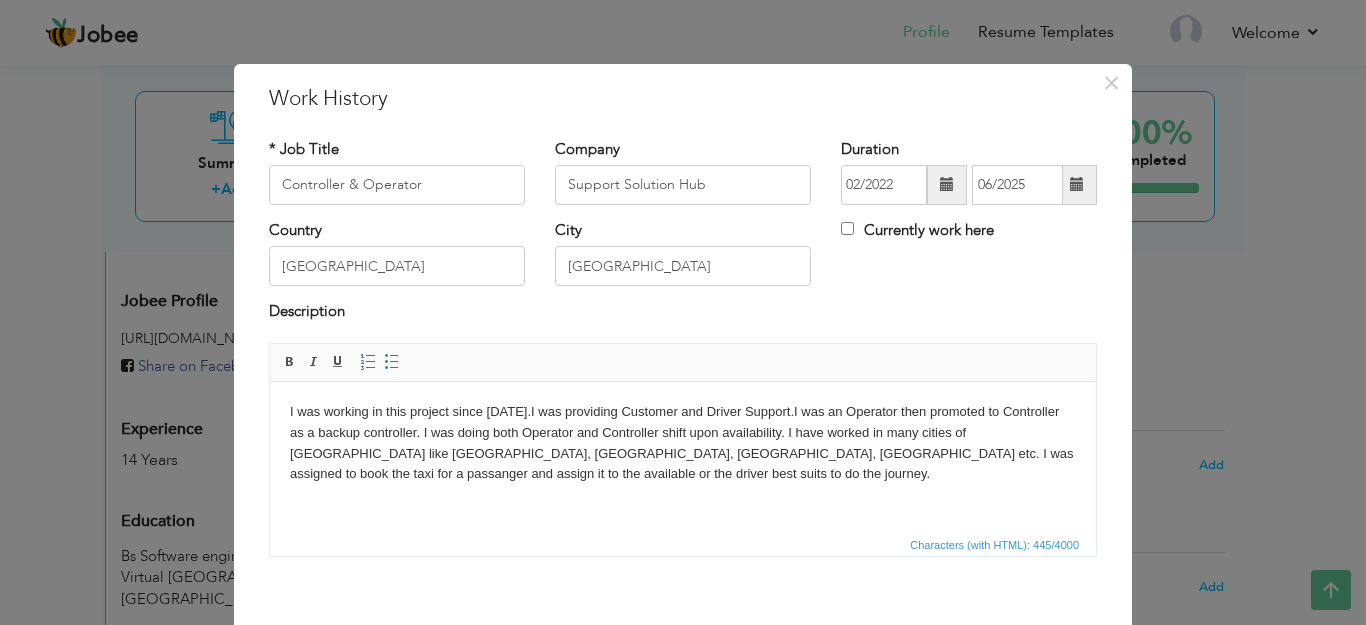 click on "I was working in this project since February 2022.  I was providing Customer and Driver Support.  I was an Operator then promoted to Controller as a backup controller. I was doing both Operator and Controller shift upon availability. I have worked in many cities of UK like Birmingham, Wolverhamtpon, southampton, London etc. I was assigned to book the taxi for a passanger and assign it to the available or the driver best suits to do the journey." at bounding box center [683, 442] 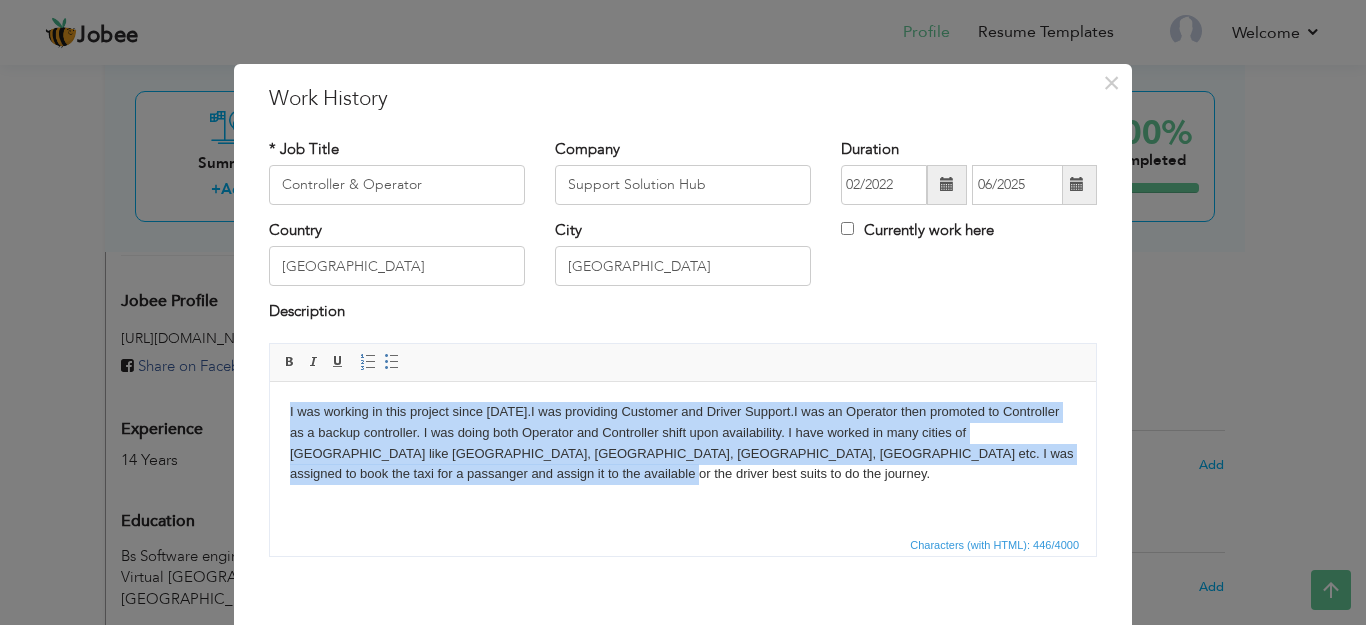 copy on "I was working in this project since February 2022.  I was providing Customer and Driver Support.  I was an Operator then promoted to Controller as a backup controller. I was doing both Operator and Controller shift upon availability. I have worked in many cities of UK like Birmingham, Wolverhamtpon, southampton, London etc. I was assigned to book the taxi for a passanger and assign it to the available or the driver best suits to do the journey." 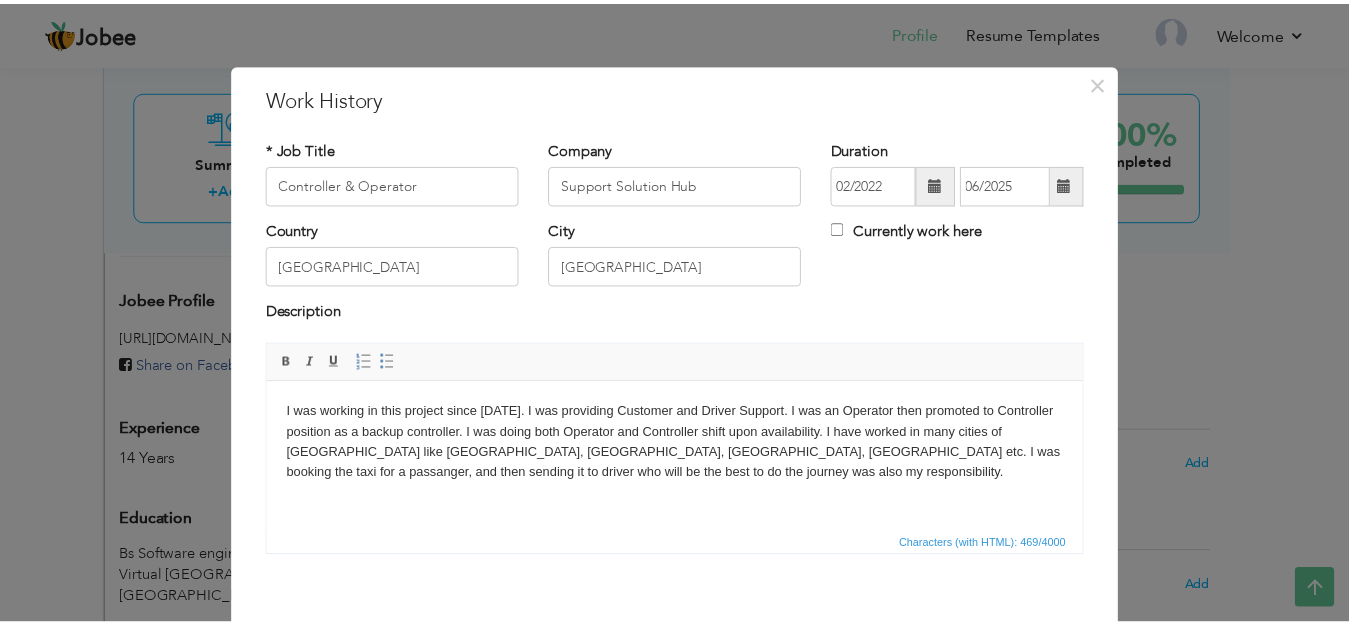 scroll, scrollTop: 94, scrollLeft: 0, axis: vertical 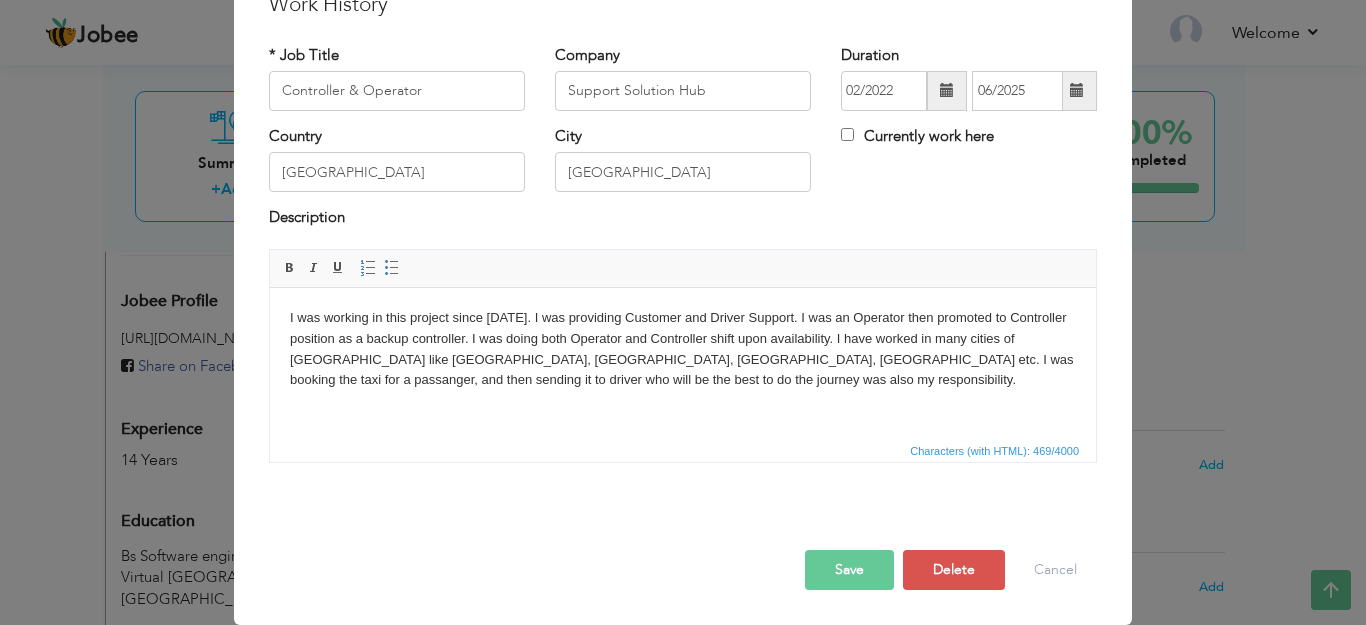 click on "Save" at bounding box center (849, 570) 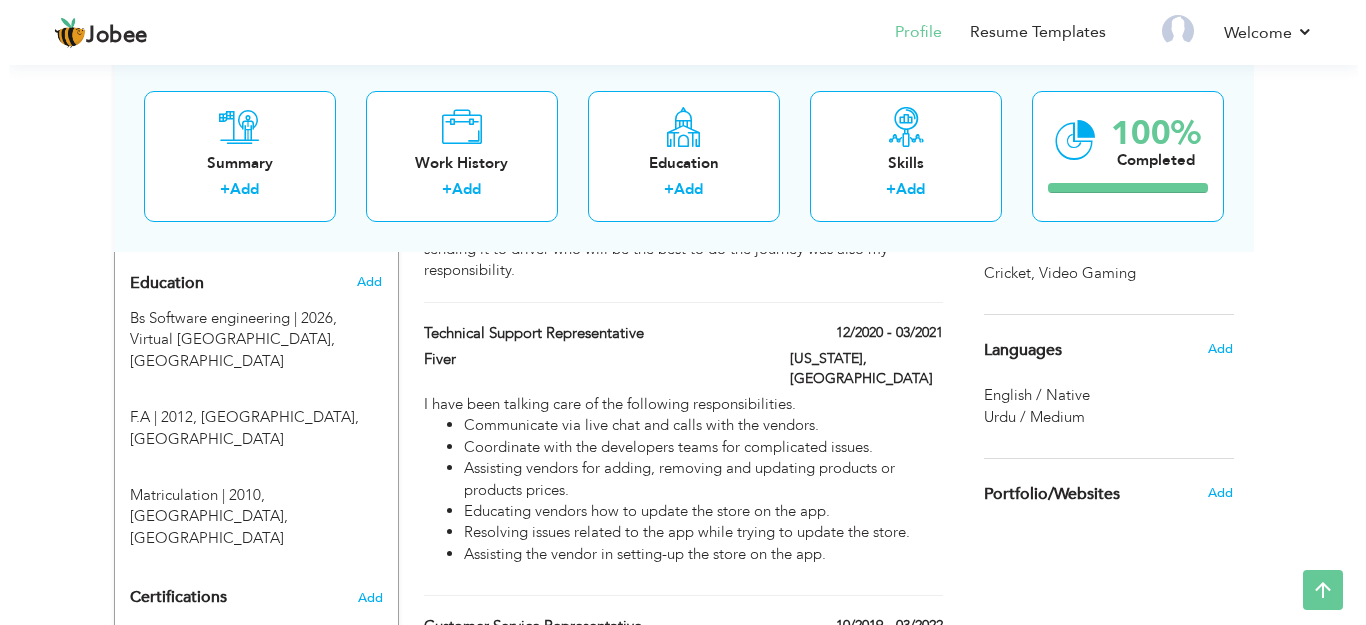 scroll, scrollTop: 926, scrollLeft: 0, axis: vertical 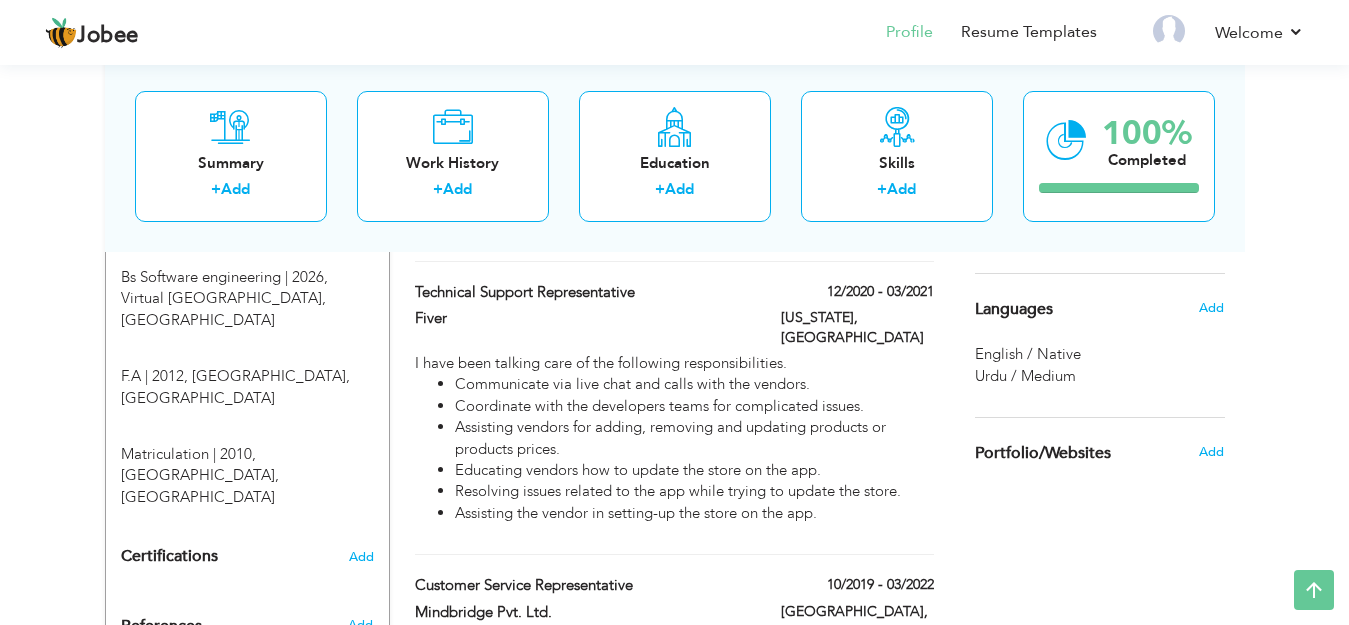 click on "View Resume
Export PDF
Profile
Summary
Public Link
Experience
Education
Awards
Work Histroy
Projects
Certifications
Skills
Preferred Job City" at bounding box center (674, 661) 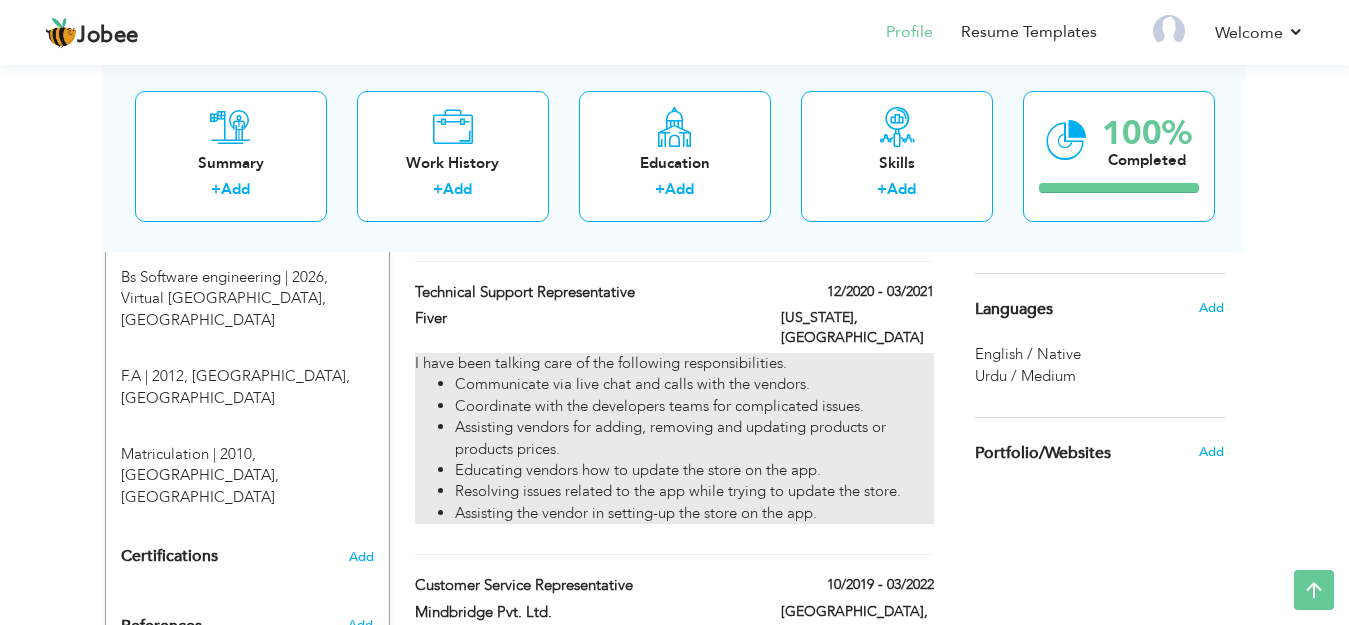 click on "Communicate via live chat and calls with the vendors." at bounding box center (694, 384) 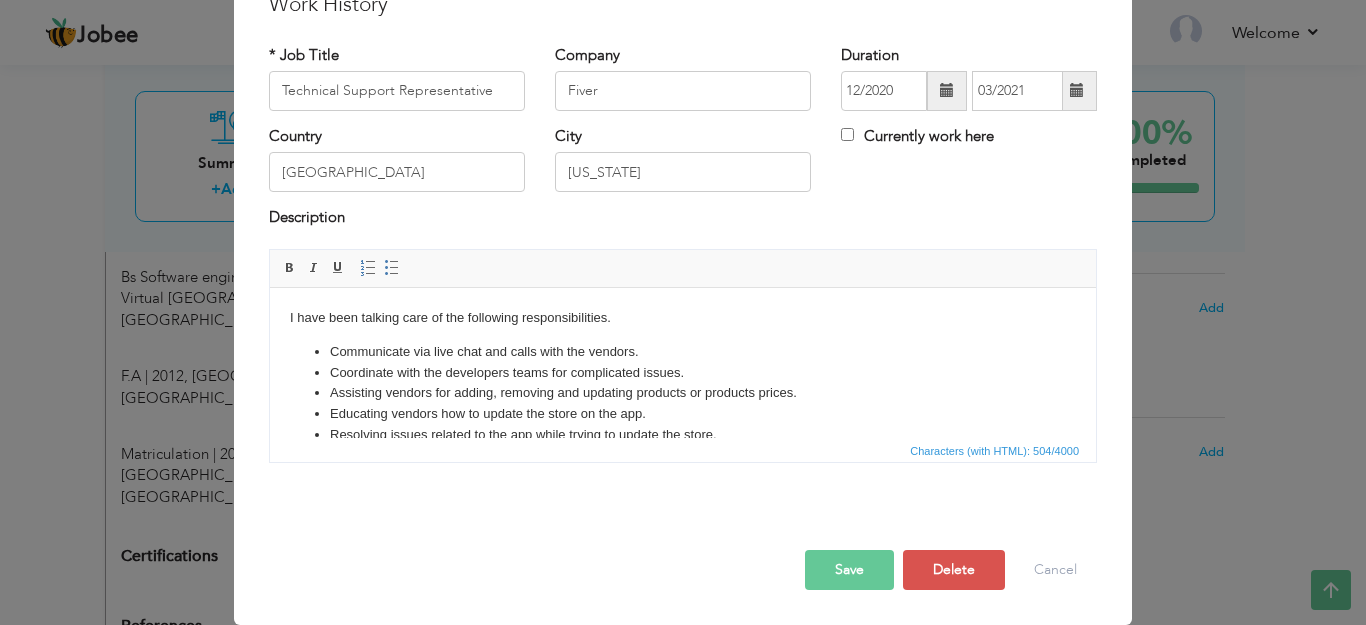 scroll, scrollTop: 0, scrollLeft: 0, axis: both 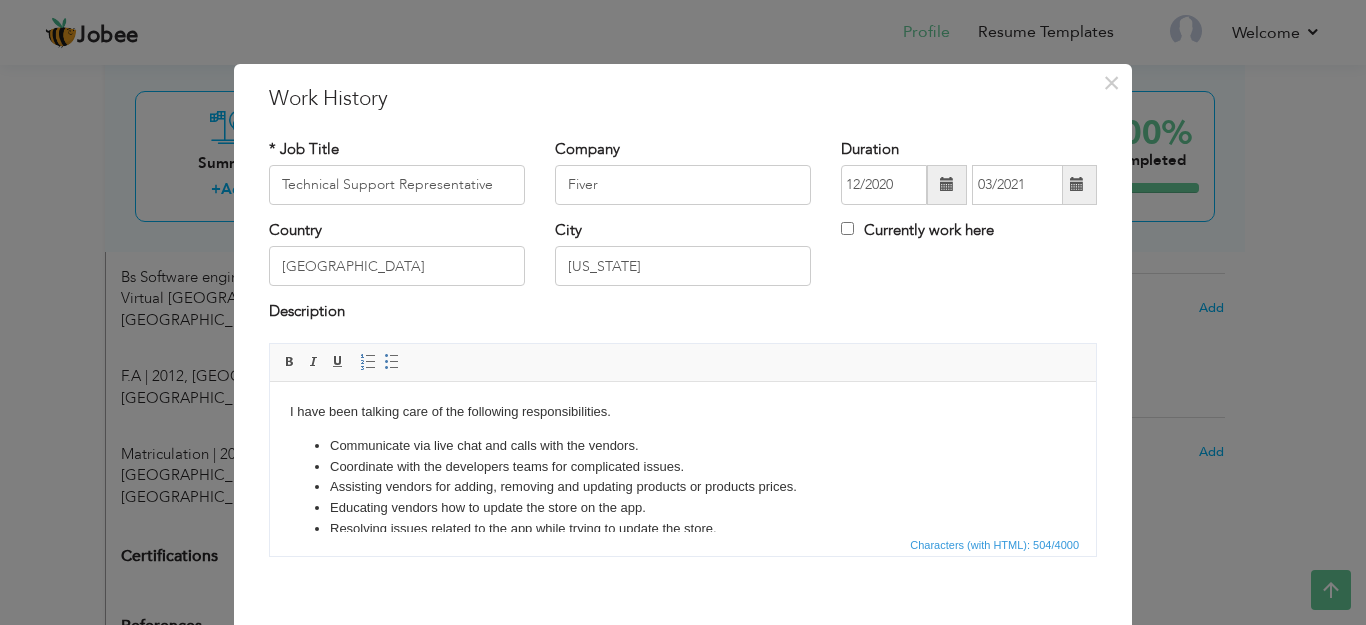 click on "I have been talking care of the following responsibilities. Communicate via live chat and calls with the vendors.  Coordinate with the developers teams for complicated issues. Assisting vendors for adding, removing and updating products or products prices. Educating vendors how to update the store on the app. Resolving issues related to the app while trying to update the store. Assisting the vendor in setting-up the store on the app." at bounding box center [683, 480] 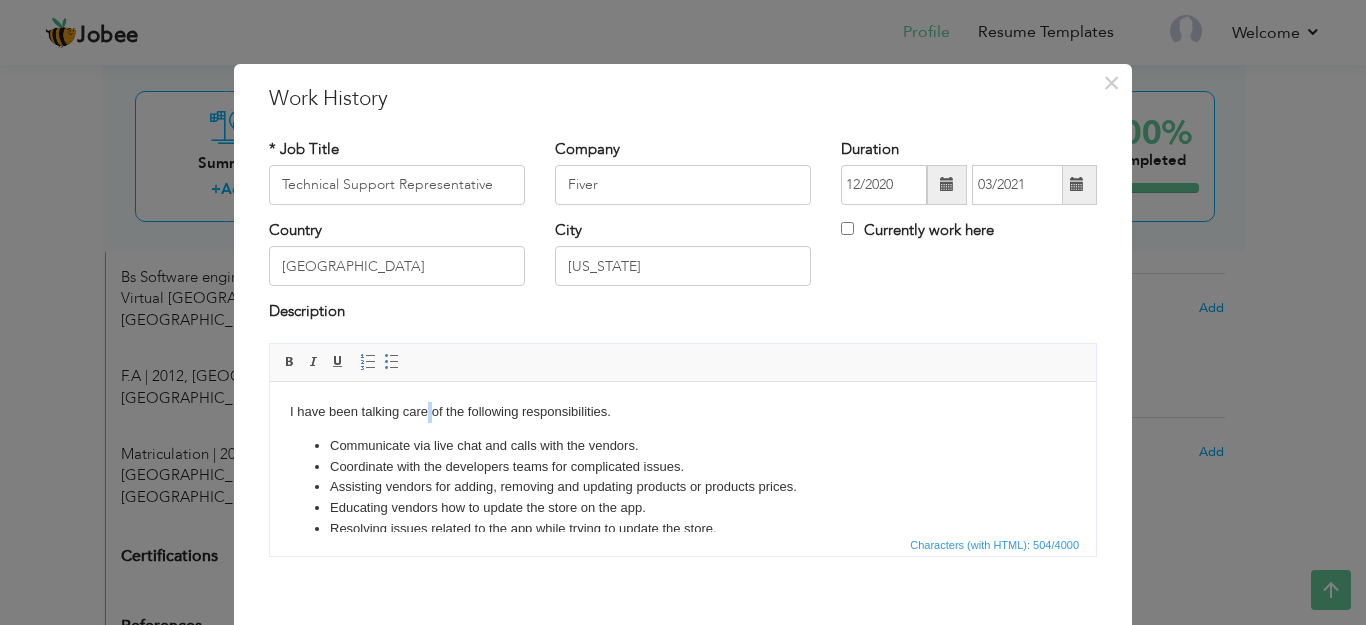 click on "I have been talking care of the following responsibilities. Communicate via live chat and calls with the vendors.  Coordinate with the developers teams for complicated issues. Assisting vendors for adding, removing and updating products or products prices. Educating vendors how to update the store on the app. Resolving issues related to the app while trying to update the store. Assisting the vendor in setting-up the store on the app." at bounding box center (683, 480) 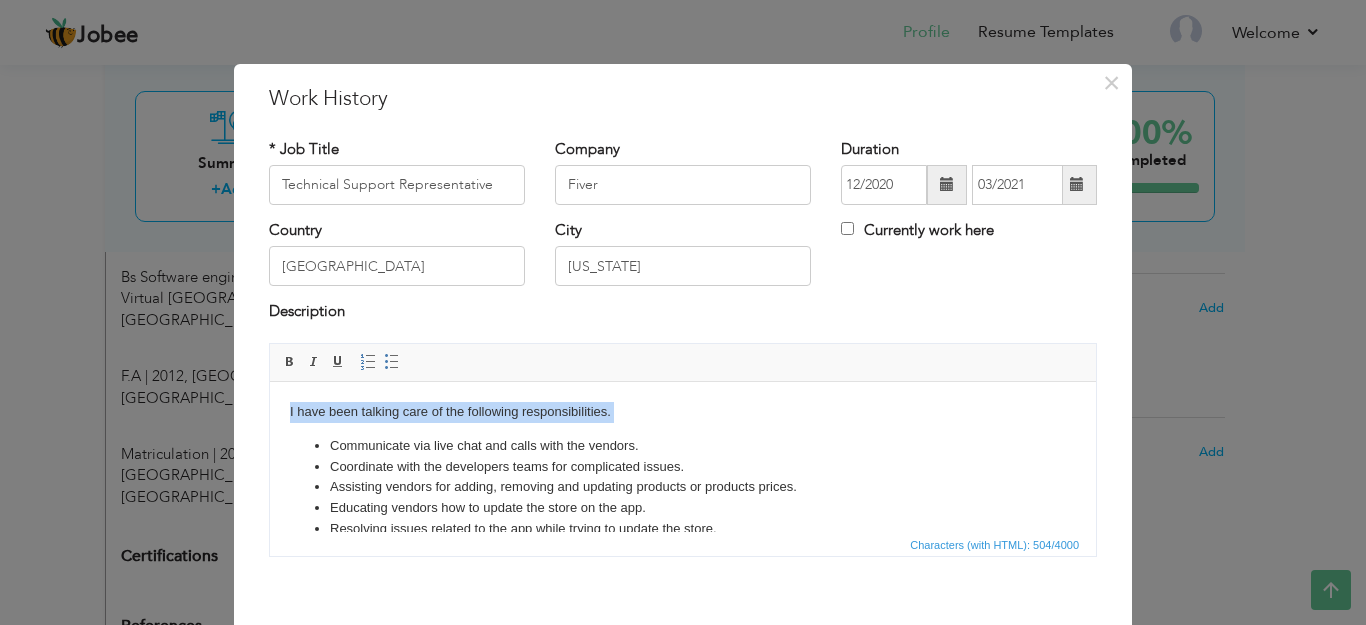 click on "I have been talking care of the following responsibilities. Communicate via live chat and calls with the vendors.  Coordinate with the developers teams for complicated issues. Assisting vendors for adding, removing and updating products or products prices. Educating vendors how to update the store on the app. Resolving issues related to the app while trying to update the store. Assisting the vendor in setting-up the store on the app." at bounding box center (683, 480) 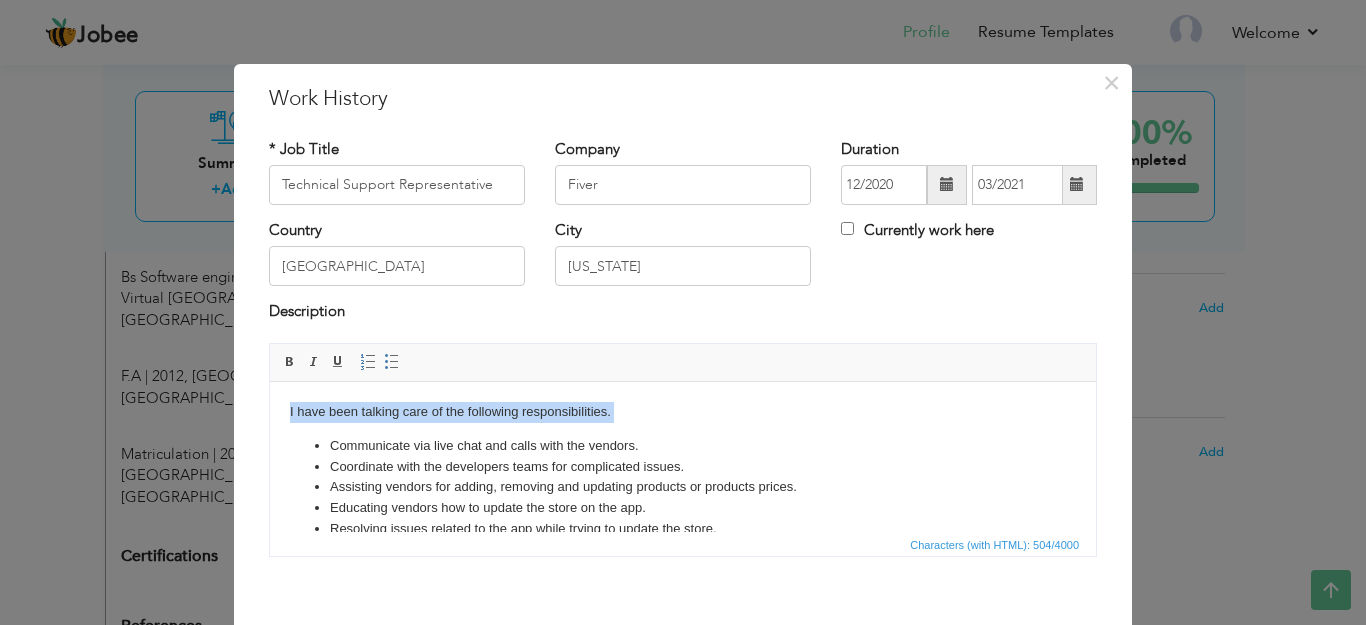 copy on "I have been talking care of the following responsibilities." 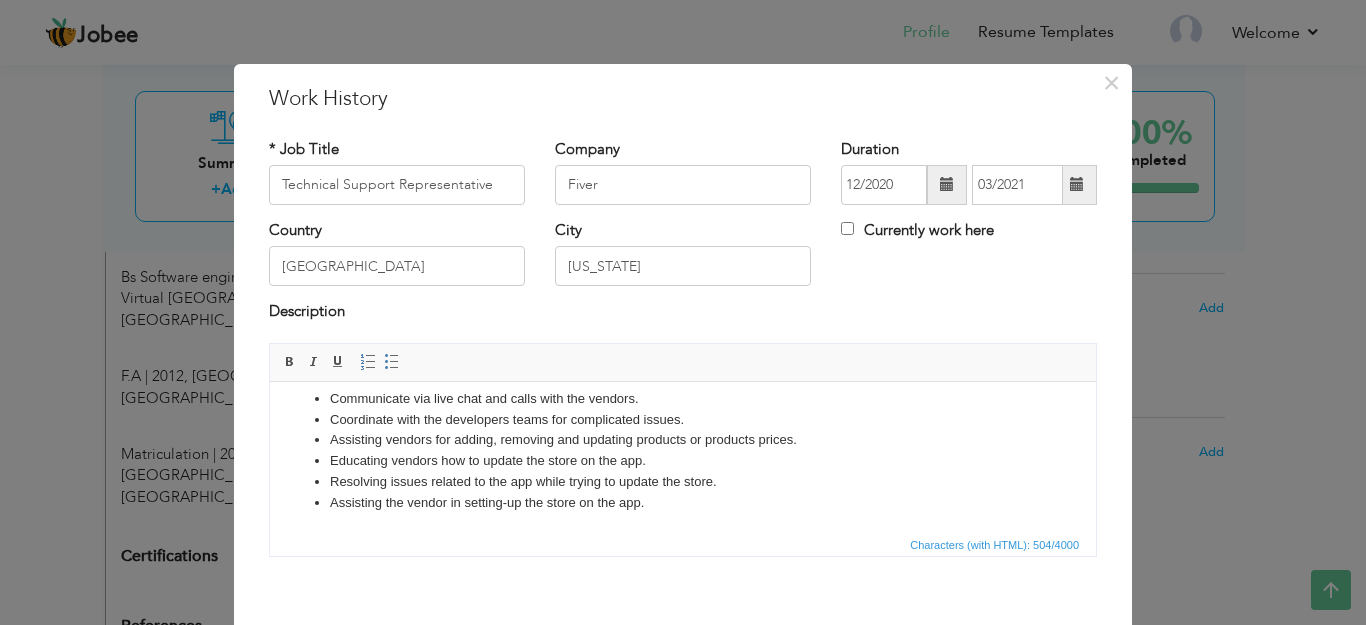 scroll, scrollTop: 49, scrollLeft: 0, axis: vertical 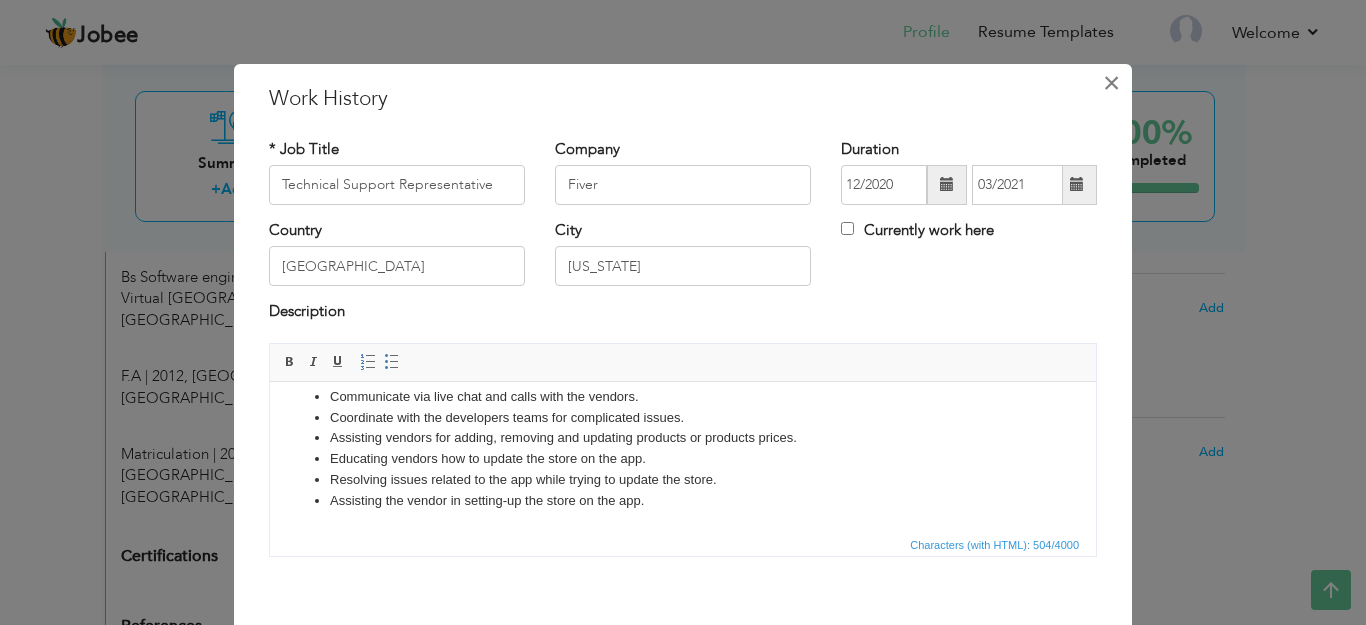click on "×" at bounding box center (1111, 83) 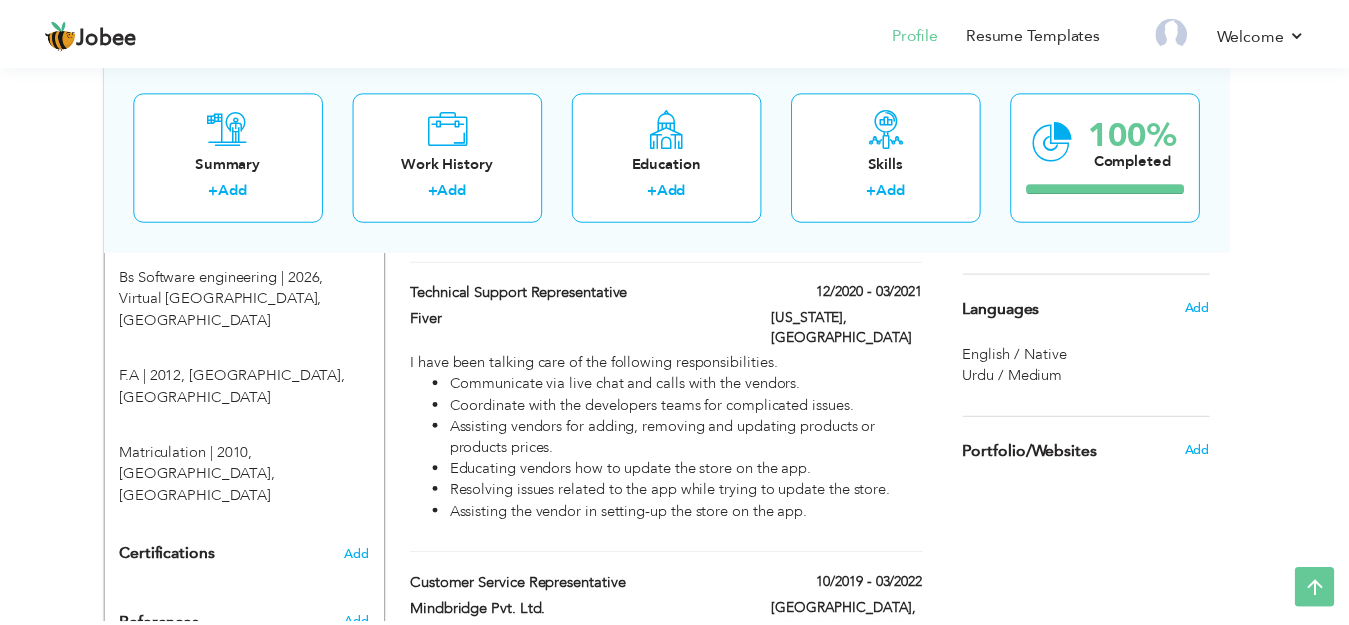 scroll, scrollTop: 0, scrollLeft: 0, axis: both 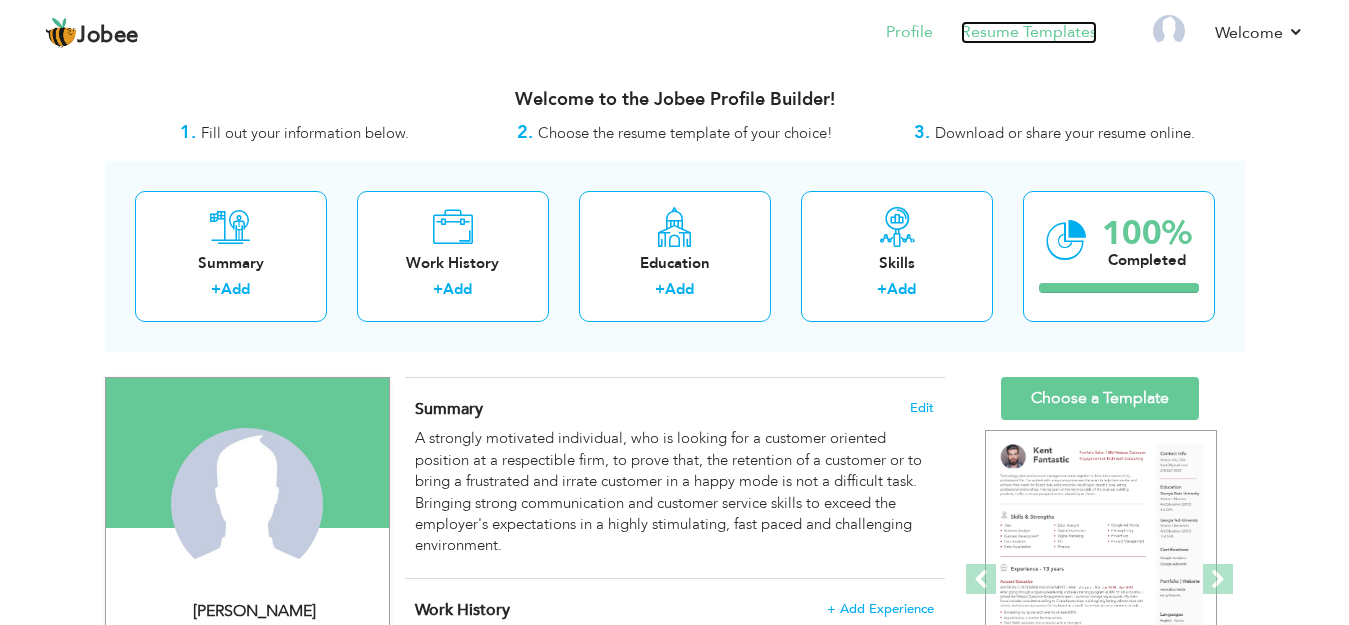 click on "Resume Templates" at bounding box center (1029, 32) 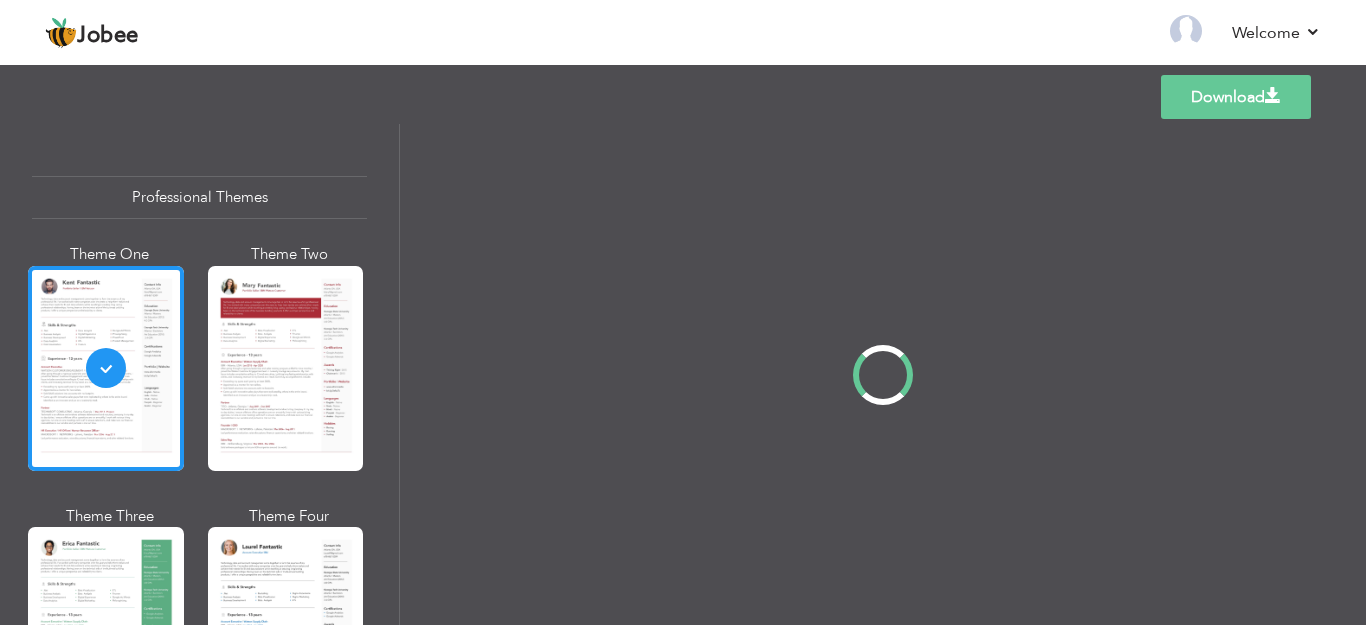 scroll, scrollTop: 0, scrollLeft: 0, axis: both 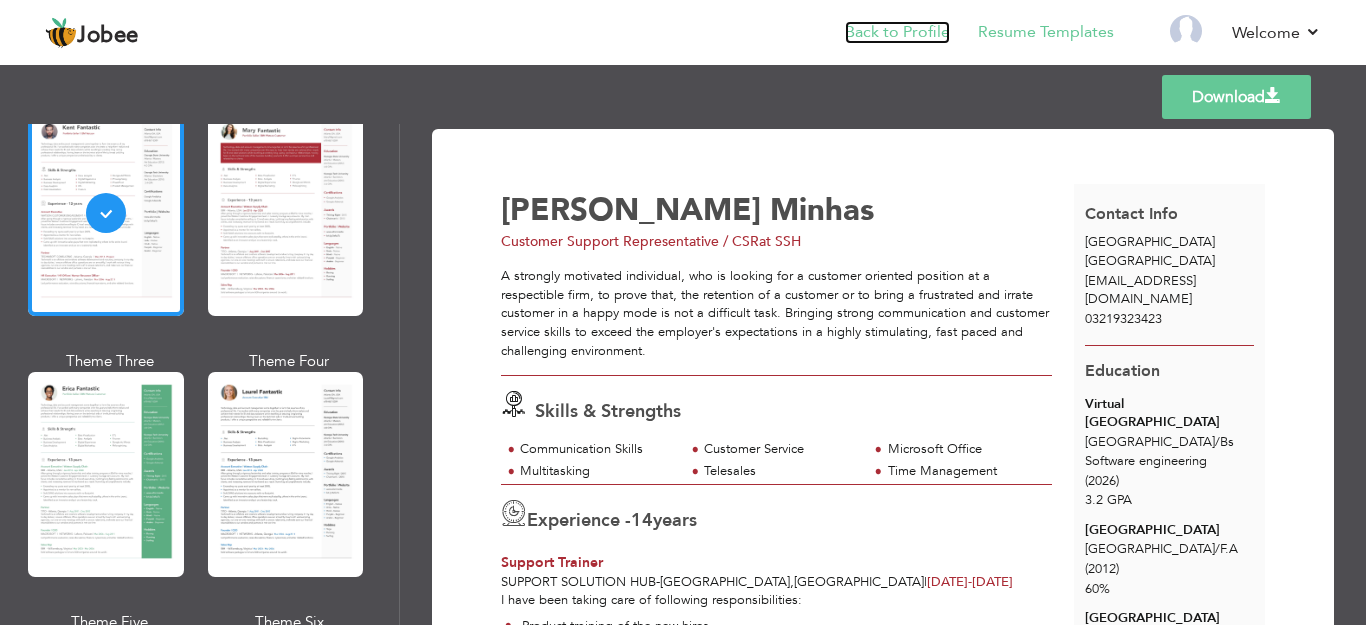 click on "Back to Profile" at bounding box center (897, 32) 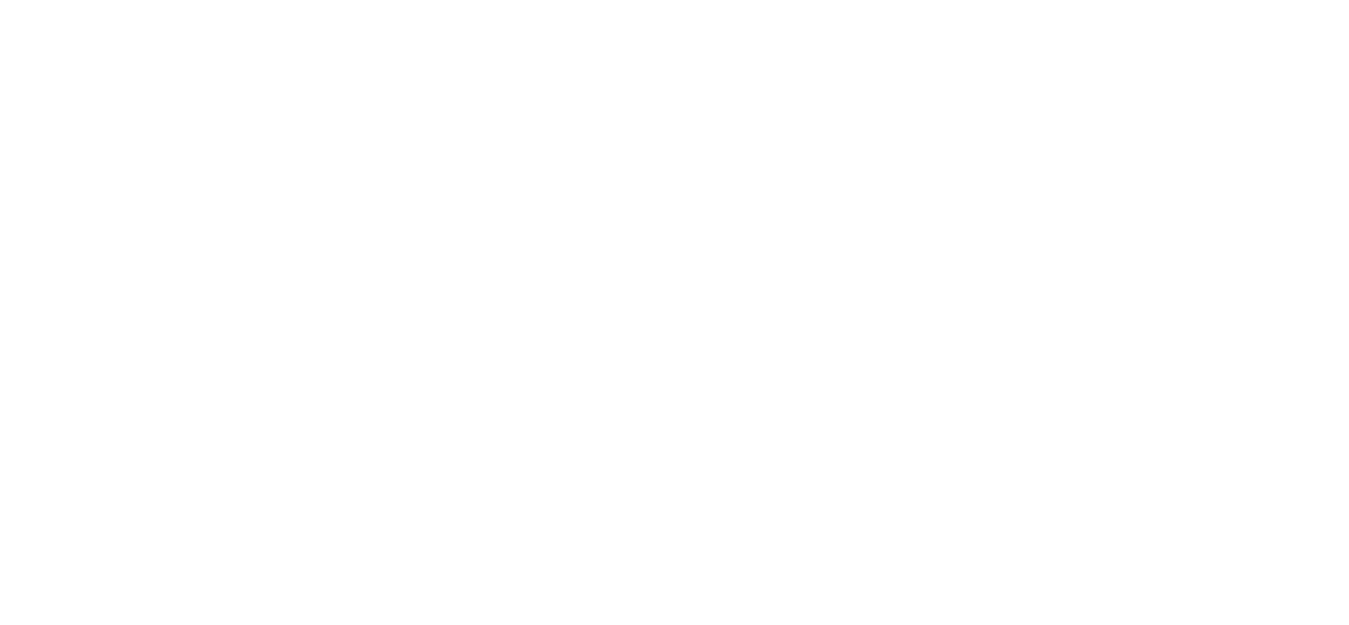 scroll, scrollTop: 0, scrollLeft: 0, axis: both 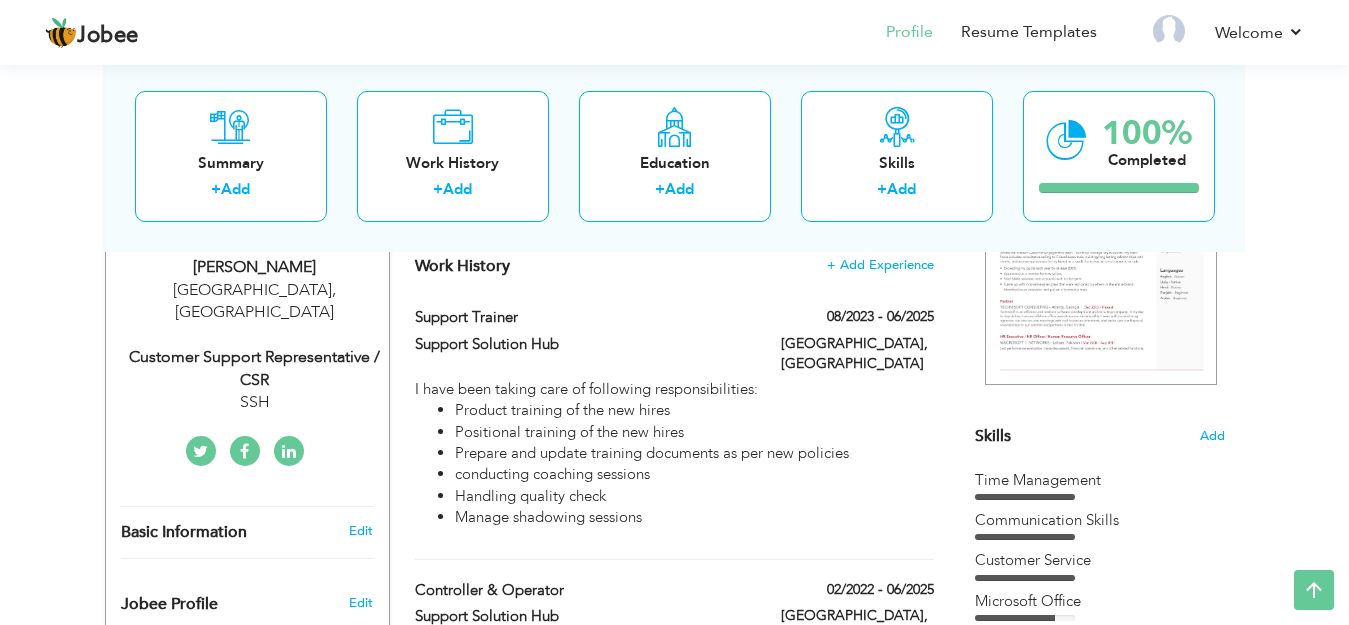 click on "Customer Support Representative / CSR" at bounding box center [255, 369] 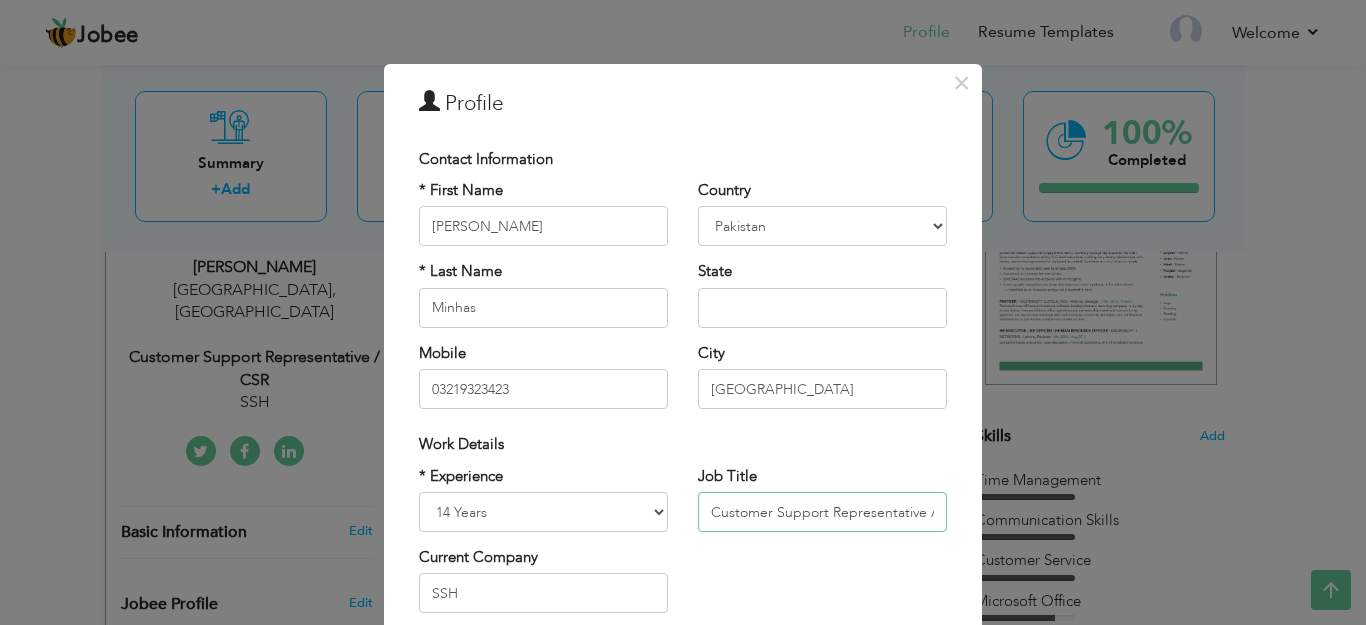 click on "Customer Support Representative / CSR" at bounding box center [822, 512] 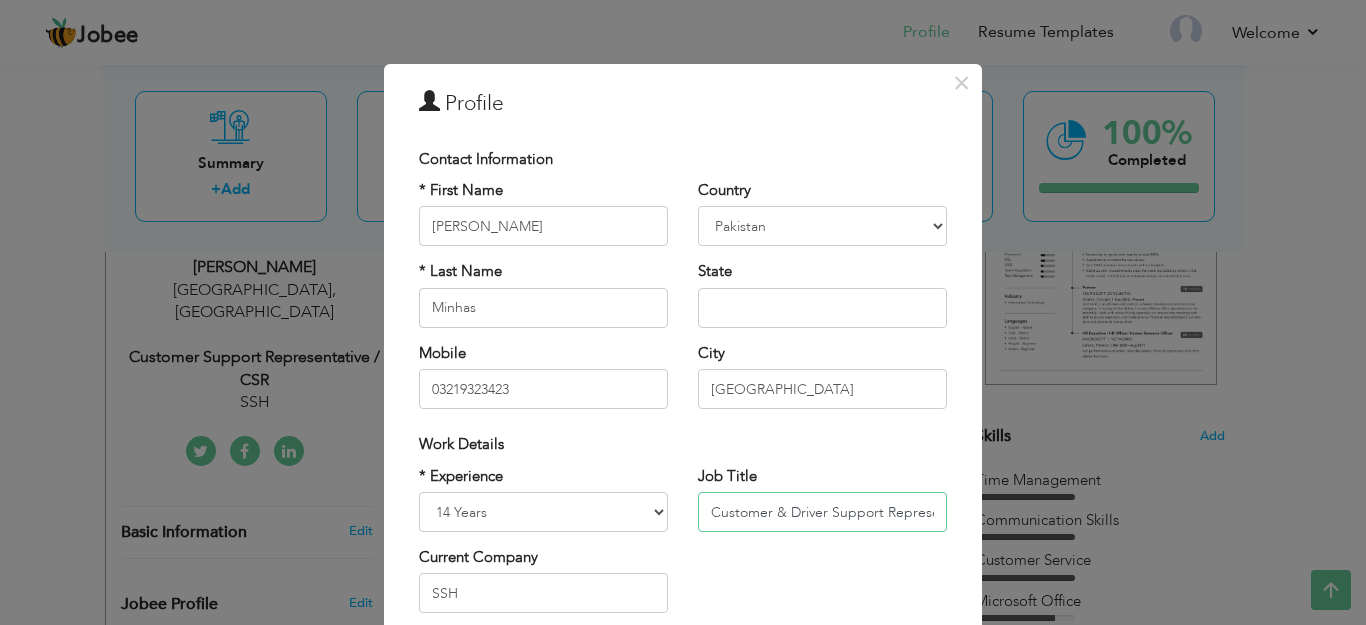 click on "Customer & Driver Support Representative / CSR" at bounding box center (822, 512) 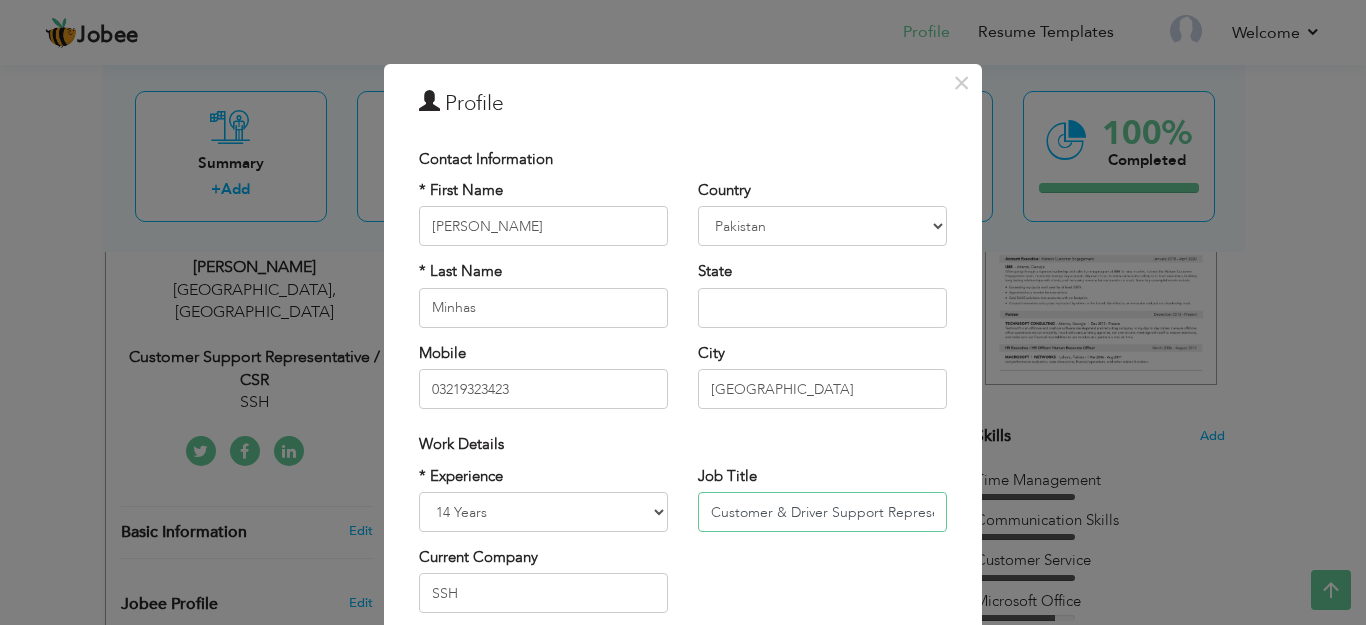 type on "Customer & Driver Support Representative / CSR" 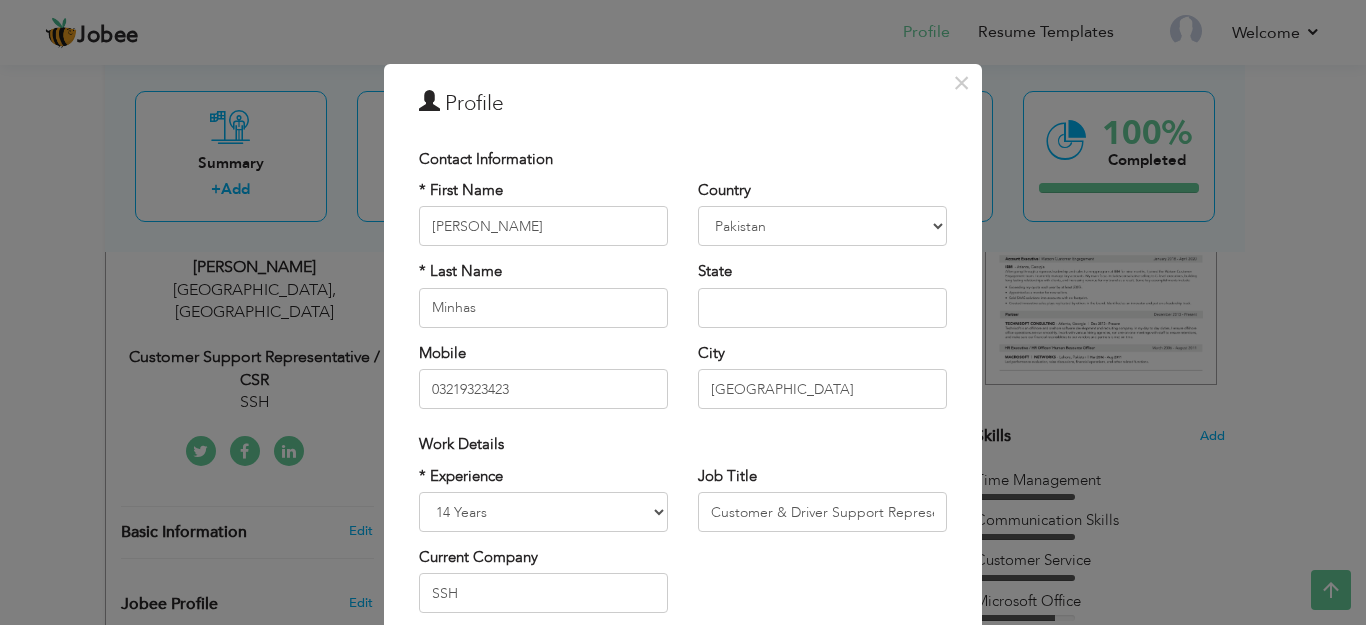 click on "* Experience
Entry Level Less than 1 Year 1 Year 2 Years 3 Years 4 Years 5 Years 6 Years 7 Years 8 Years 9 Years 10 Years 11 Years 12 Years 13 Years 14 Years 15 Years 16 Years 17 Years 18 Years 19 Years 20 Years 21 Years 22 Years 23 Years 24 Years 25 Years 26 Years 27 Years 28 Years 29 Years 30 Years 31 Years 32 Years 33 Years 34 Years 35 Years More than 35 Years
Current Company
SSH
Job Title" at bounding box center [683, 547] 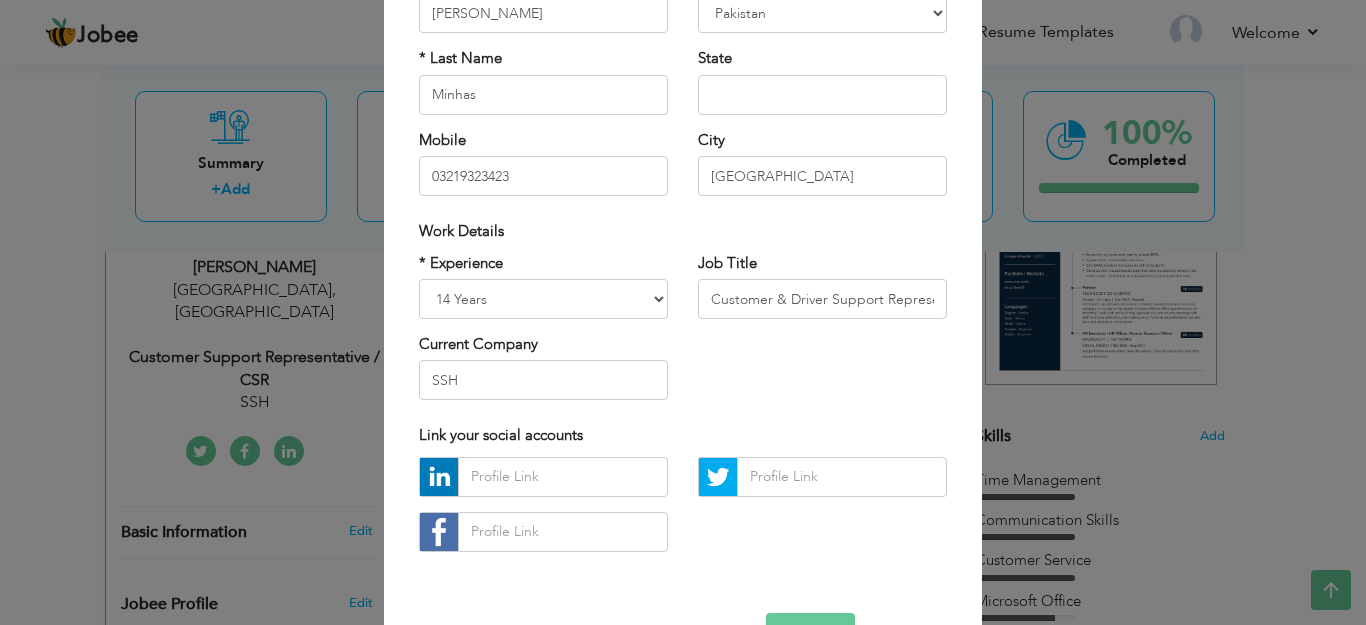 scroll, scrollTop: 276, scrollLeft: 0, axis: vertical 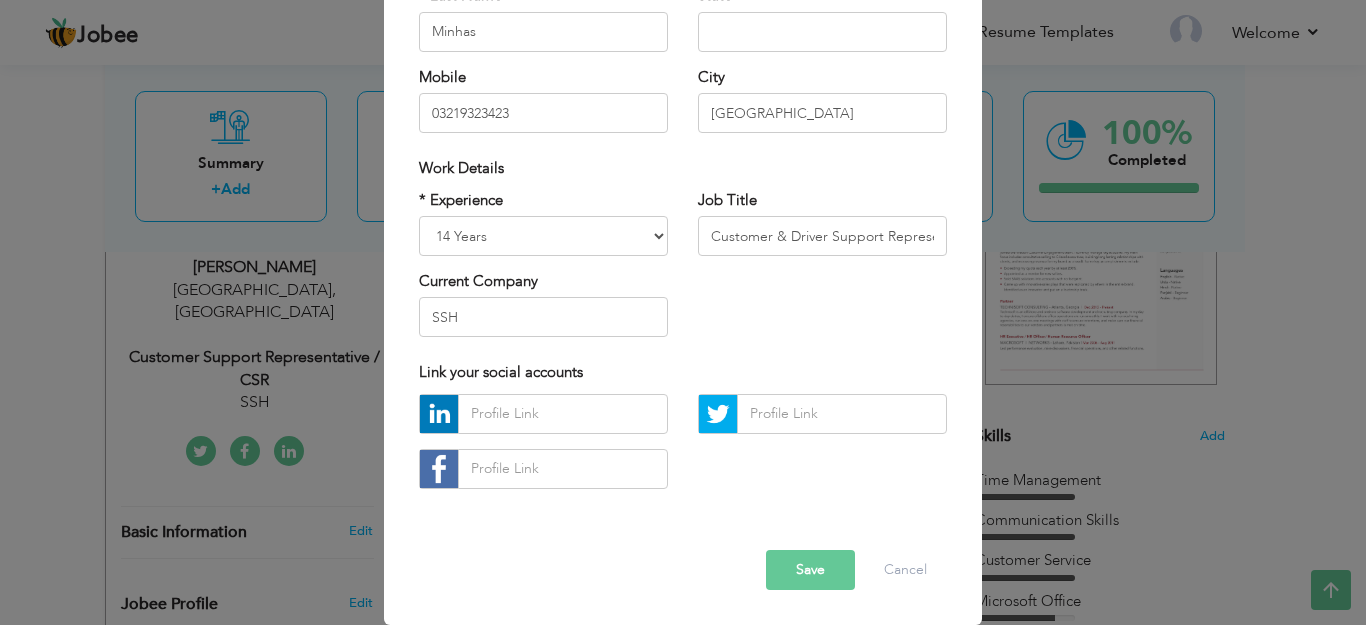 click at bounding box center (563, 414) 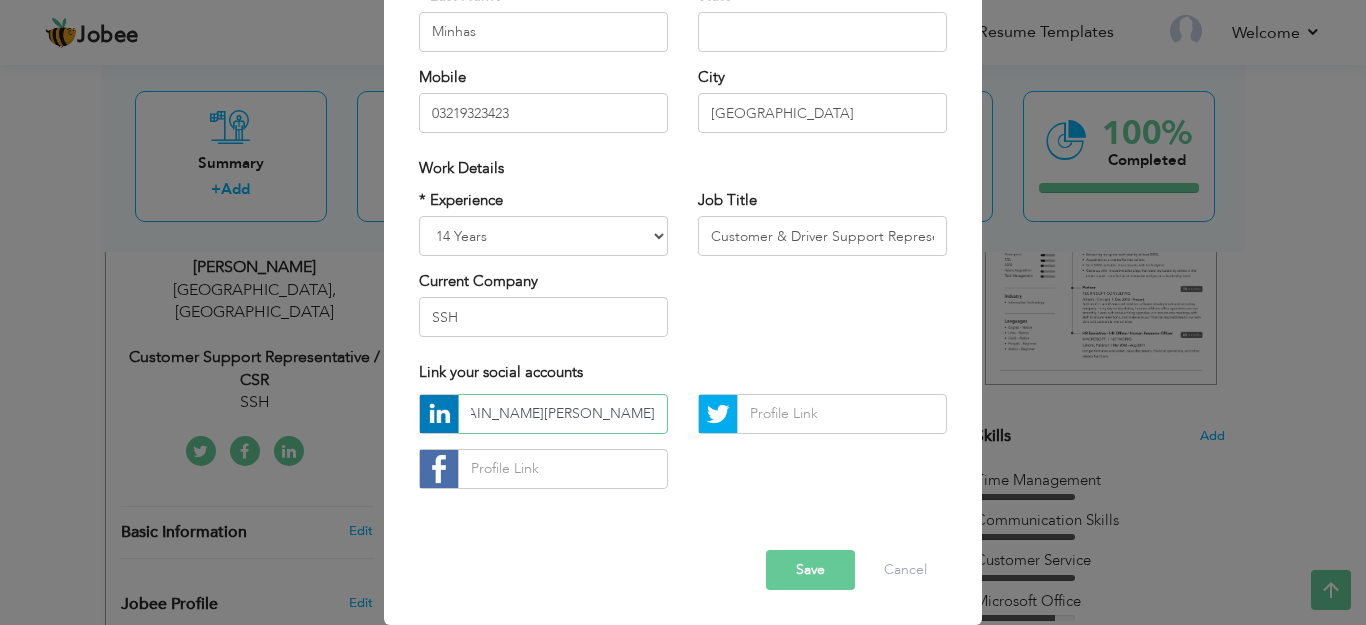 type on "https://www.linkedin.com/in/rashid-minhas-ansari-6a2320212" 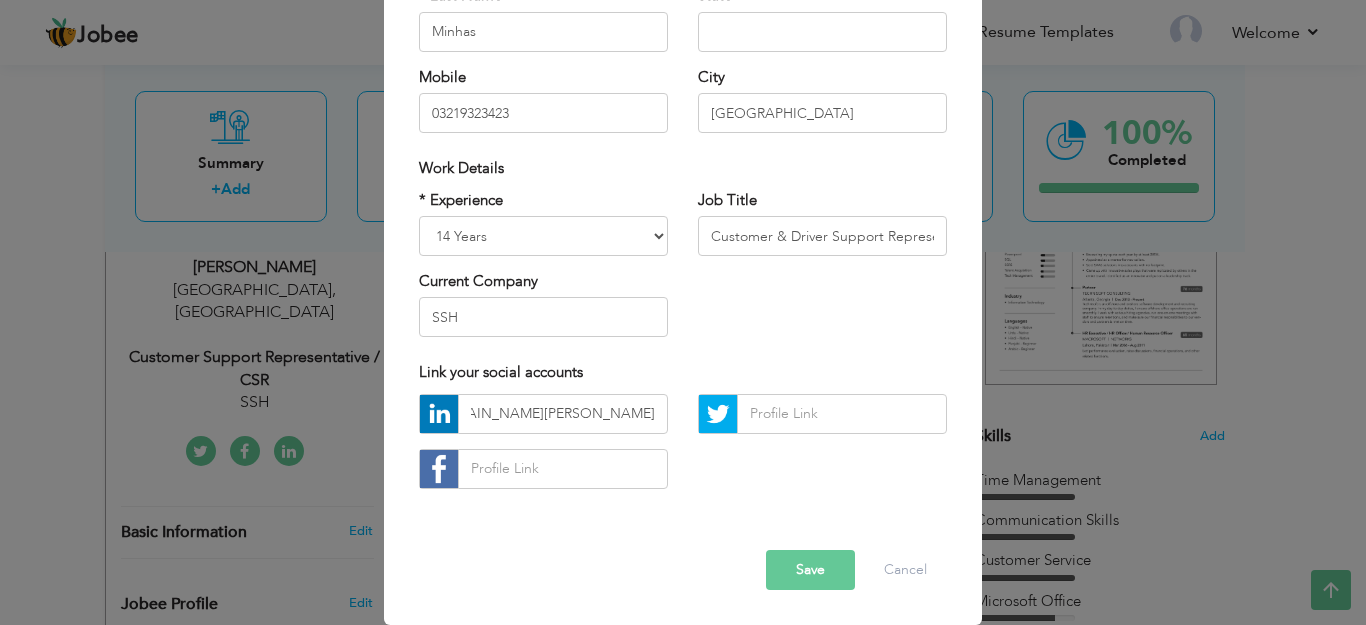 scroll, scrollTop: 0, scrollLeft: 0, axis: both 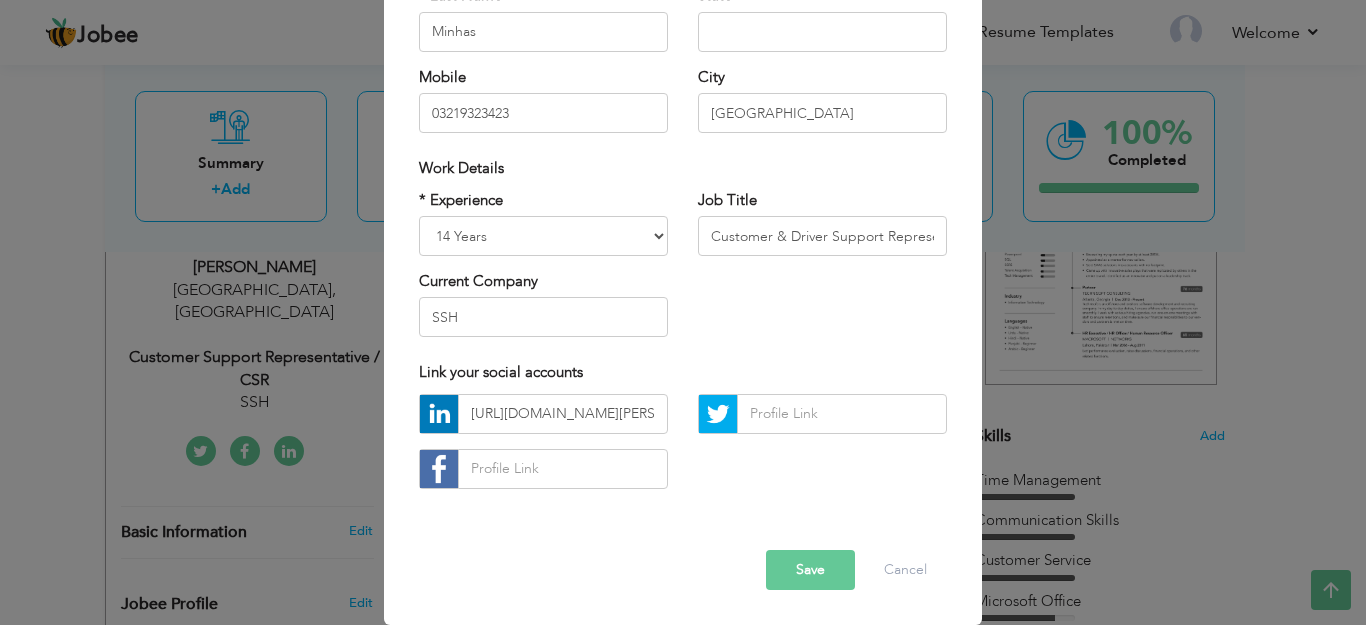 click on "Save" at bounding box center (810, 570) 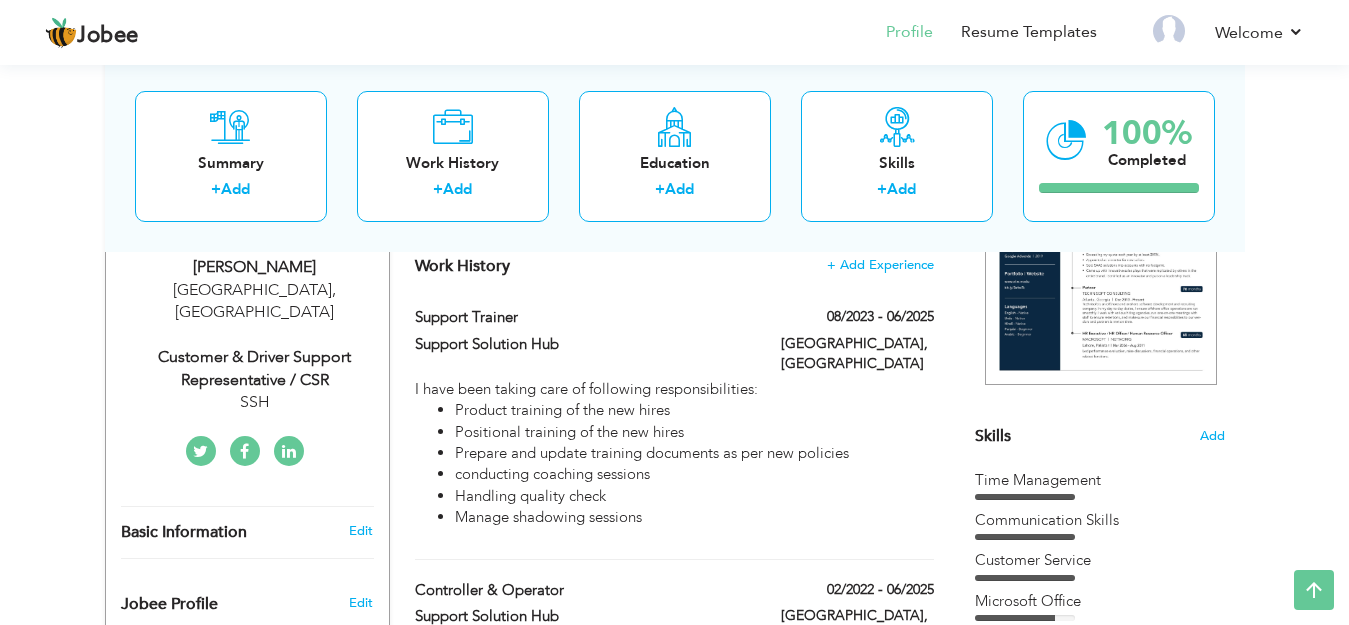 click on "Customer & Driver Support Representative / CSR" at bounding box center [255, 369] 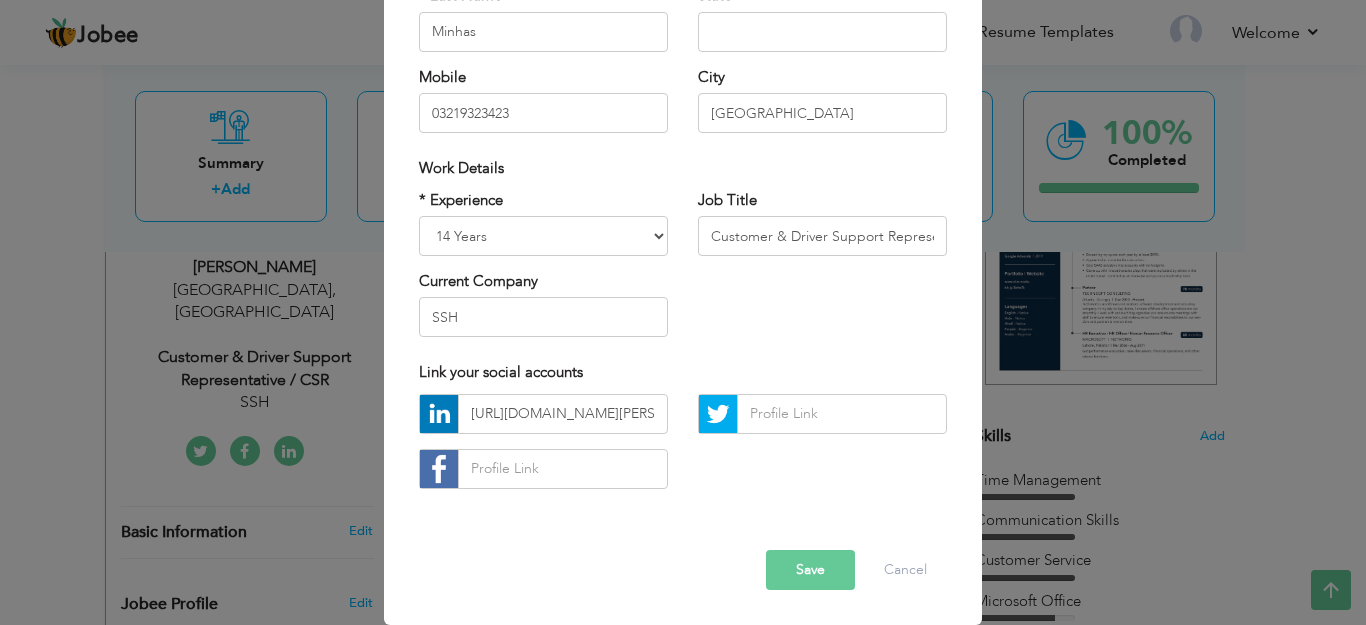 scroll, scrollTop: 0, scrollLeft: 0, axis: both 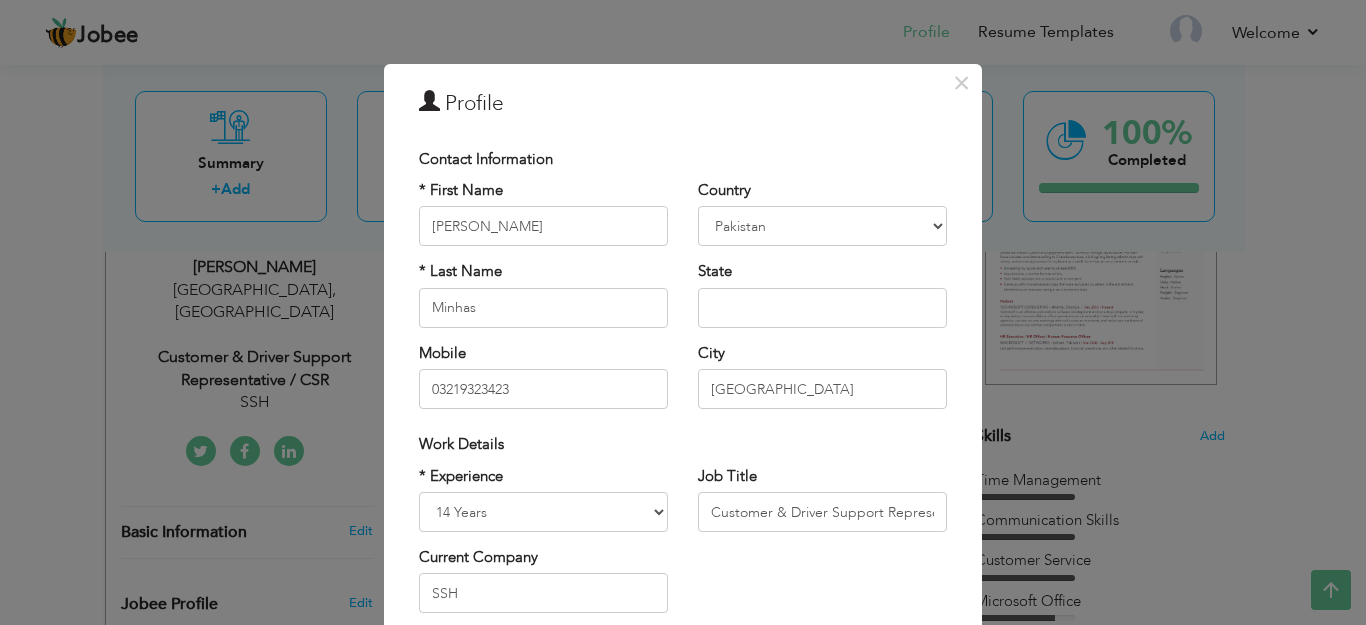 click on "* Experience
Entry Level Less than 1 Year 1 Year 2 Years 3 Years 4 Years 5 Years 6 Years 7 Years 8 Years 9 Years 10 Years 11 Years 12 Years 13 Years 14 Years 15 Years 16 Years 17 Years 18 Years 19 Years 20 Years 21 Years 22 Years 23 Years 24 Years 25 Years 26 Years 27 Years 28 Years 29 Years 30 Years 31 Years 32 Years 33 Years 34 Years 35 Years More than 35 Years
Current Company
SSH
Job Title" at bounding box center (683, 547) 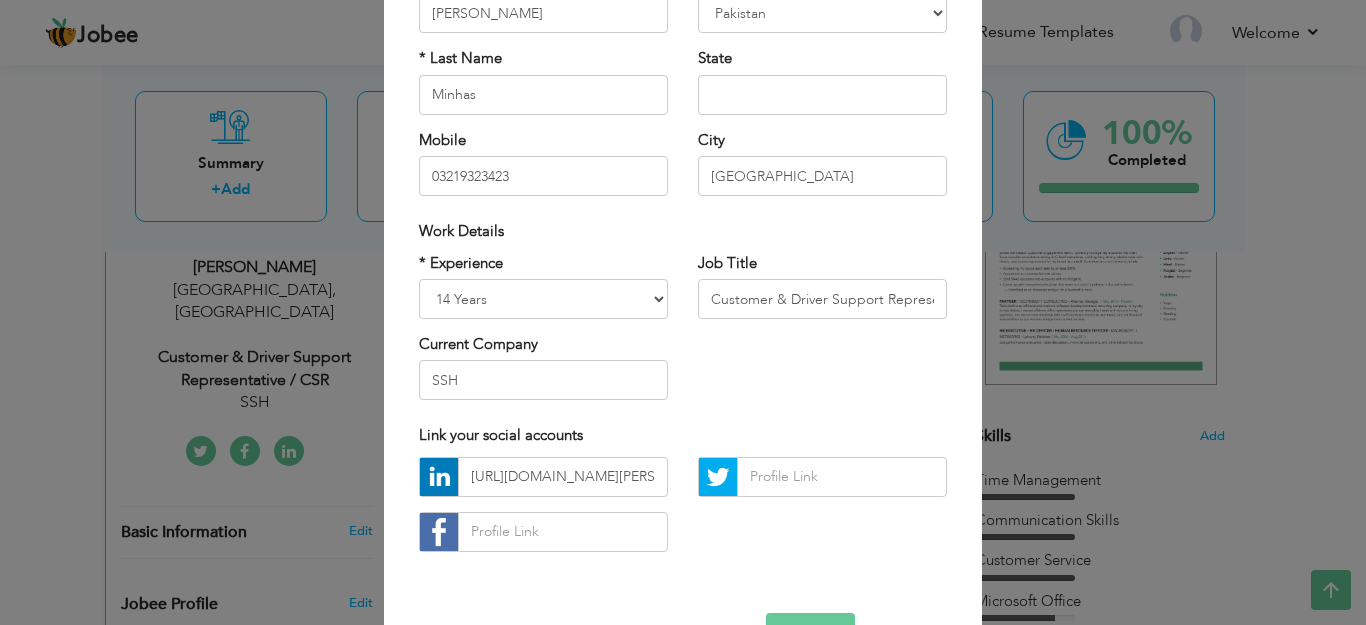 scroll, scrollTop: 276, scrollLeft: 0, axis: vertical 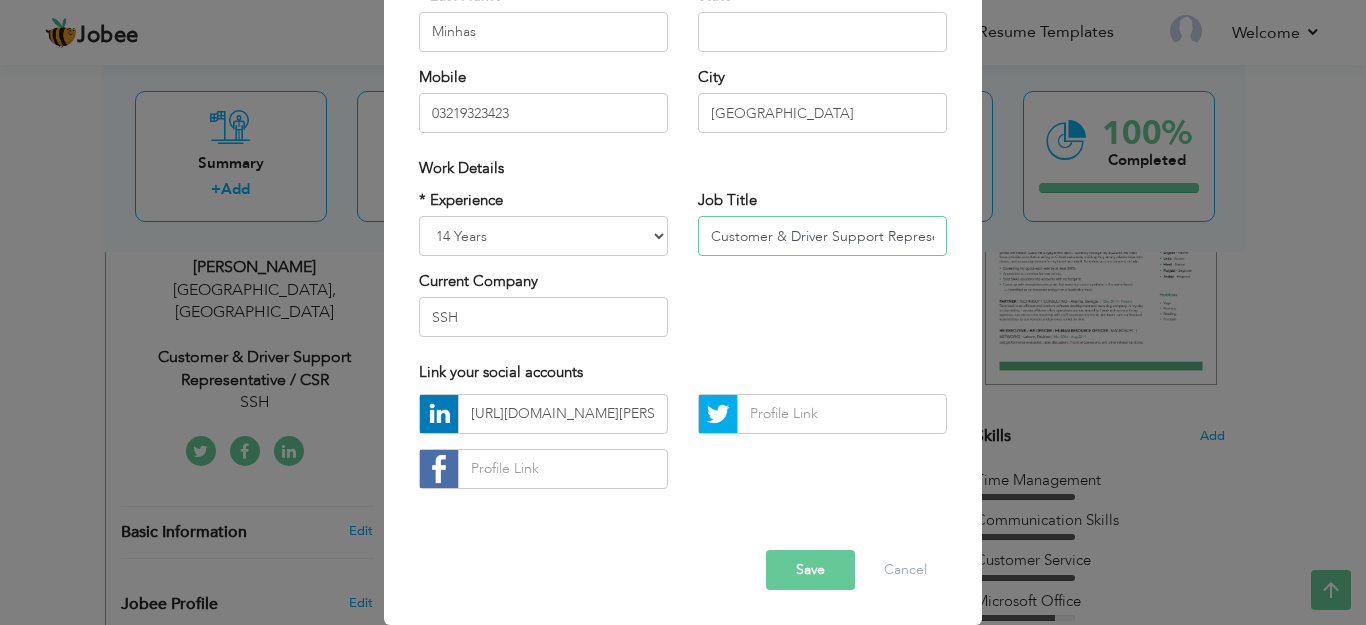 click on "Customer & Driver Support Representative / CSR" at bounding box center (822, 236) 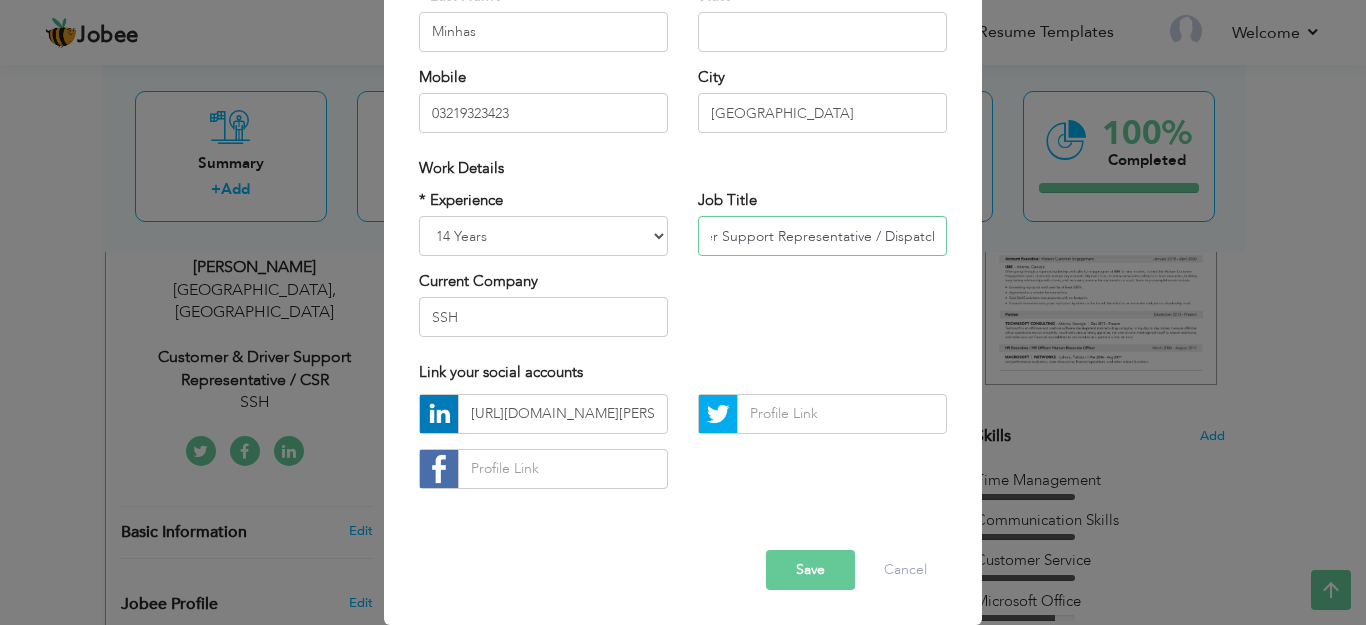 scroll, scrollTop: 0, scrollLeft: 122, axis: horizontal 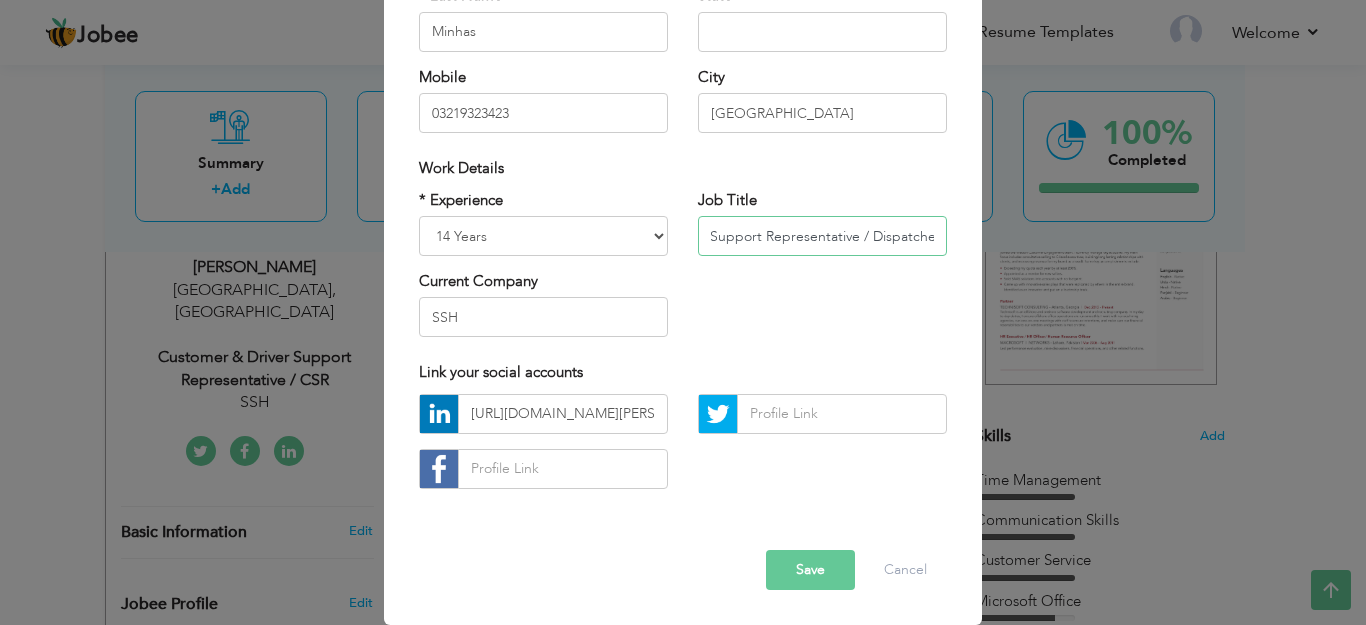 type on "Customer & Driver Support Representative / Dispatcher" 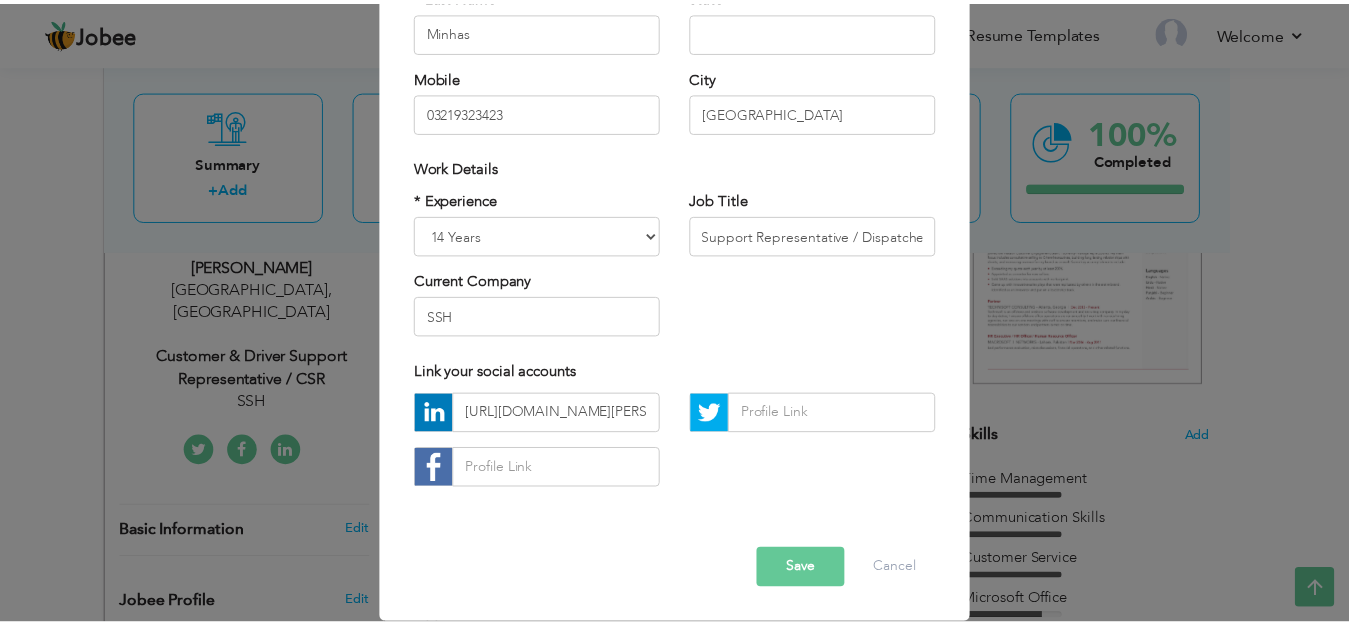 scroll, scrollTop: 0, scrollLeft: 0, axis: both 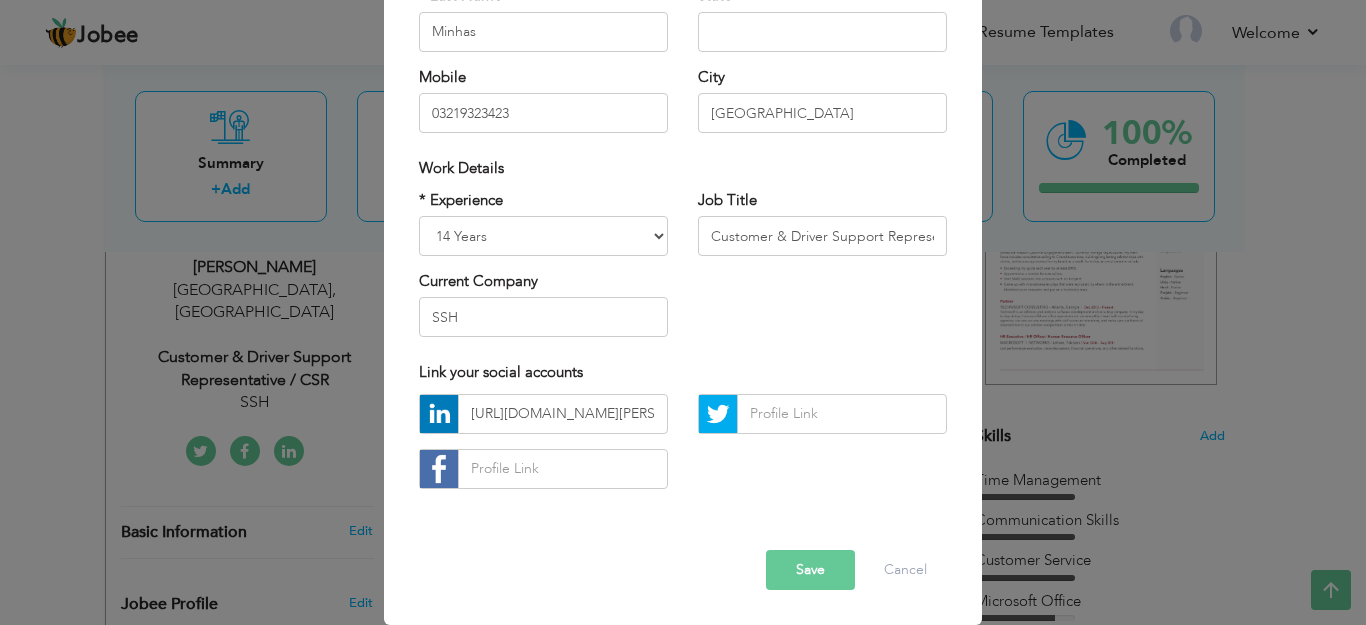 click on "Save" at bounding box center (810, 570) 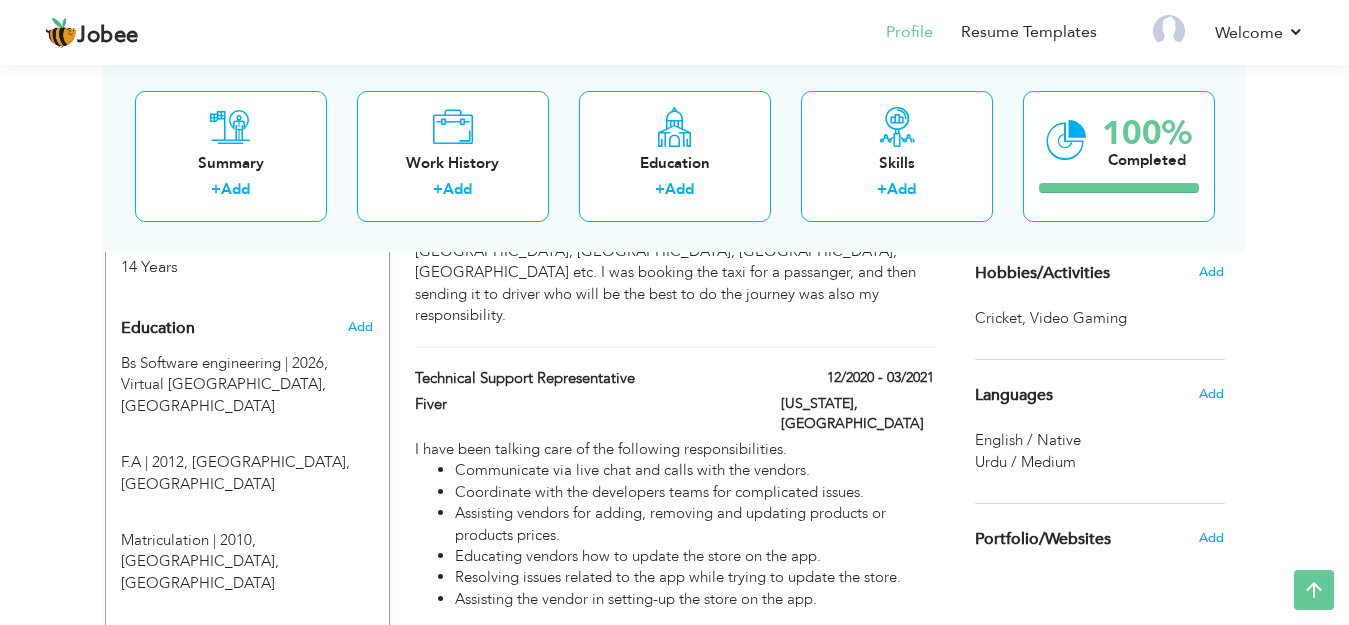 scroll, scrollTop: 845, scrollLeft: 0, axis: vertical 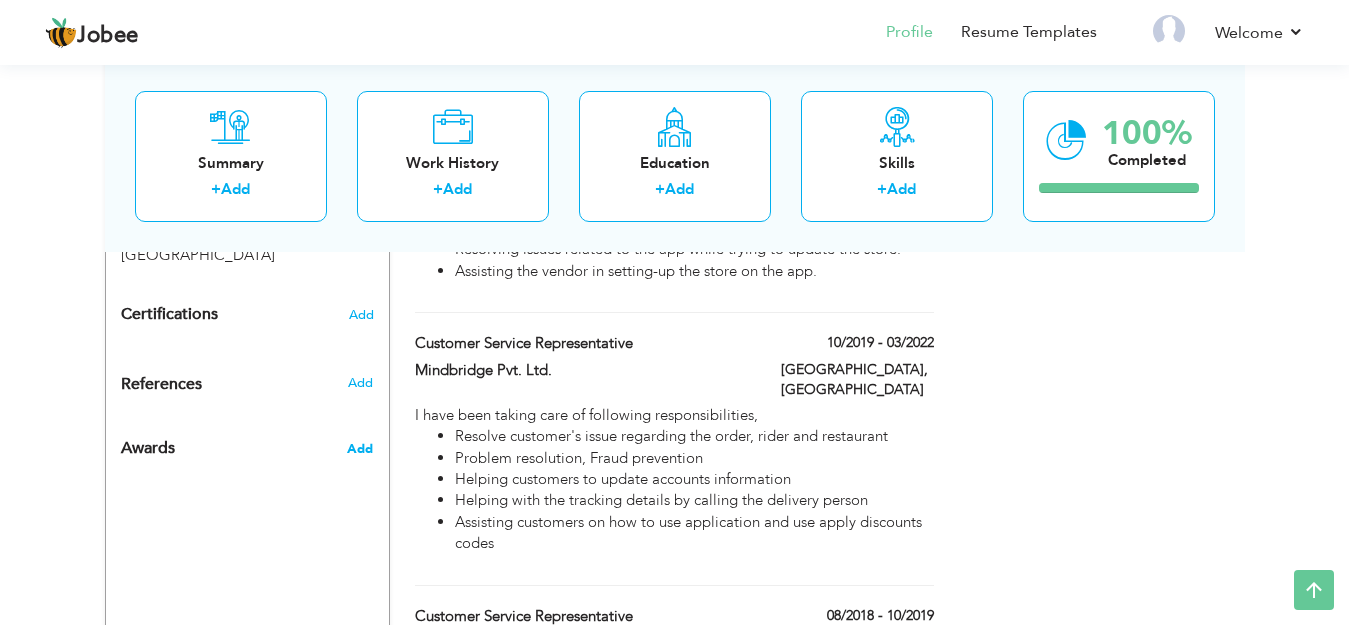 click on "Add" at bounding box center (360, 449) 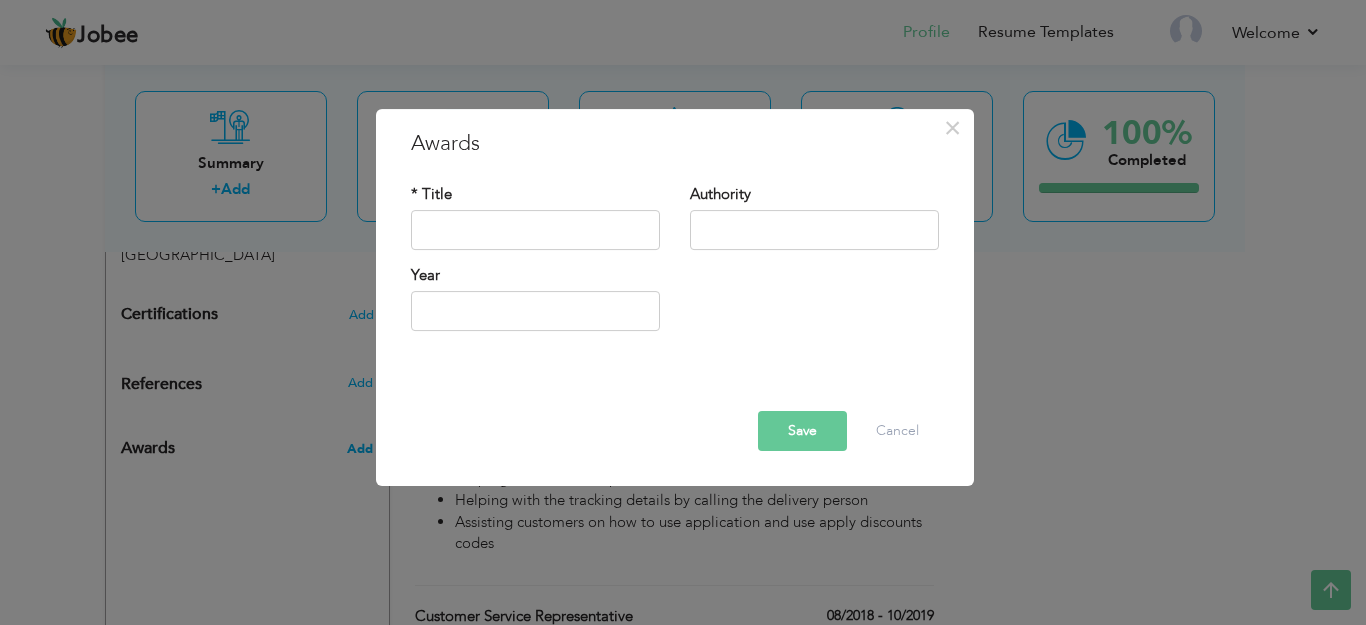 click on "×
Awards
* Title
Authority
Year" at bounding box center [683, 312] 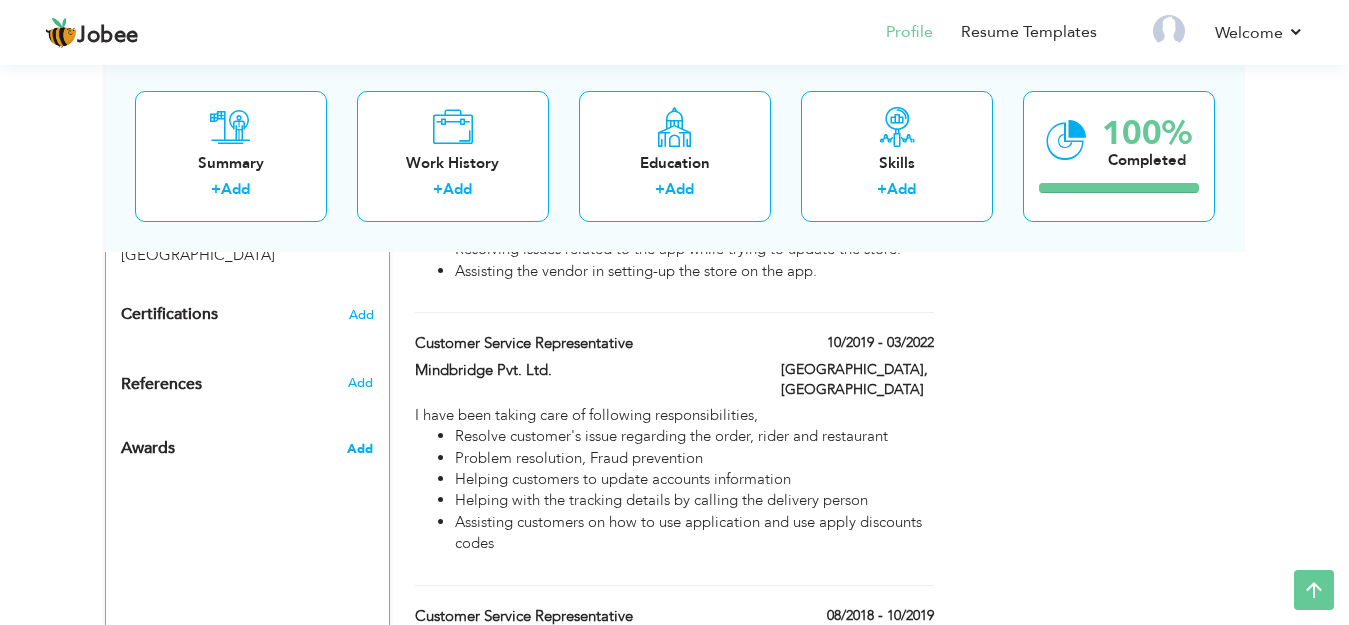 click on "Add" at bounding box center [360, 449] 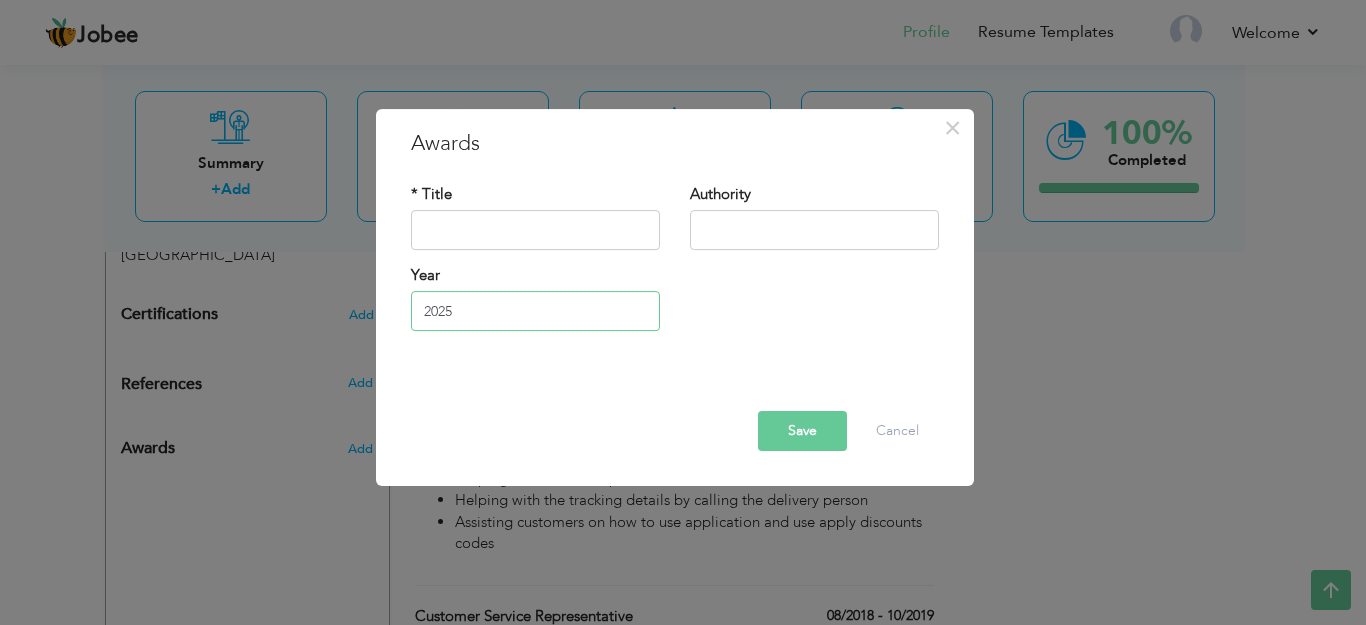 click on "2025" at bounding box center (535, 311) 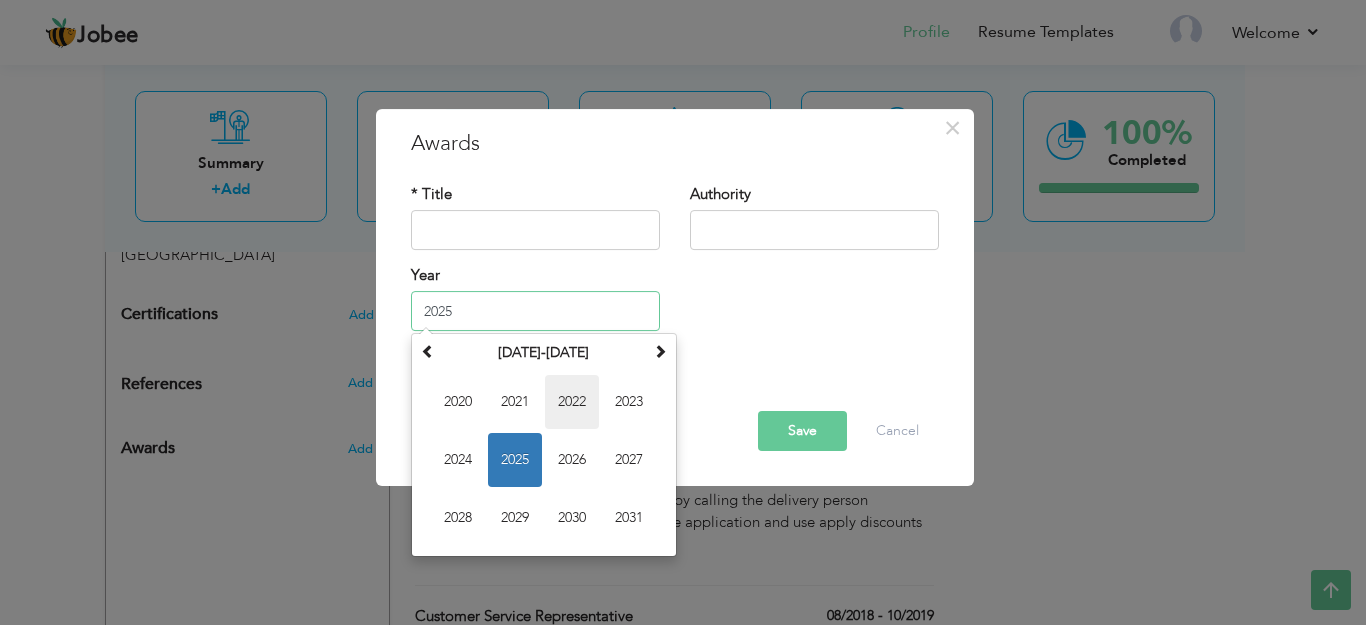 click on "2022" at bounding box center (572, 402) 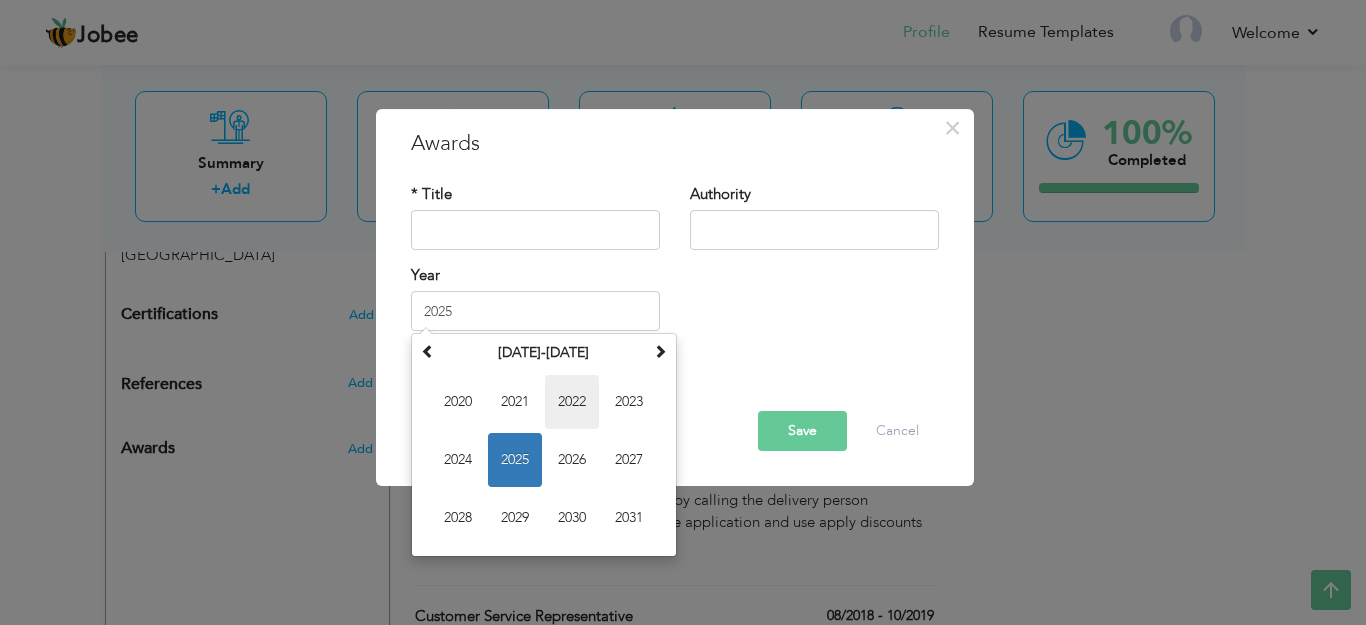 type on "2022" 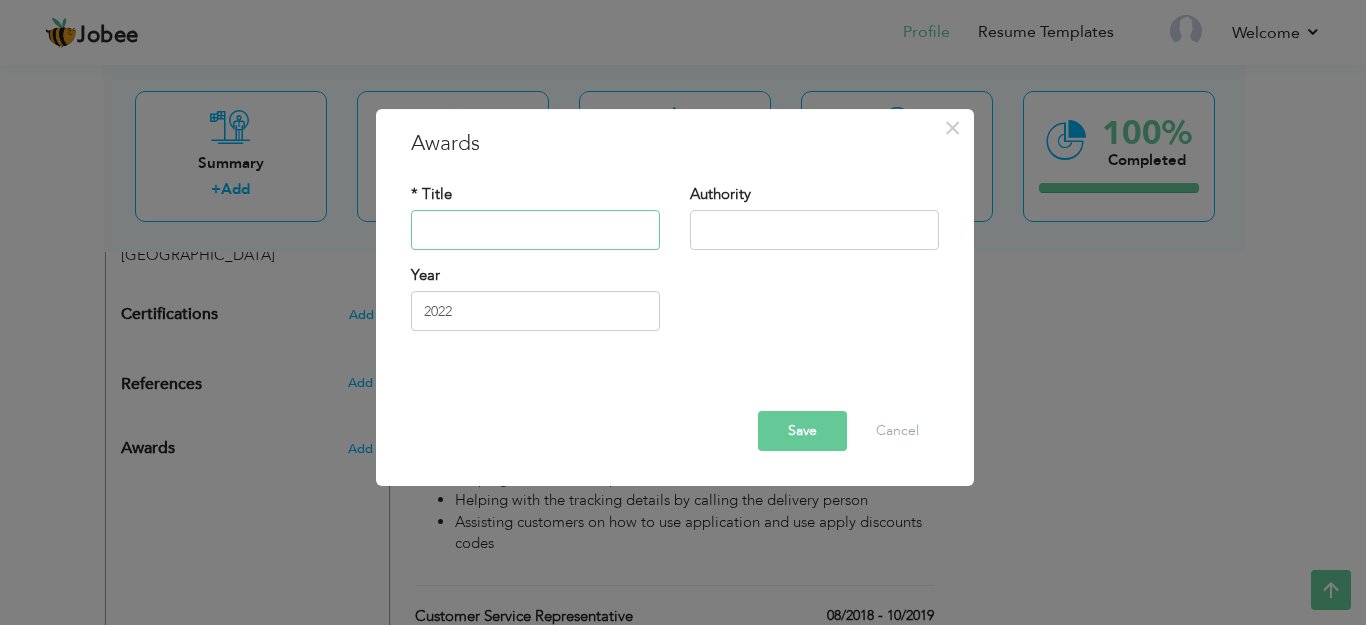 click at bounding box center (535, 230) 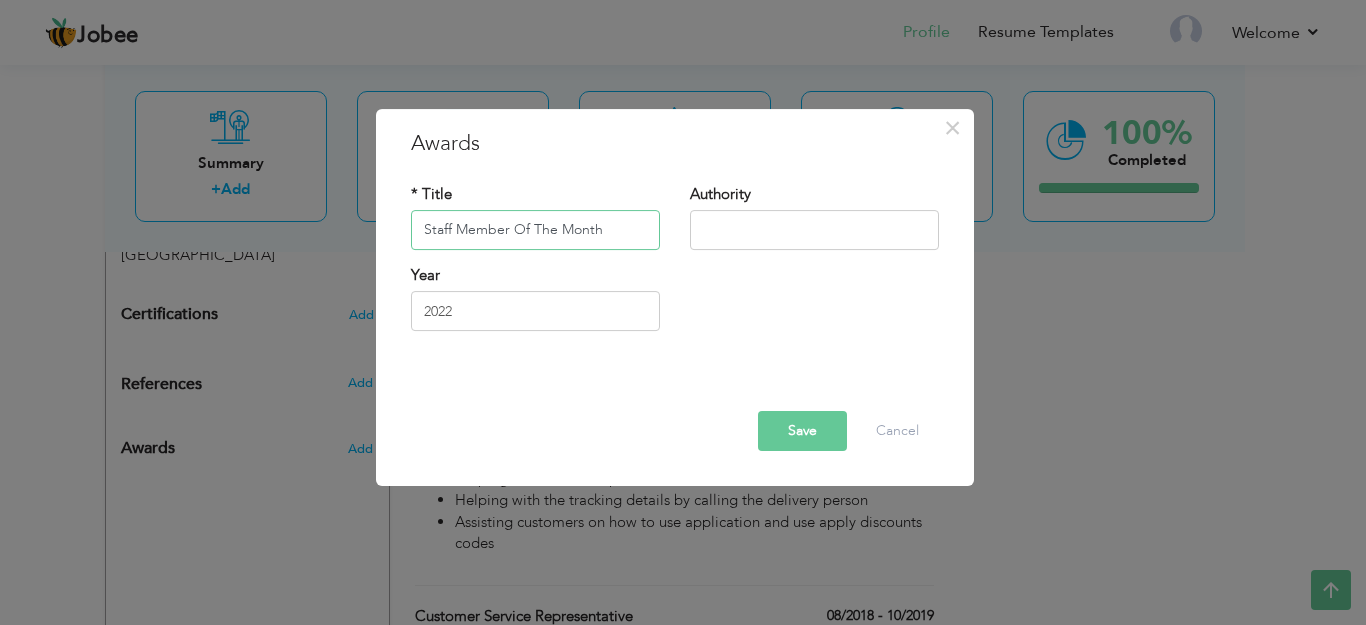 type on "Staff Member Of The Month" 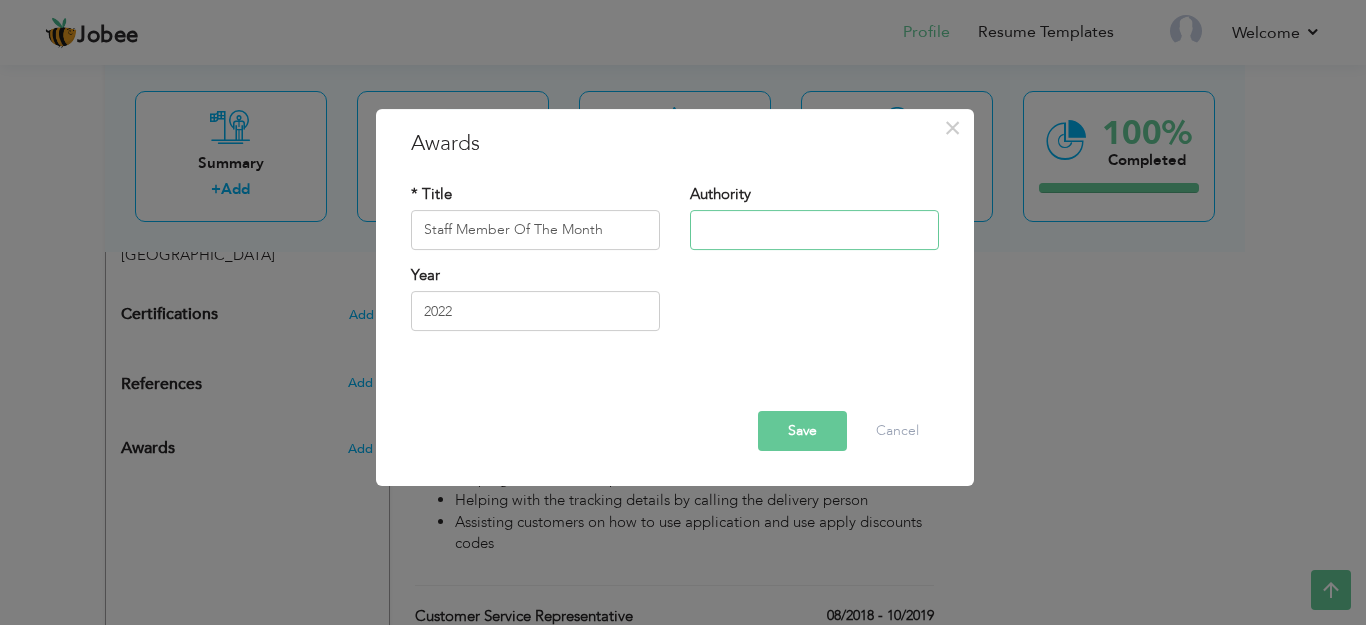 click at bounding box center [814, 230] 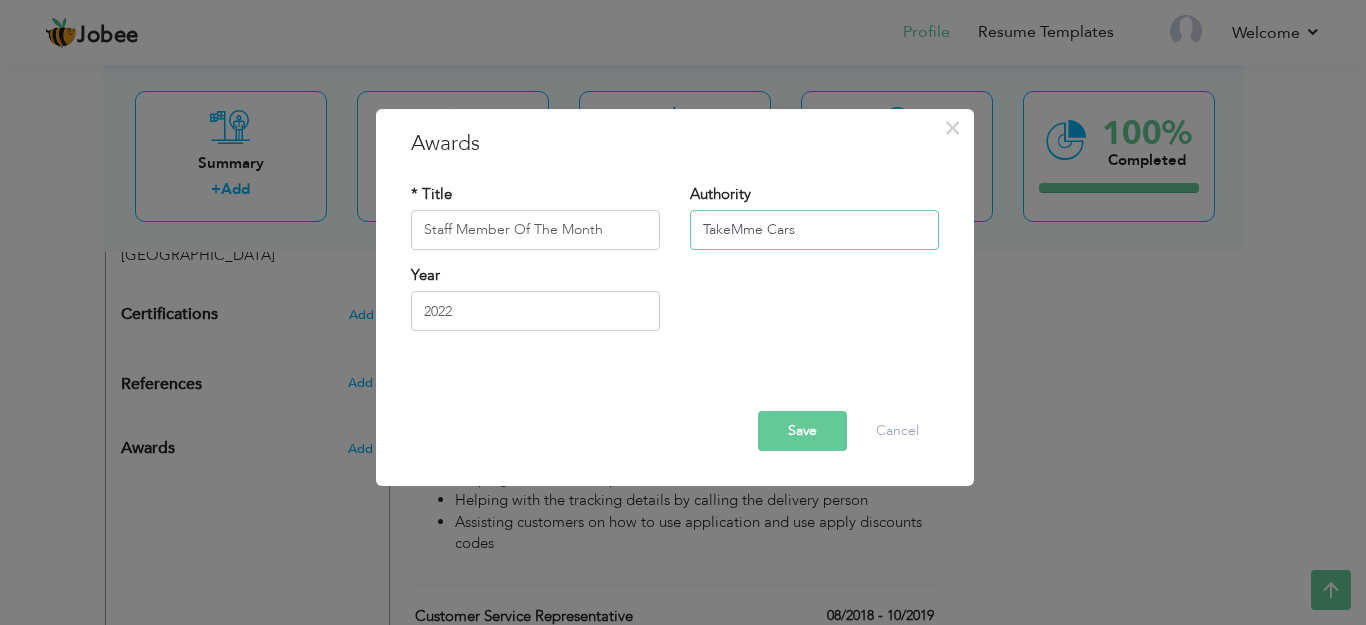 click on "TakeMme Cars" at bounding box center (814, 230) 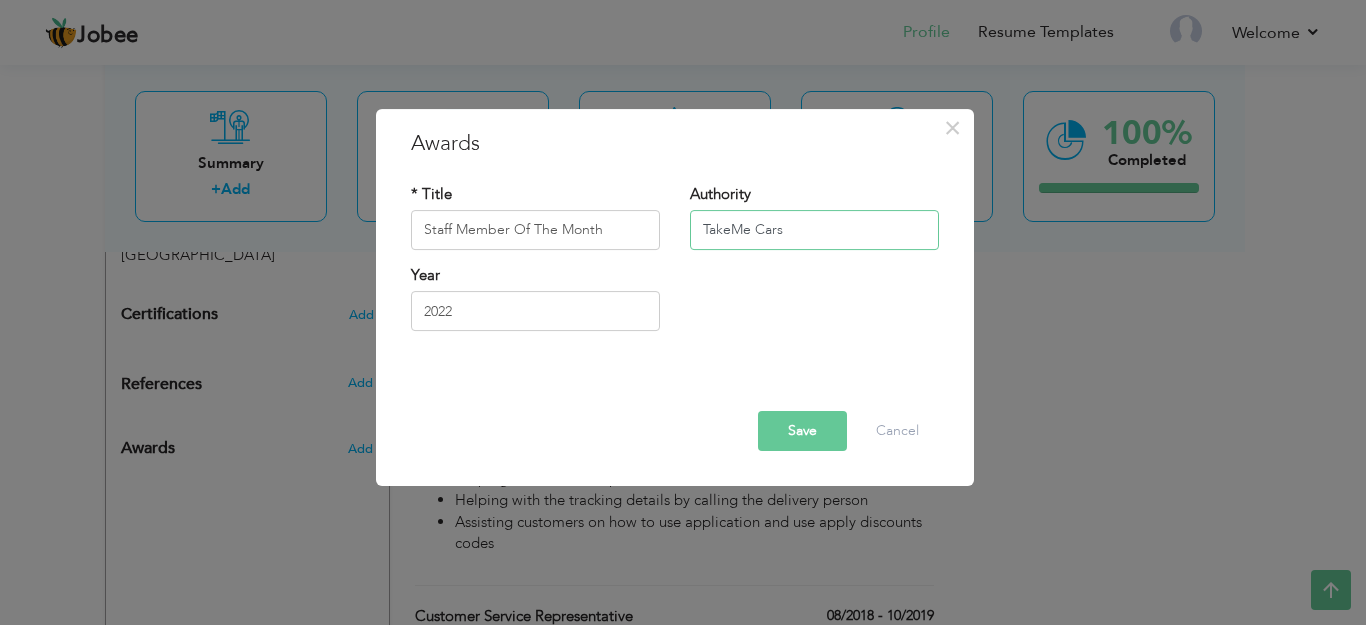 type on "TakeMe Cars" 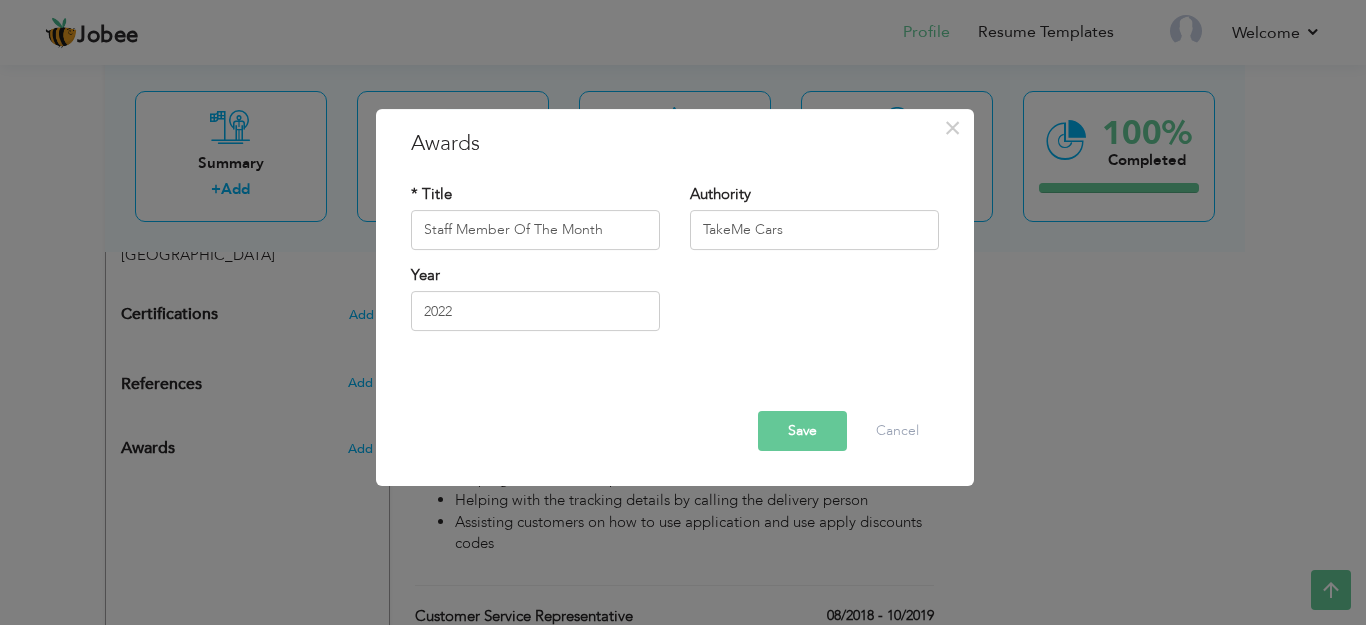 click on "Save" at bounding box center (802, 431) 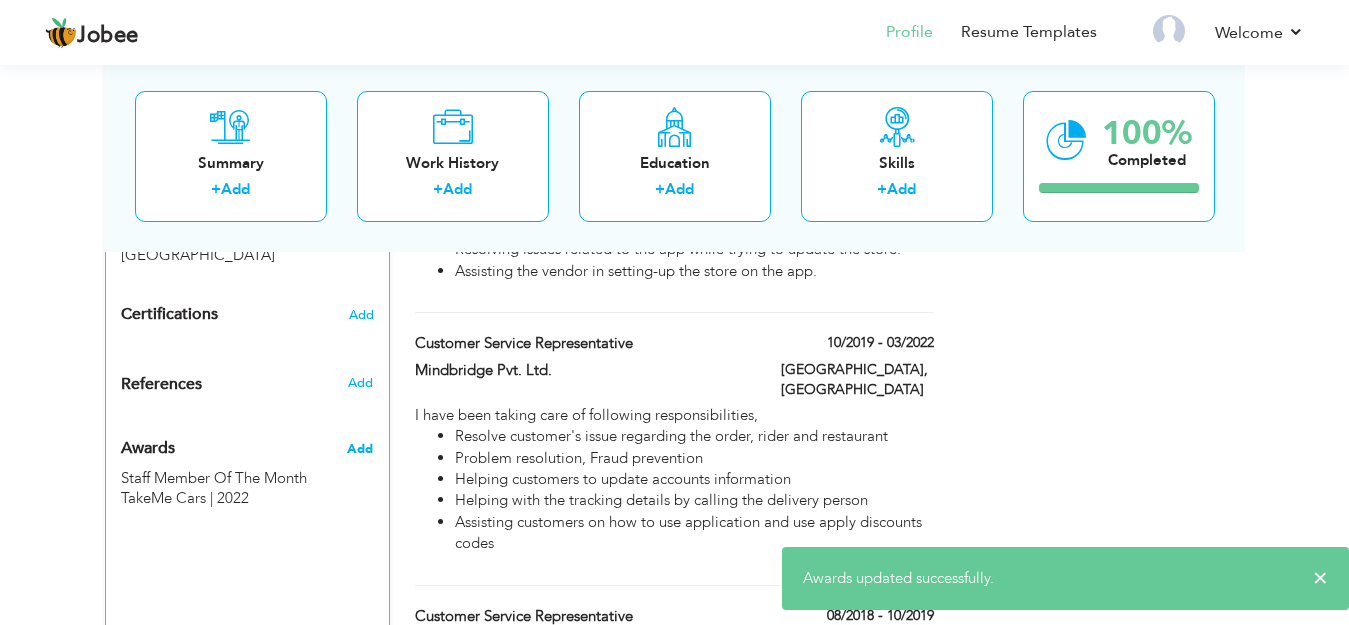 click on "Add" at bounding box center (360, 449) 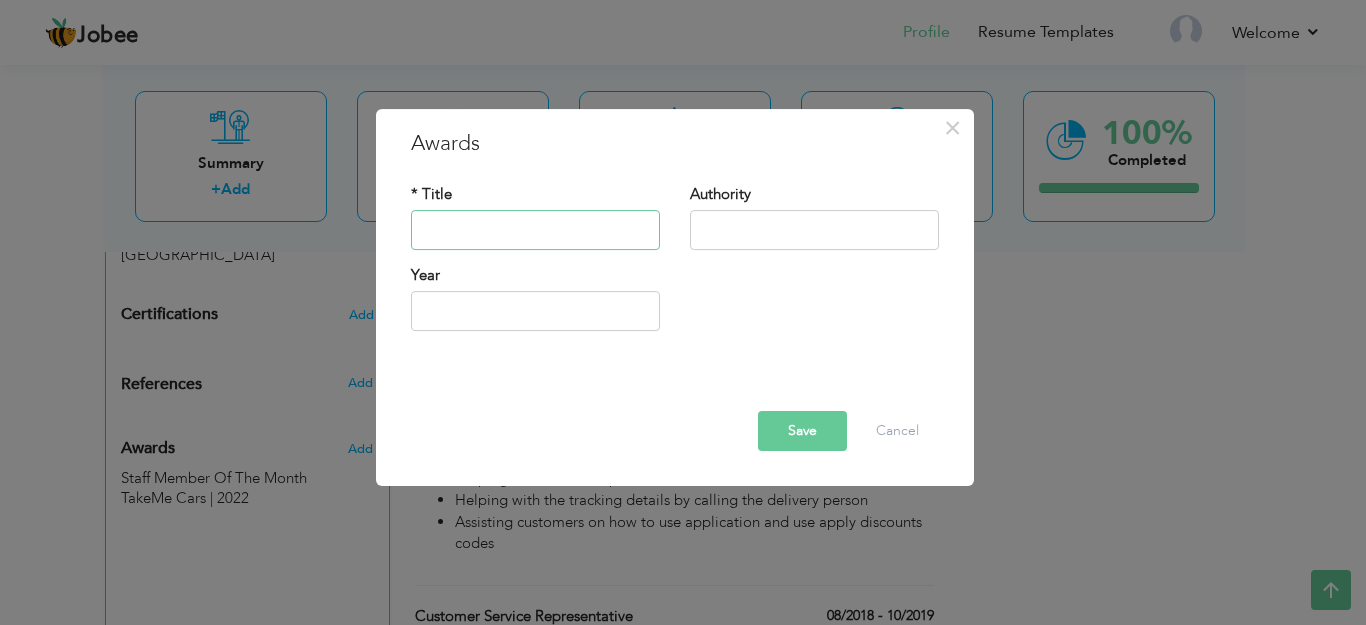 click at bounding box center [535, 230] 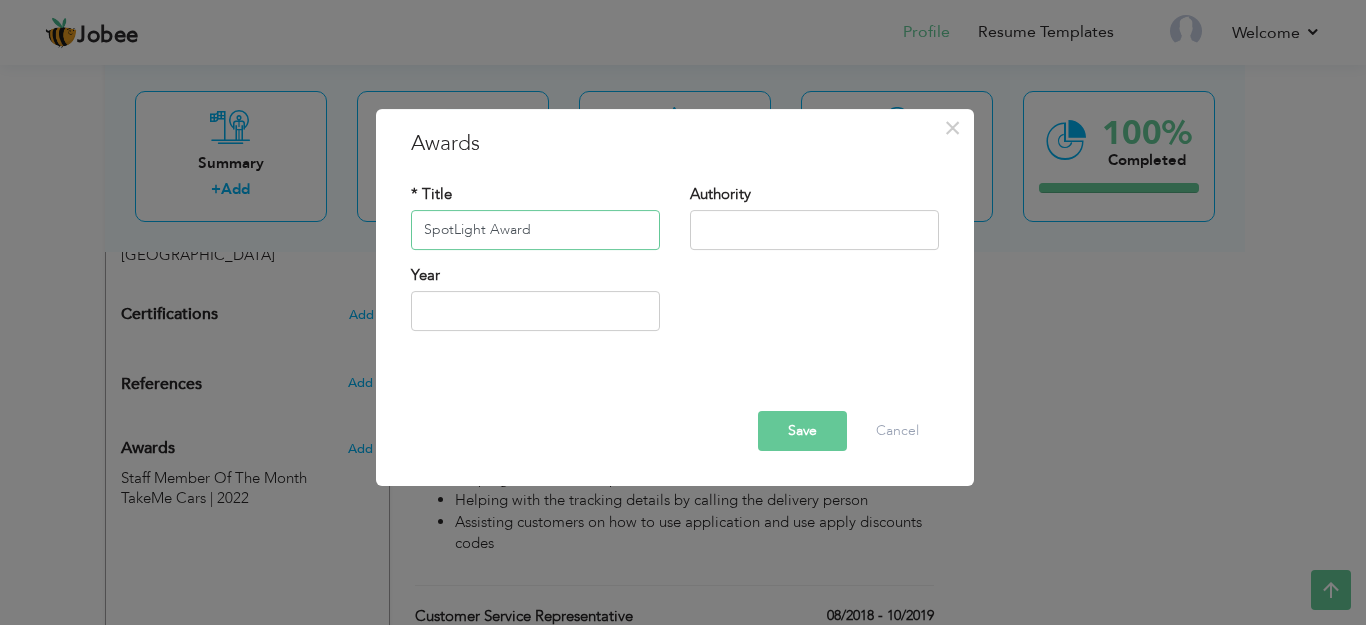 click on "SpotLight Award" at bounding box center [535, 230] 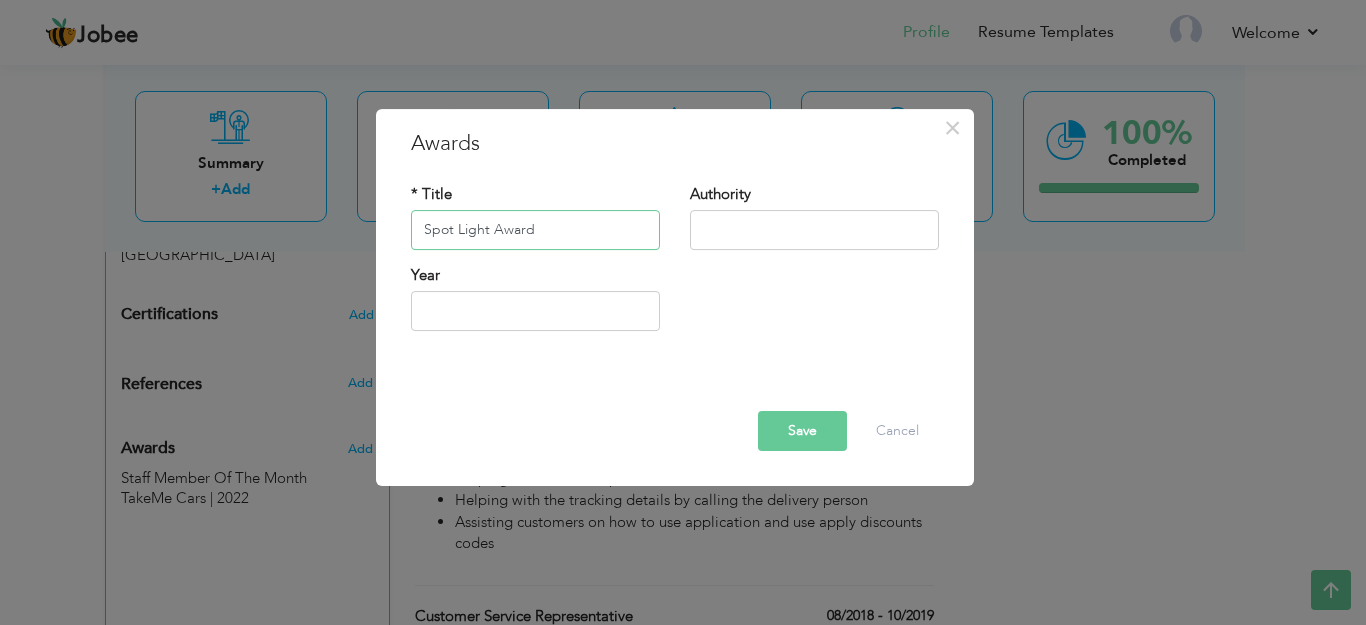 type on "Spot Light Award" 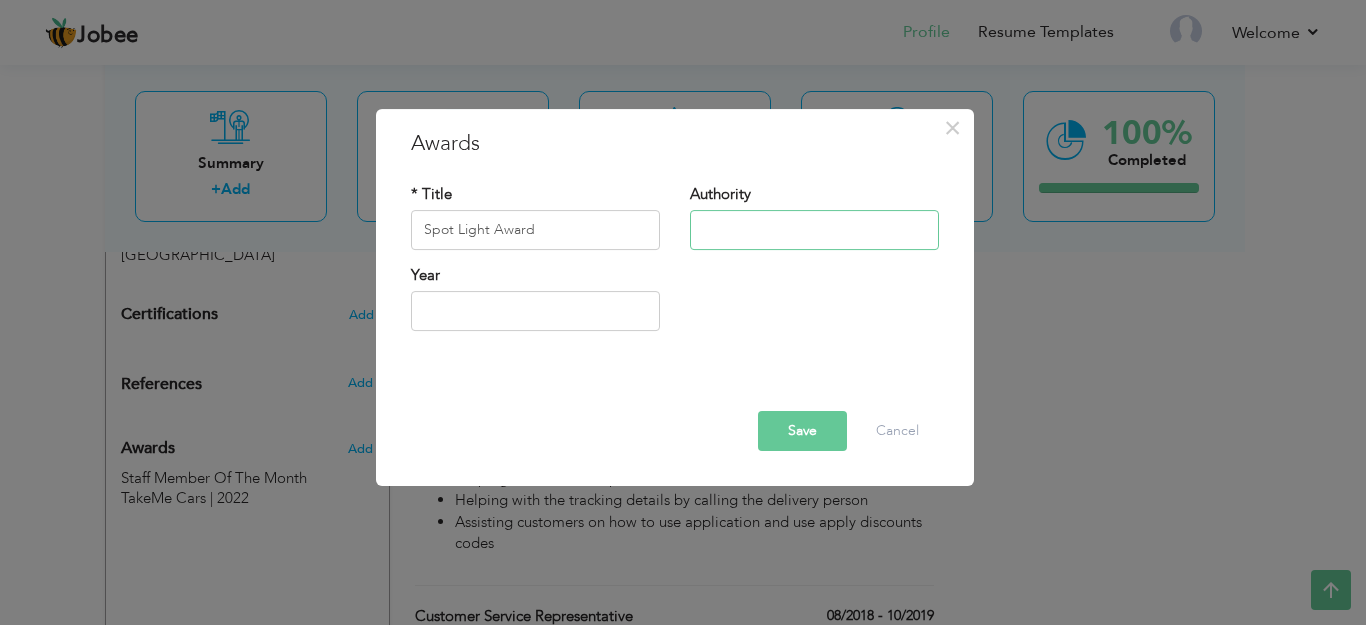 click at bounding box center (814, 230) 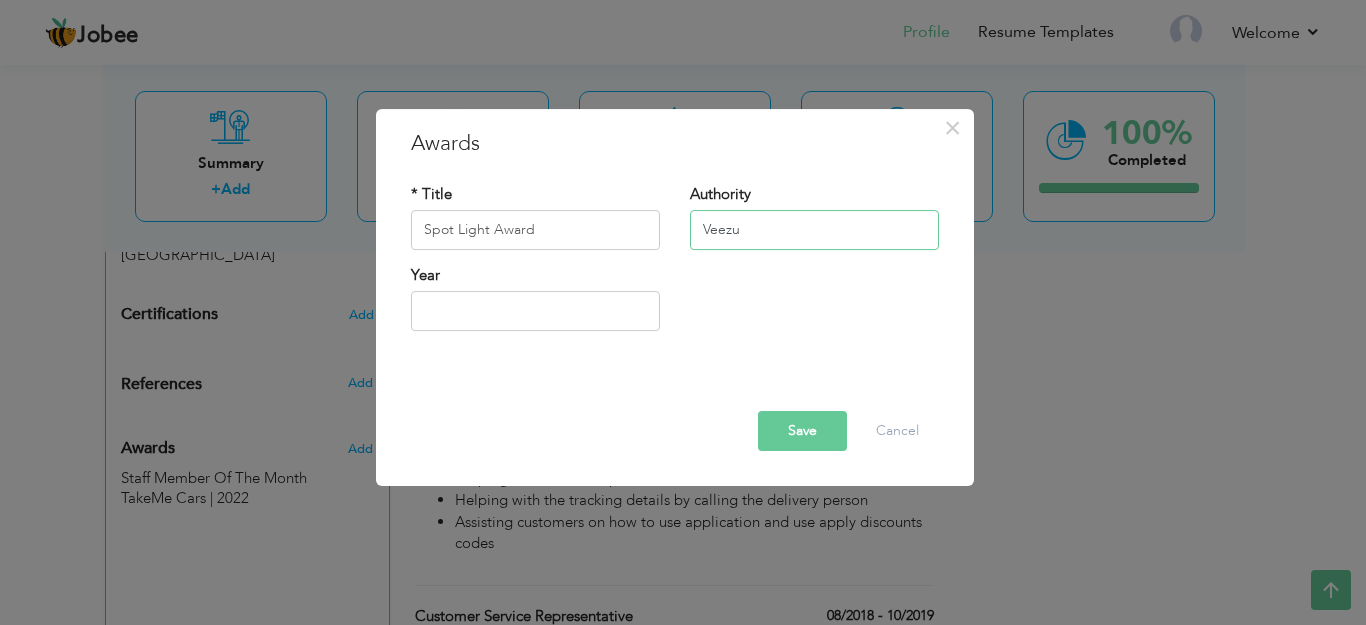 type on "Veezu" 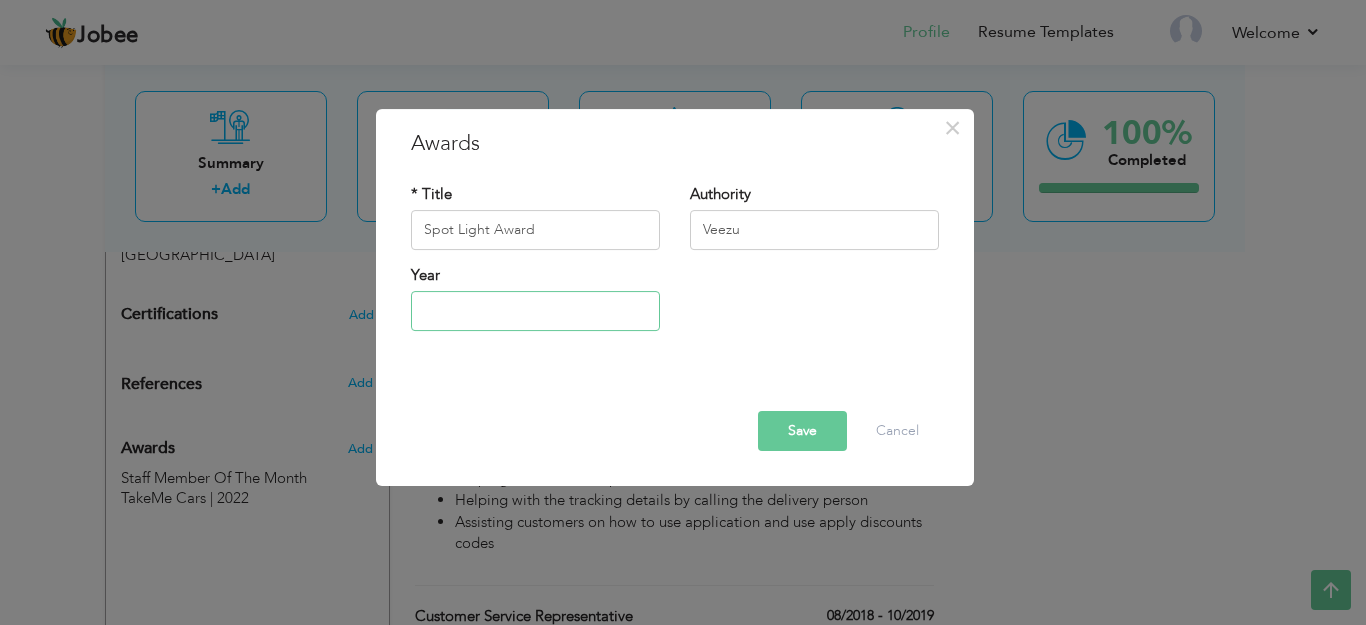 click at bounding box center (535, 311) 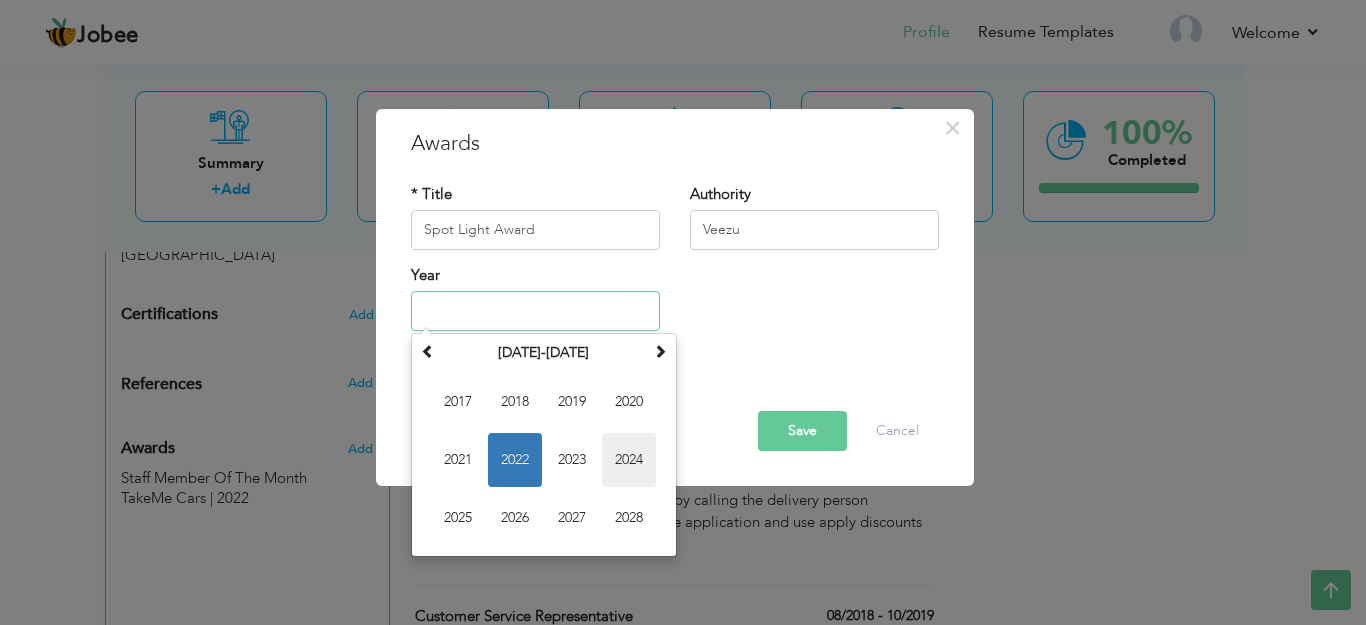 click on "2024" at bounding box center (629, 460) 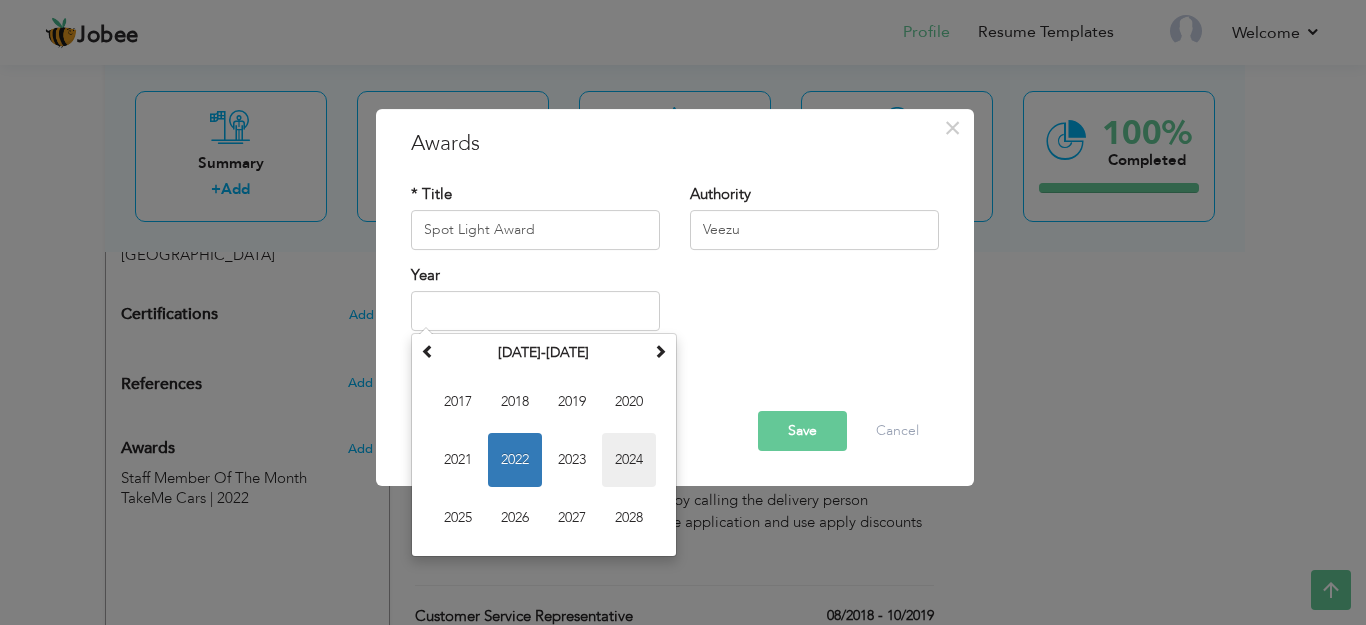 type on "2024" 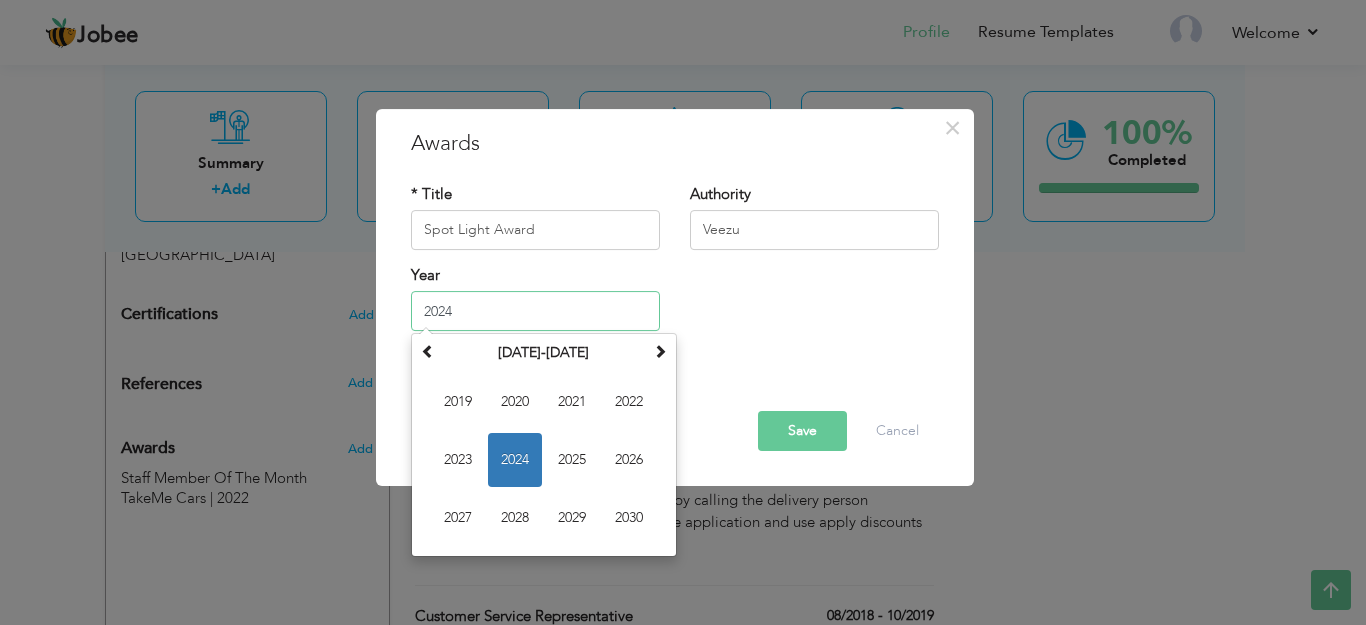 click on "2024" at bounding box center (535, 311) 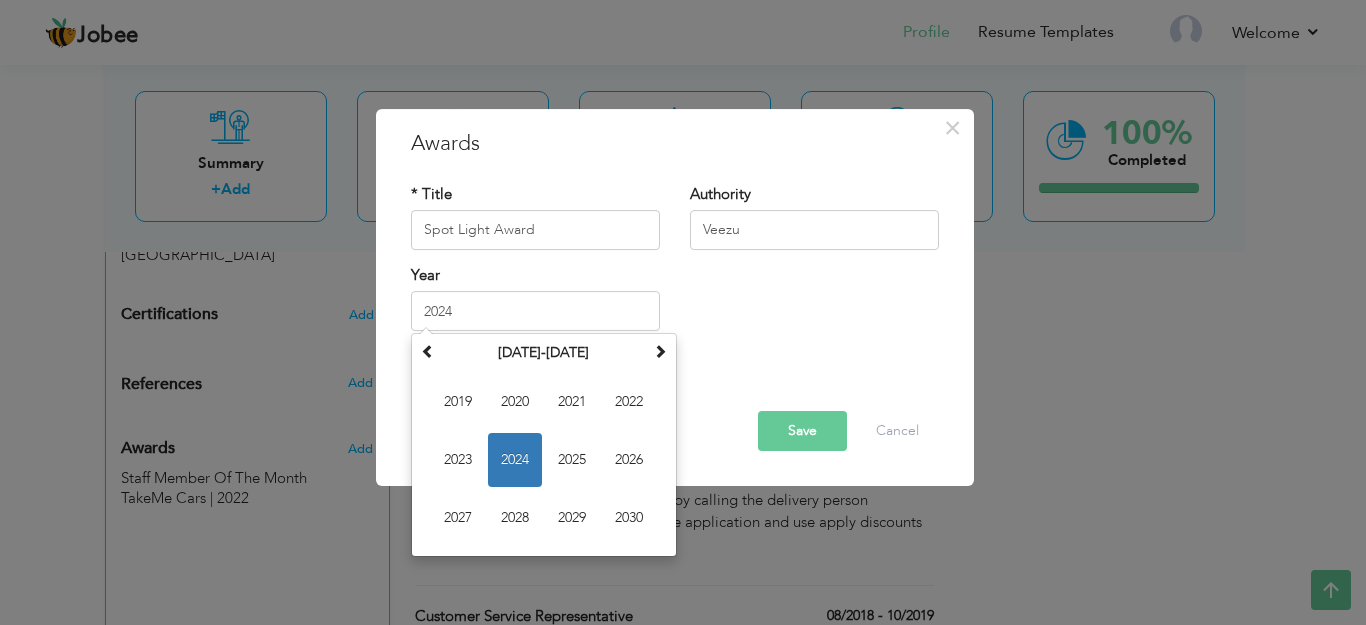click on "Save" at bounding box center (802, 431) 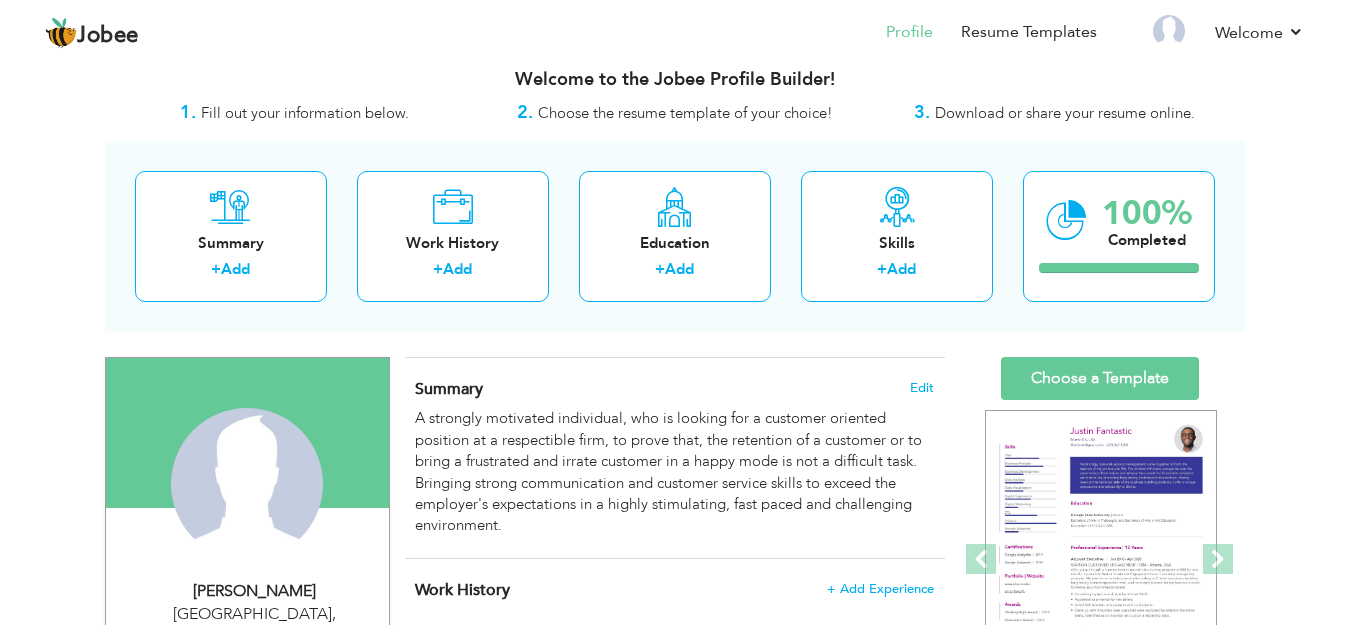 scroll, scrollTop: 0, scrollLeft: 0, axis: both 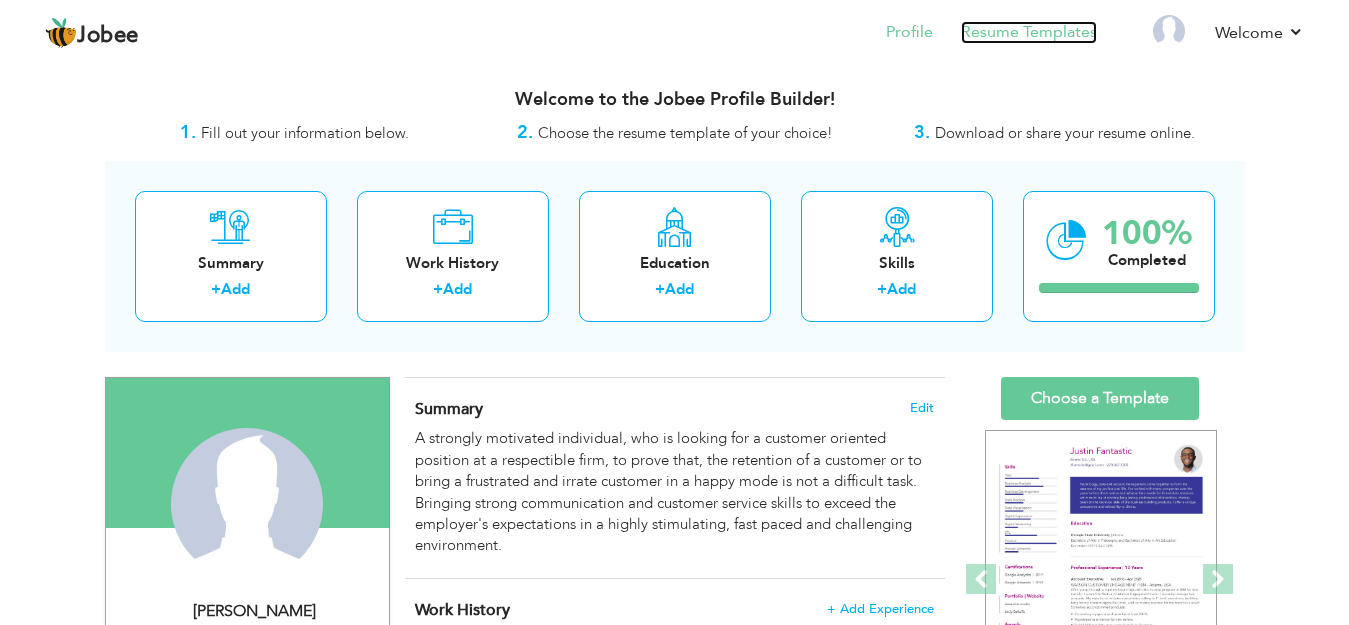 click on "Resume Templates" at bounding box center [1029, 32] 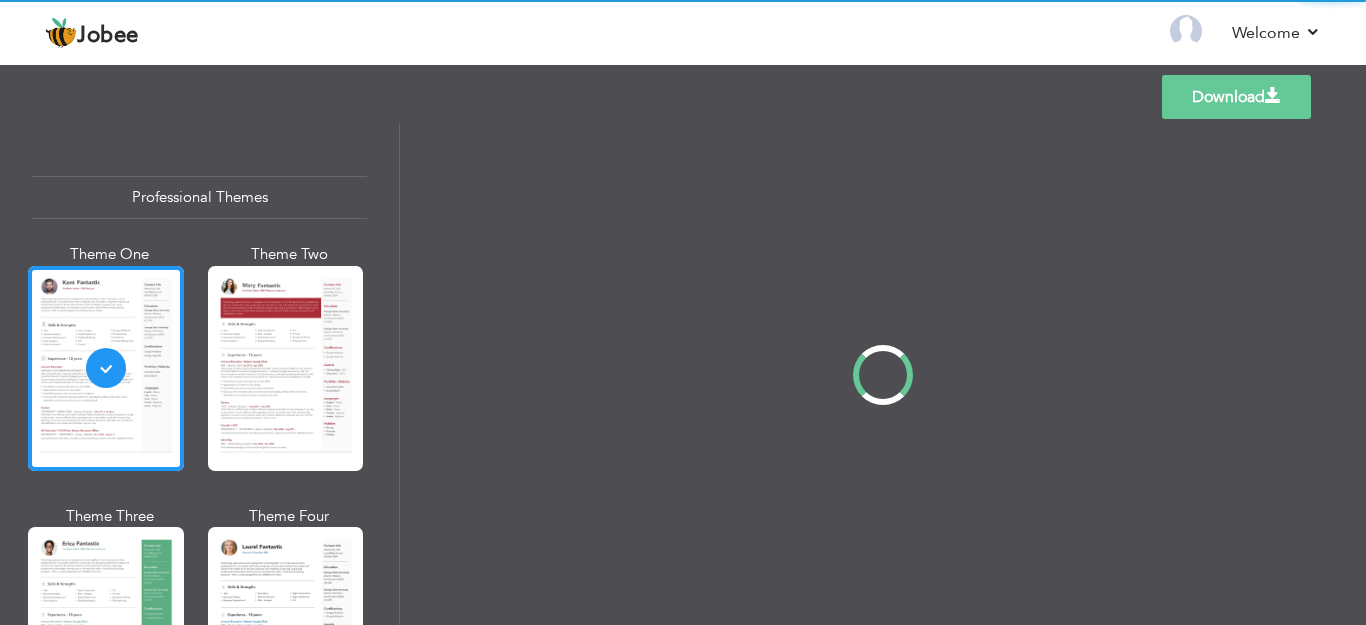 scroll, scrollTop: 0, scrollLeft: 0, axis: both 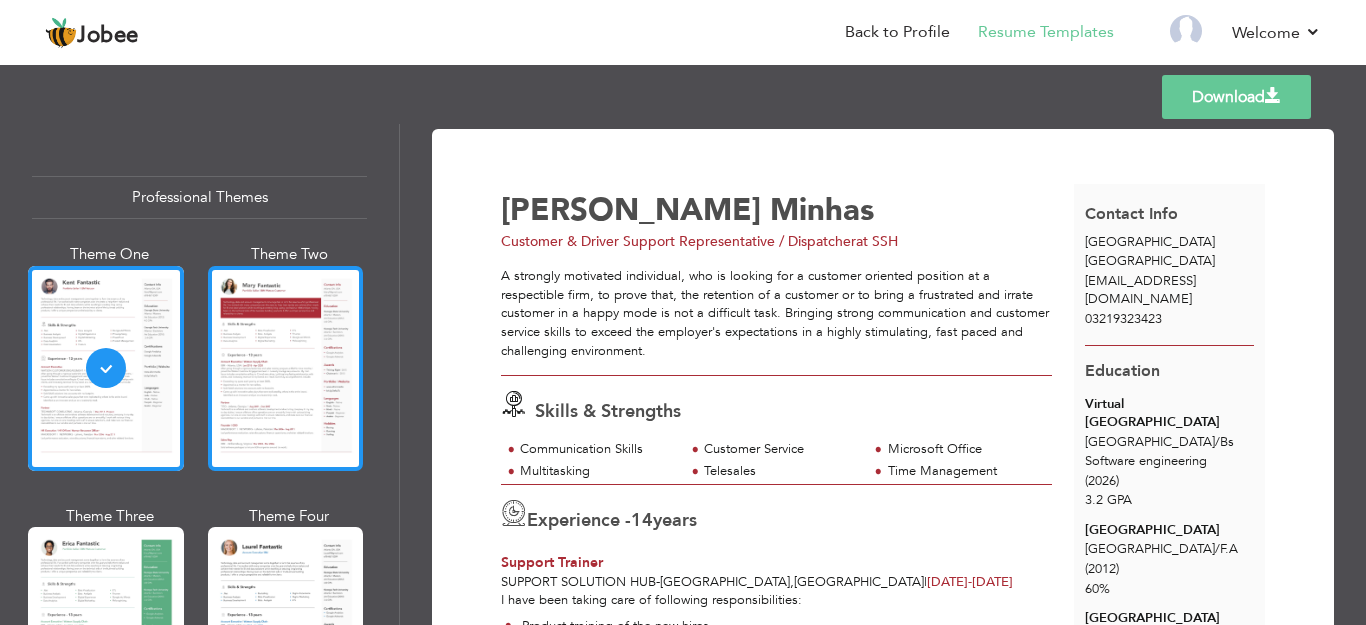 click at bounding box center [286, 368] 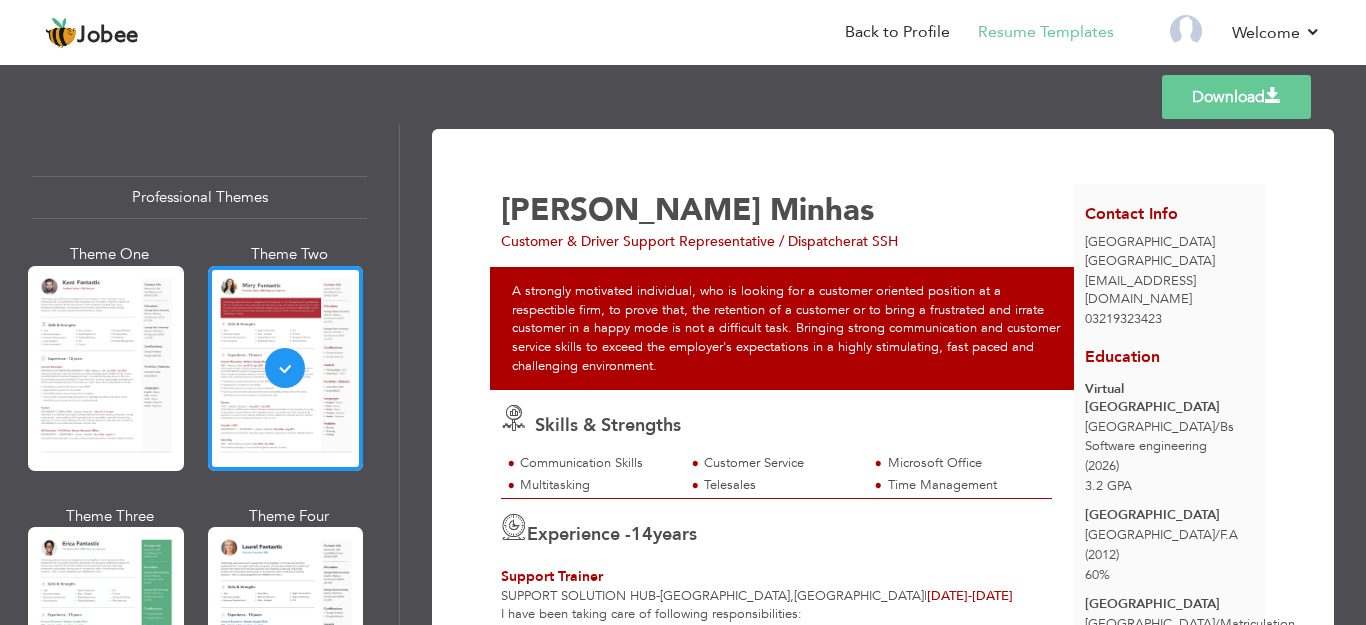click on "A strongly motivated individual, who is looking for a customer oriented position at a respectible firm, to prove that, the retention of a customer or to bring a frustrated and irrate customer in a happy mode is not a difficult task. Bringing strong communication and customer service skills to exceed the employer's expectations in a highly stimulating, fast paced and challenging environment." at bounding box center [788, 328] 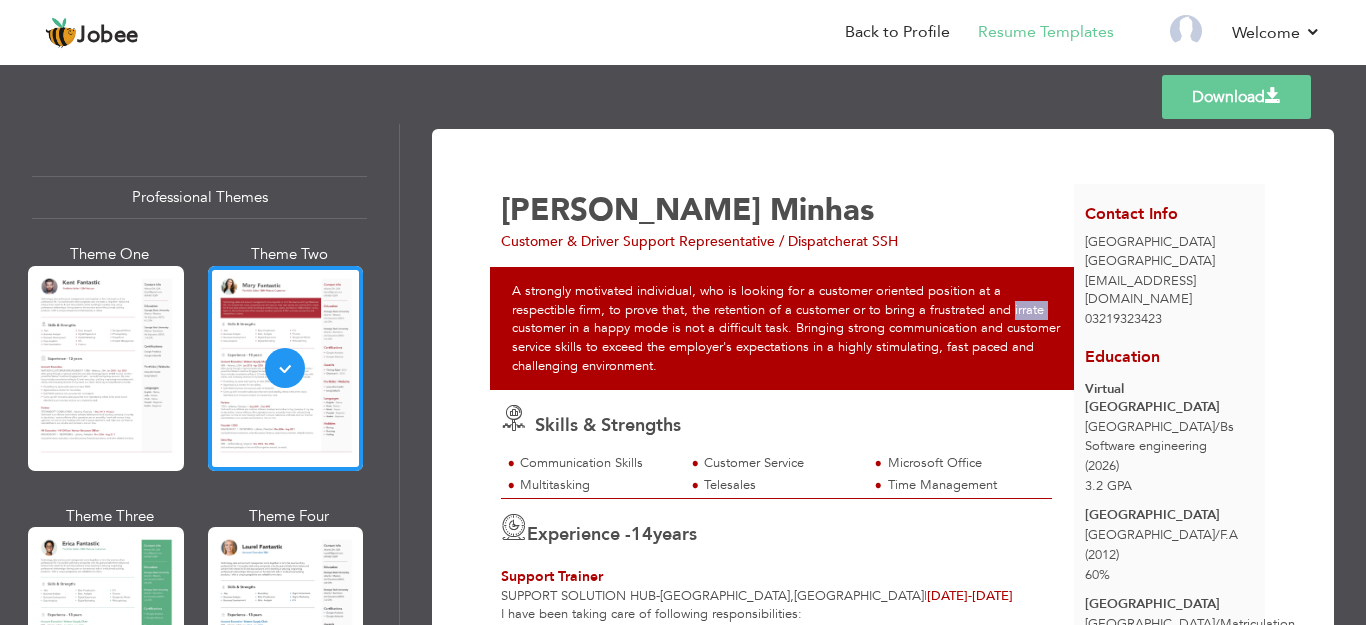 click on "A strongly motivated individual, who is looking for a customer oriented position at a respectible firm, to prove that, the retention of a customer or to bring a frustrated and irrate customer in a happy mode is not a difficult task. Bringing strong communication and customer service skills to exceed the employer's expectations in a highly stimulating, fast paced and challenging environment." at bounding box center [788, 328] 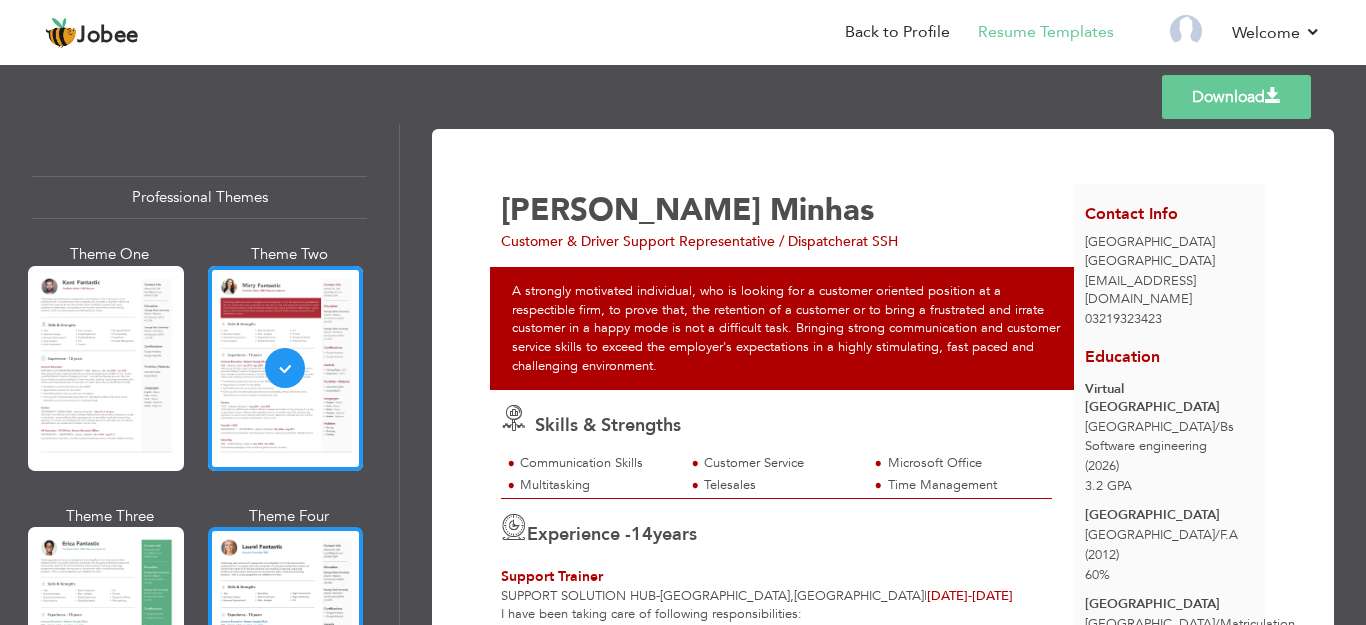 click at bounding box center (286, 629) 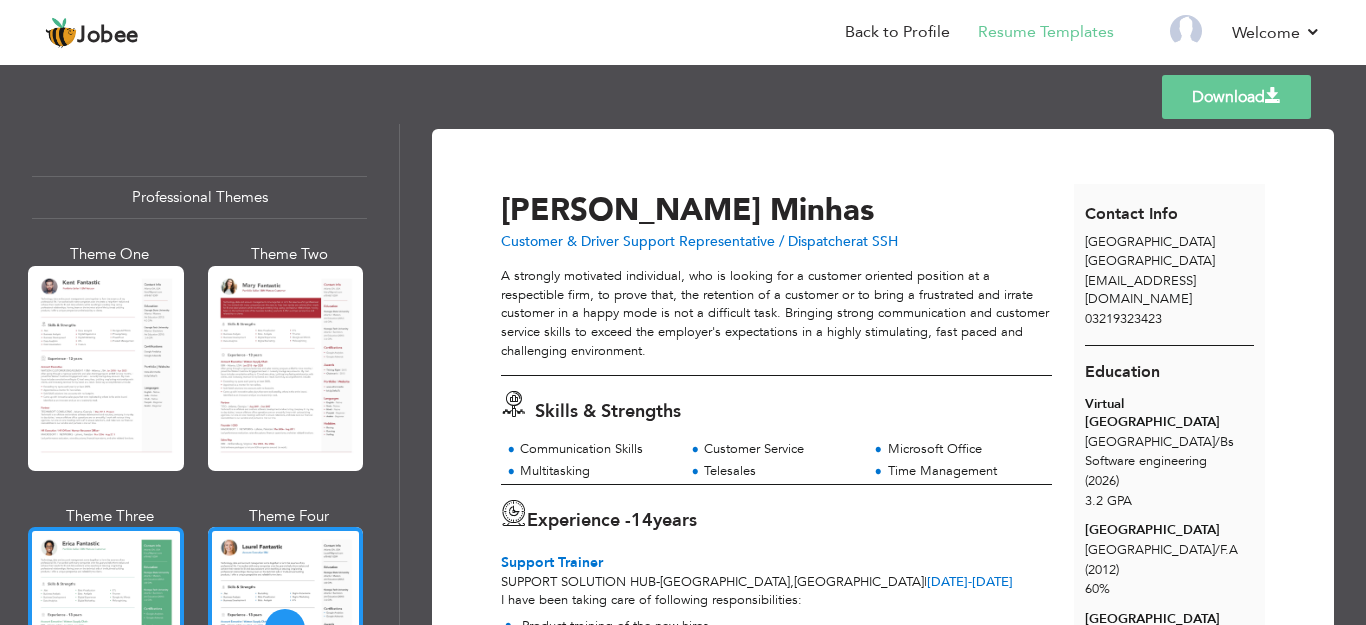 click at bounding box center [106, 629] 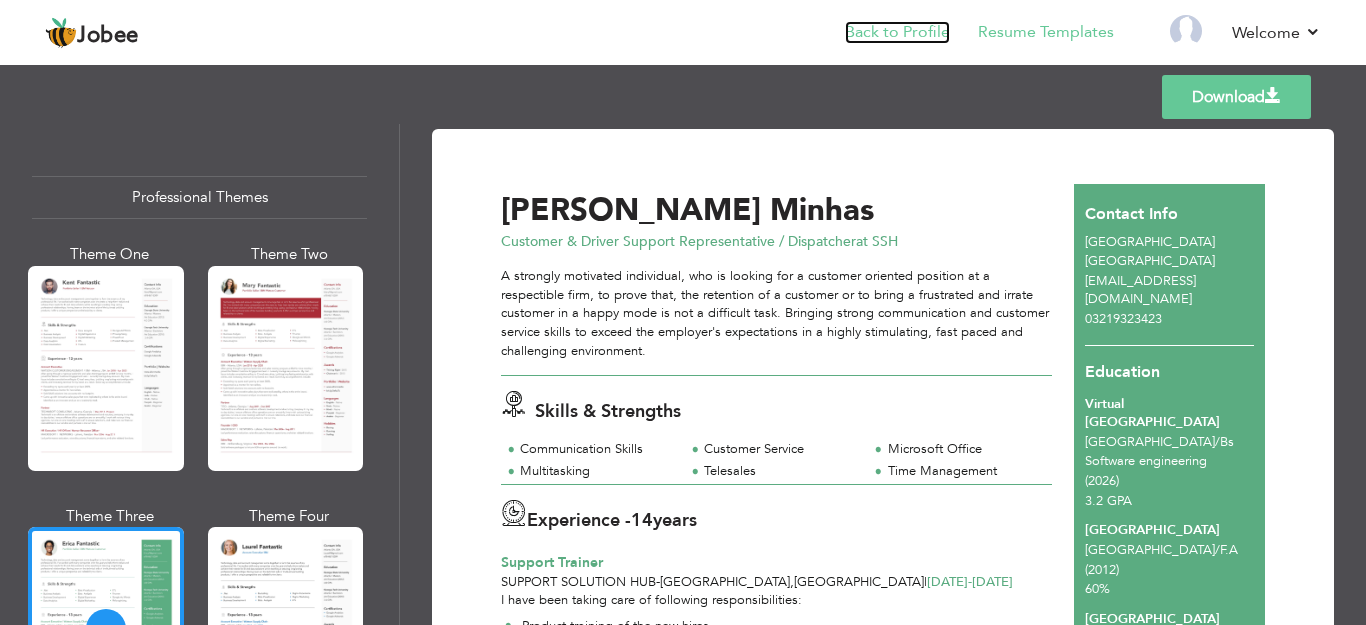 click on "Back to Profile" at bounding box center [897, 32] 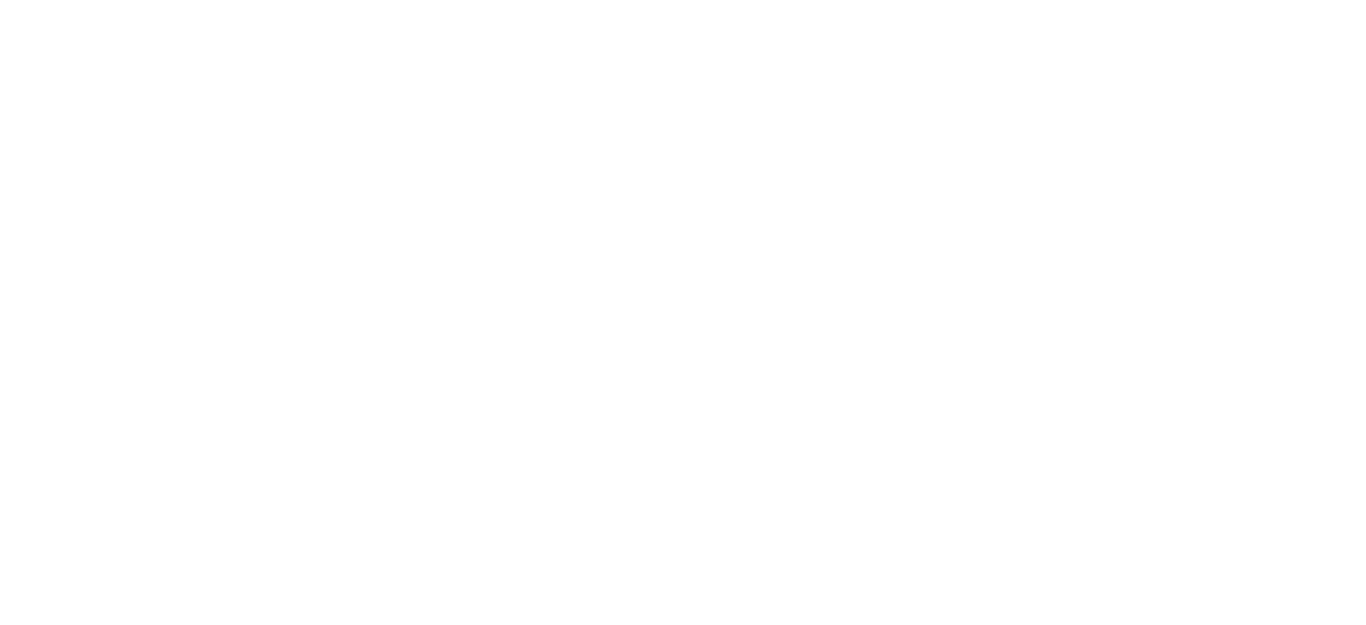 scroll, scrollTop: 0, scrollLeft: 0, axis: both 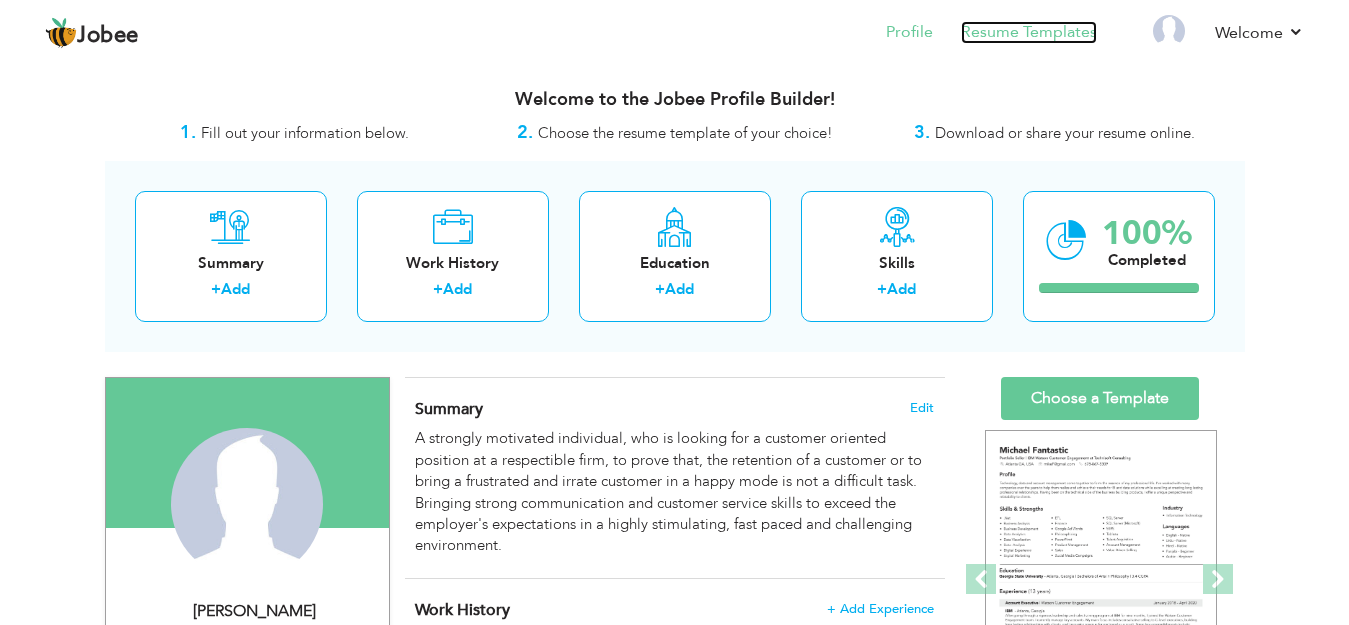 click on "Resume Templates" at bounding box center (1029, 32) 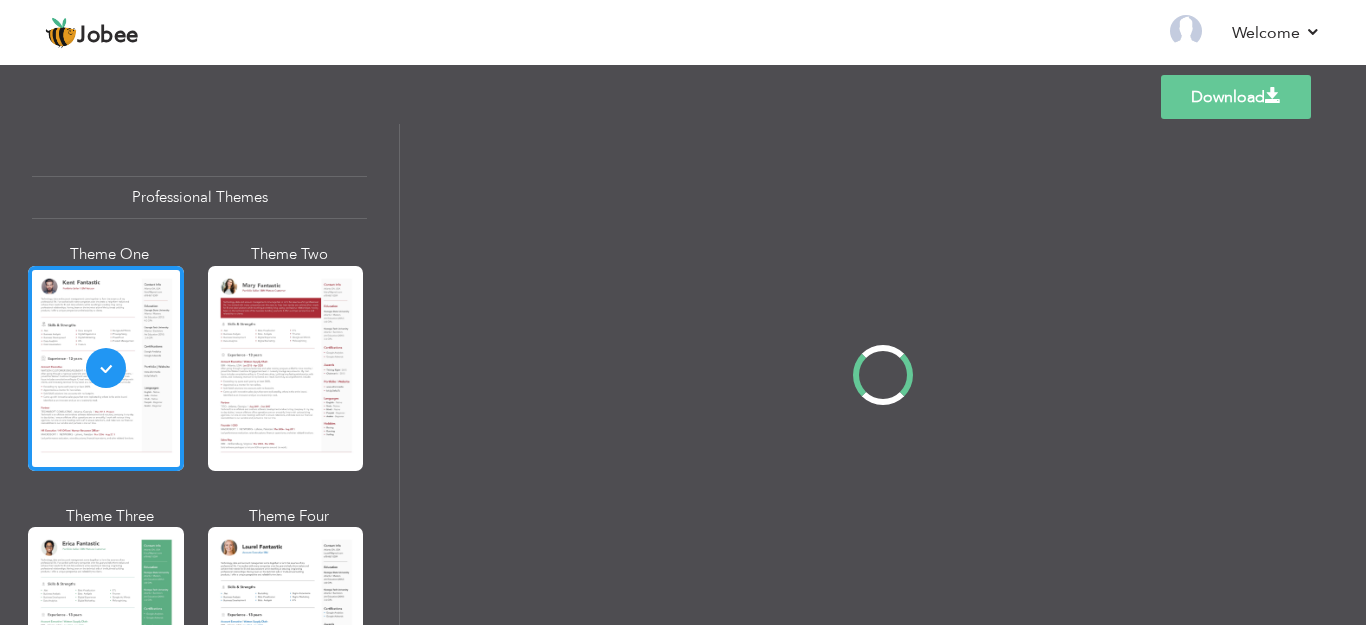 scroll, scrollTop: 0, scrollLeft: 0, axis: both 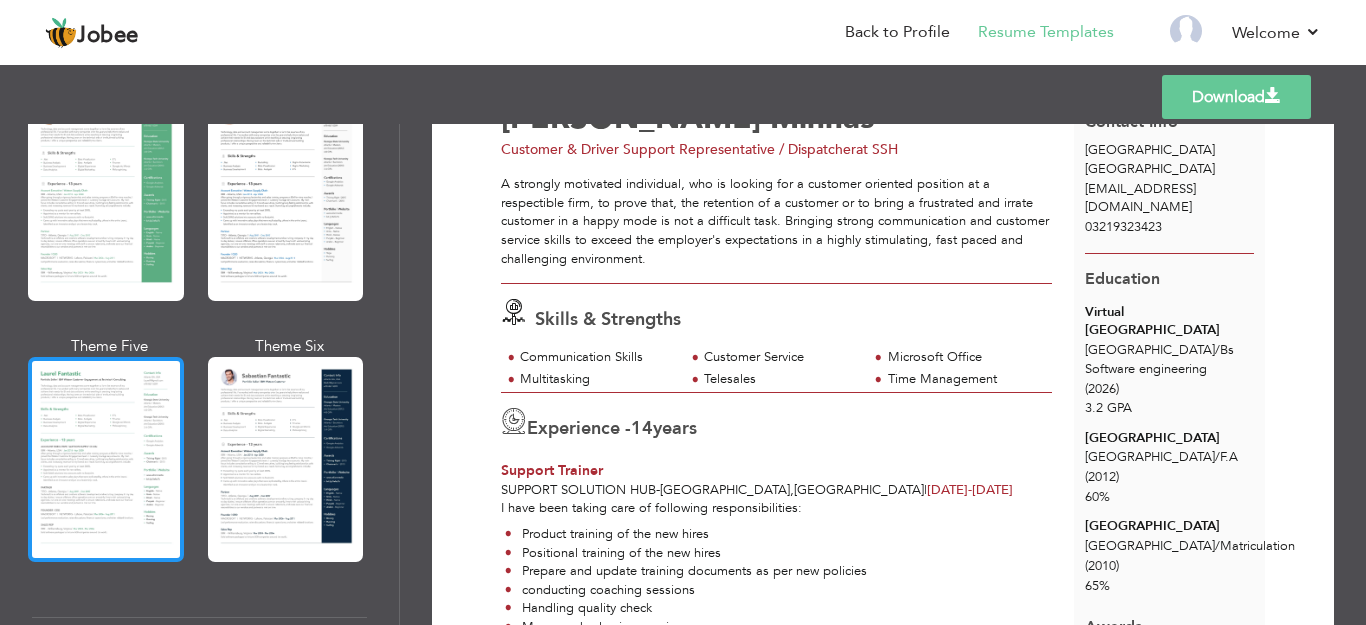 click at bounding box center [106, 459] 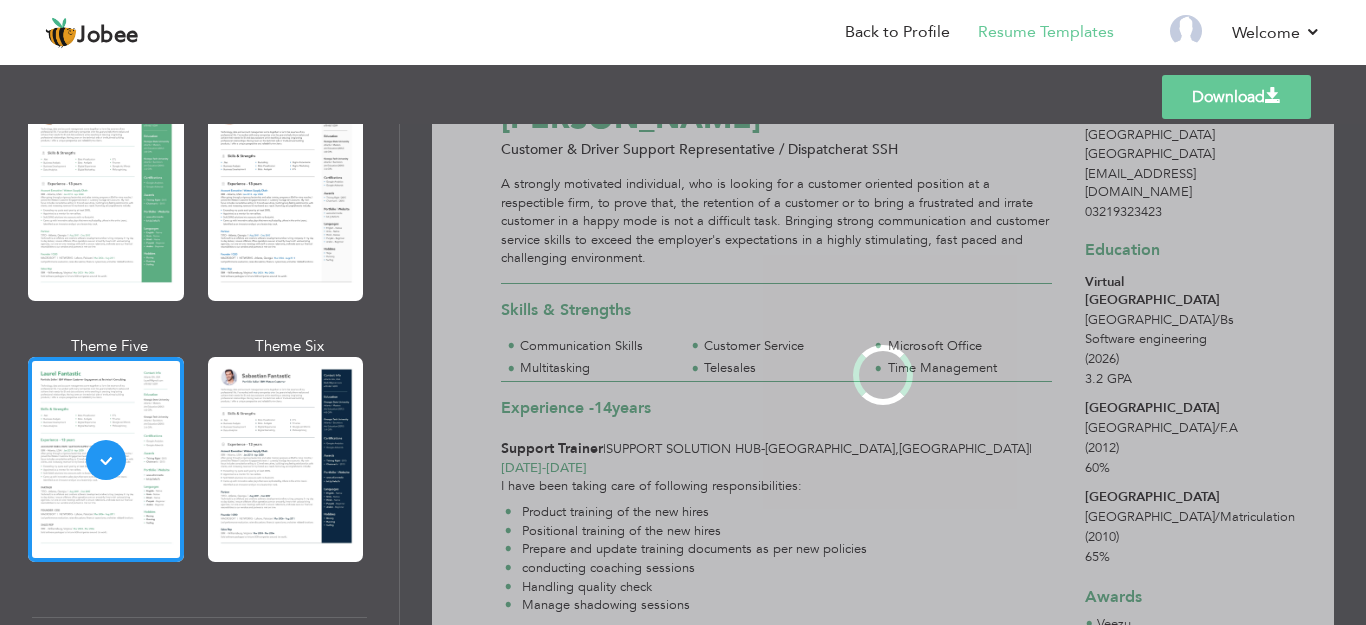 scroll, scrollTop: 0, scrollLeft: 0, axis: both 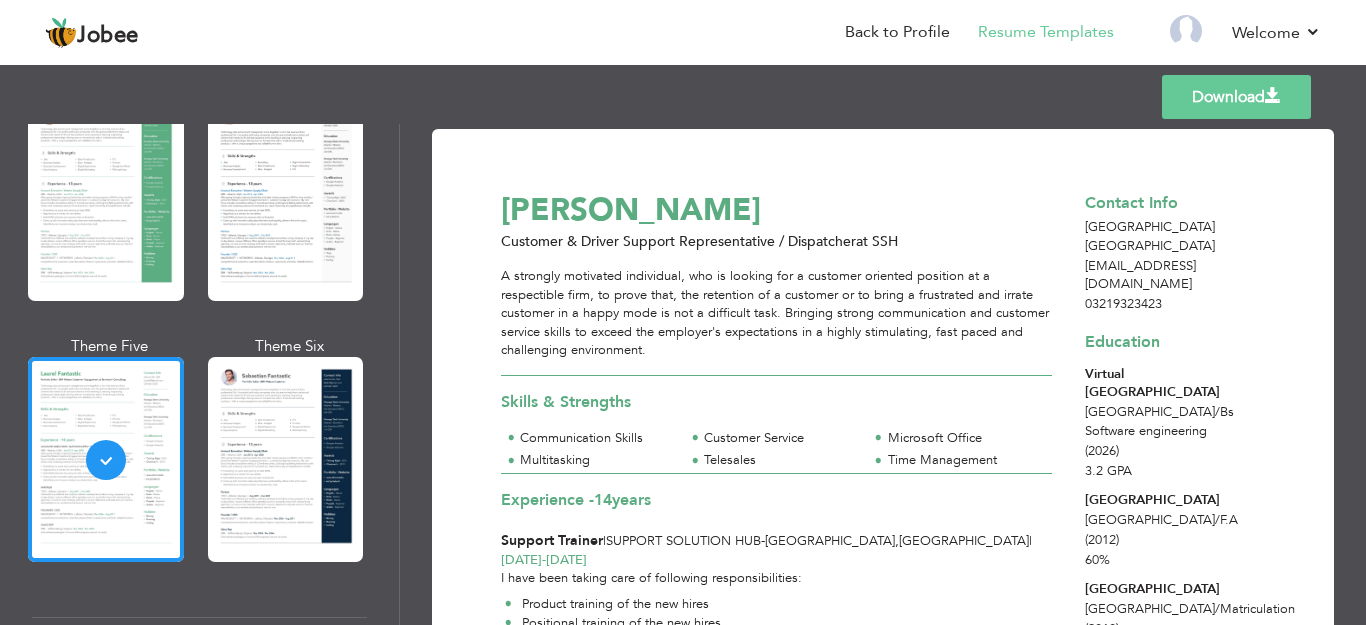 click at bounding box center (286, 459) 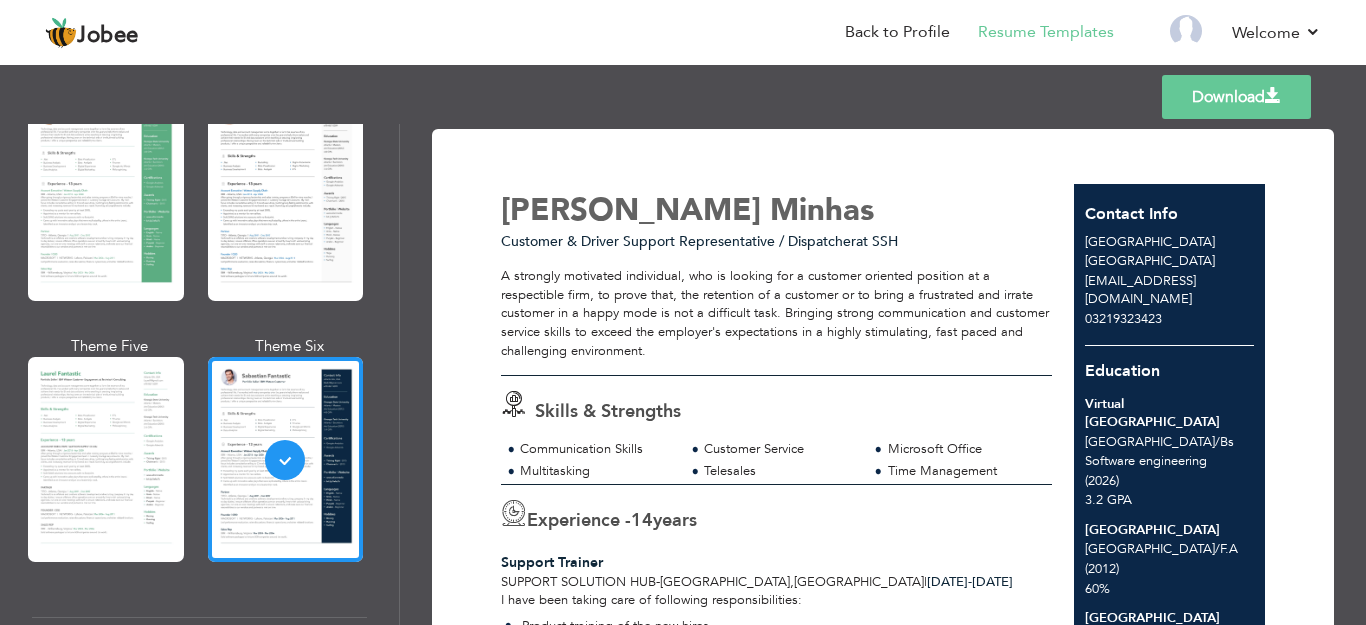click on "Download" at bounding box center (1236, 97) 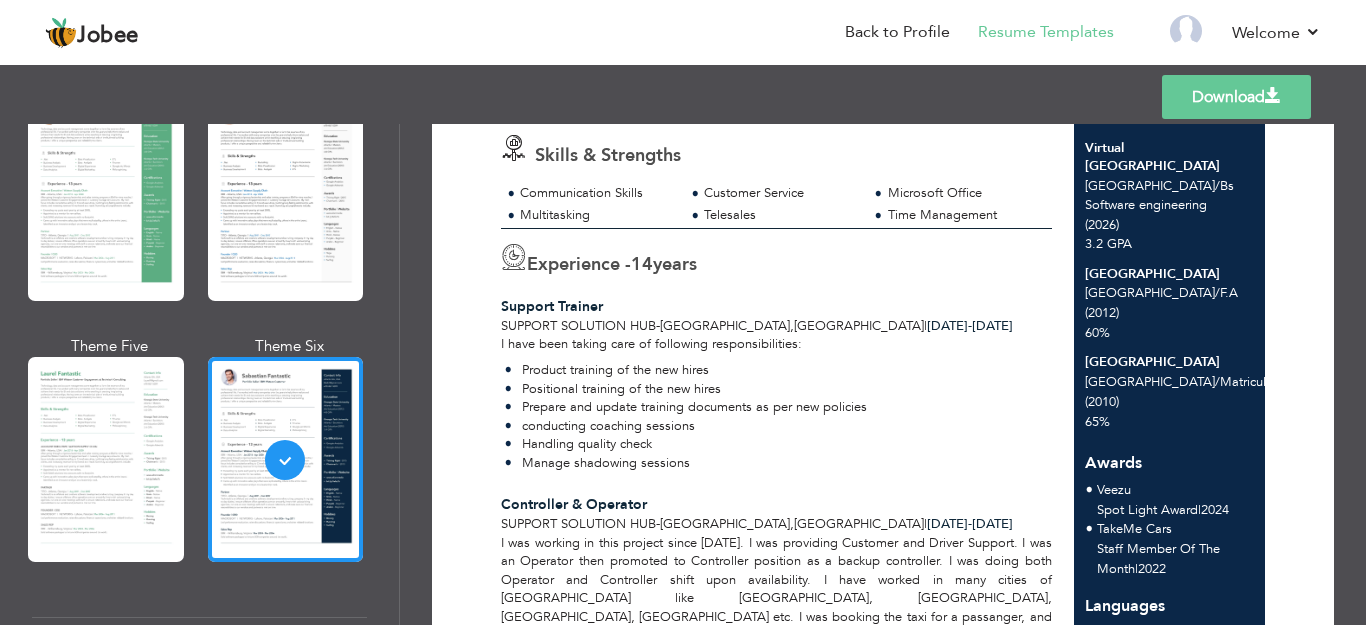 scroll, scrollTop: 260, scrollLeft: 0, axis: vertical 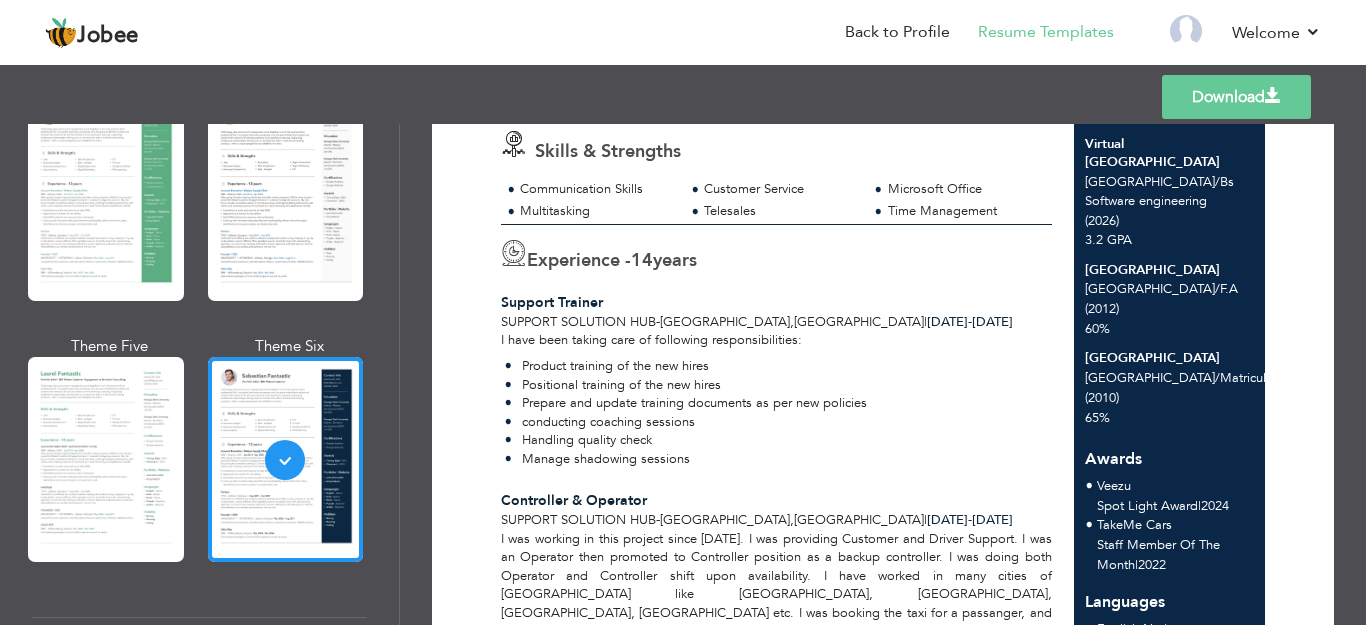 click on "Support Trainer" at bounding box center [552, 302] 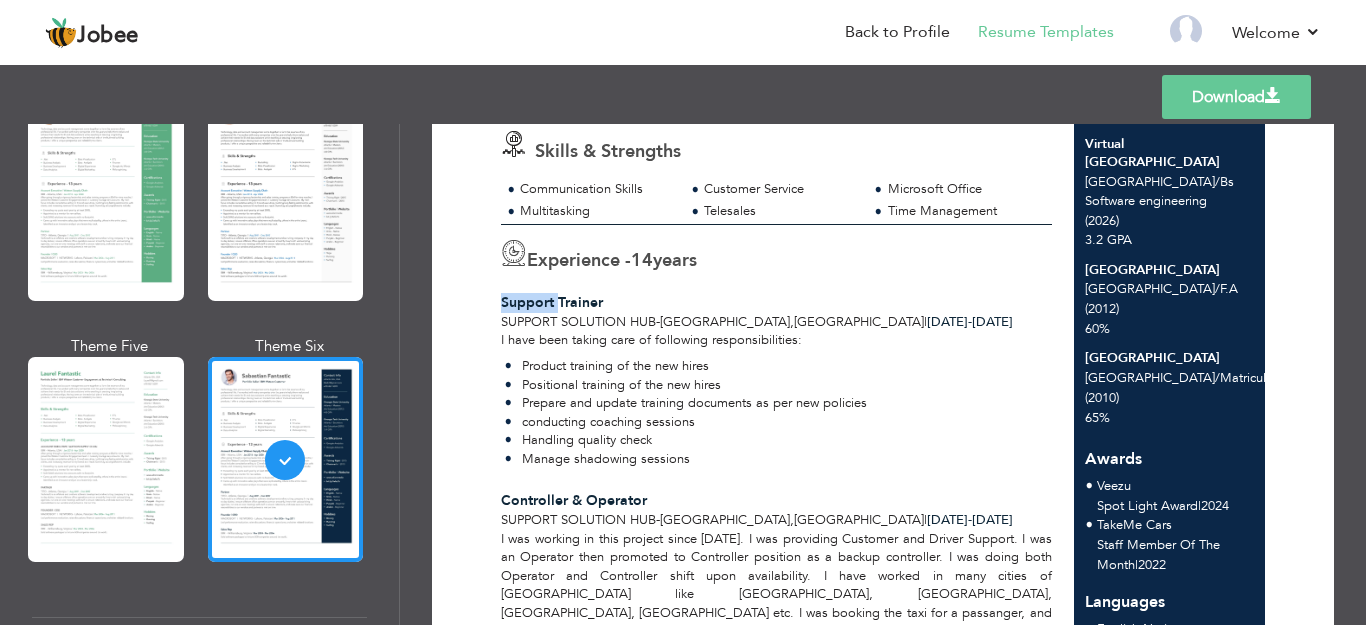 click on "Support Trainer" at bounding box center [552, 302] 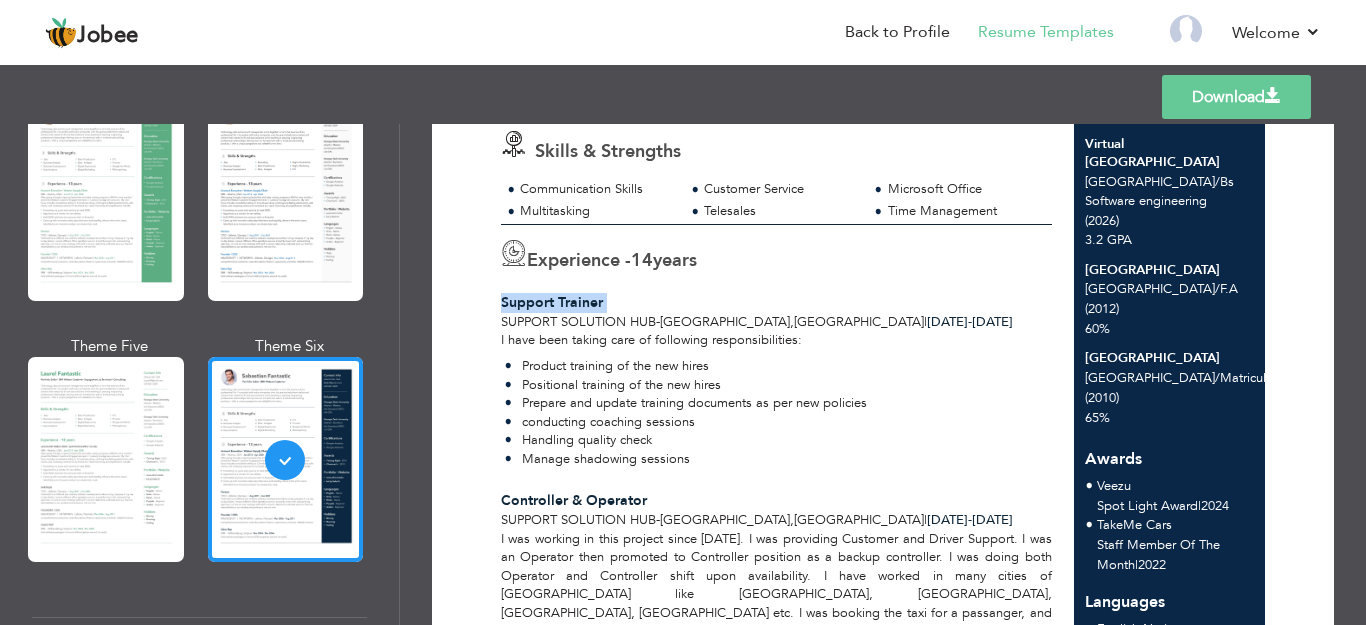 click on "Support Trainer" at bounding box center [552, 302] 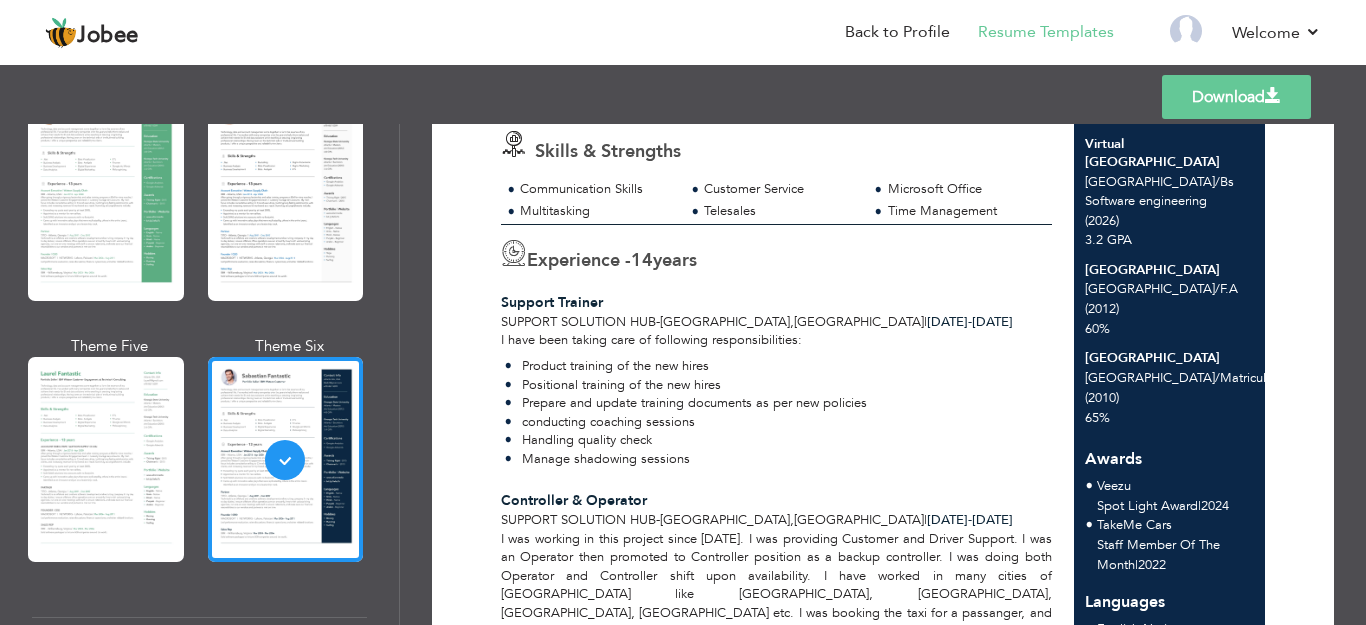 click on "Support Solution Hub" at bounding box center [578, 322] 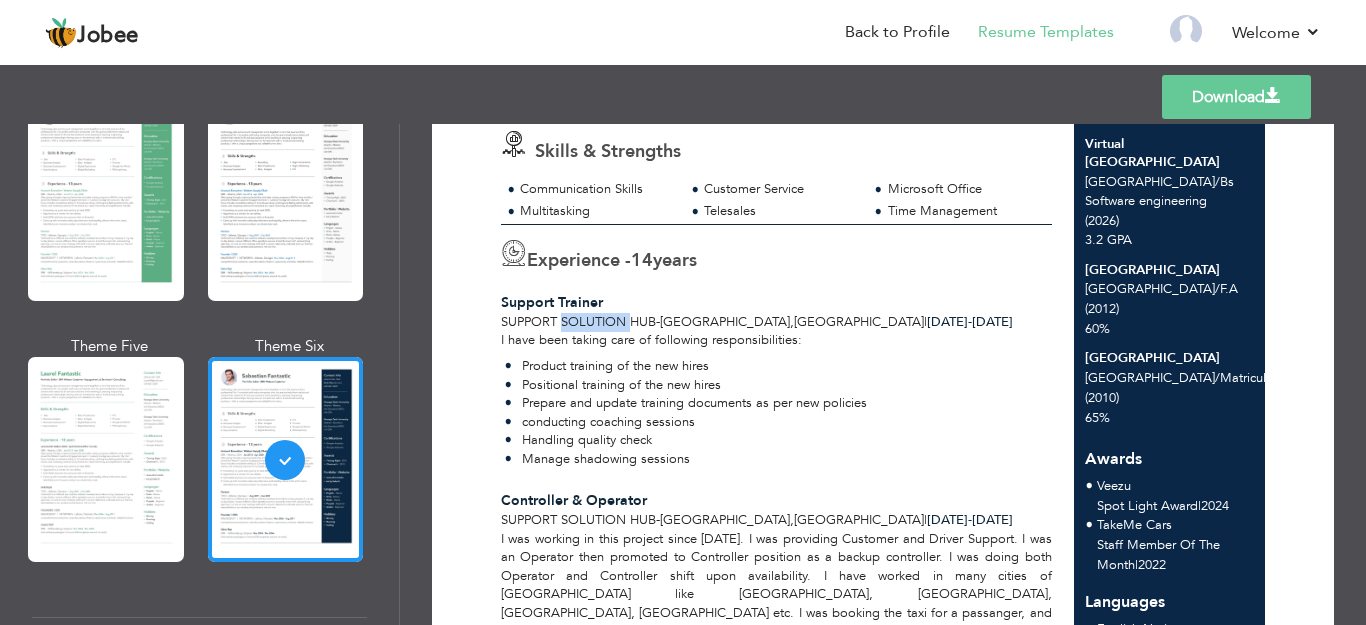 click on "Support Solution Hub" at bounding box center (578, 322) 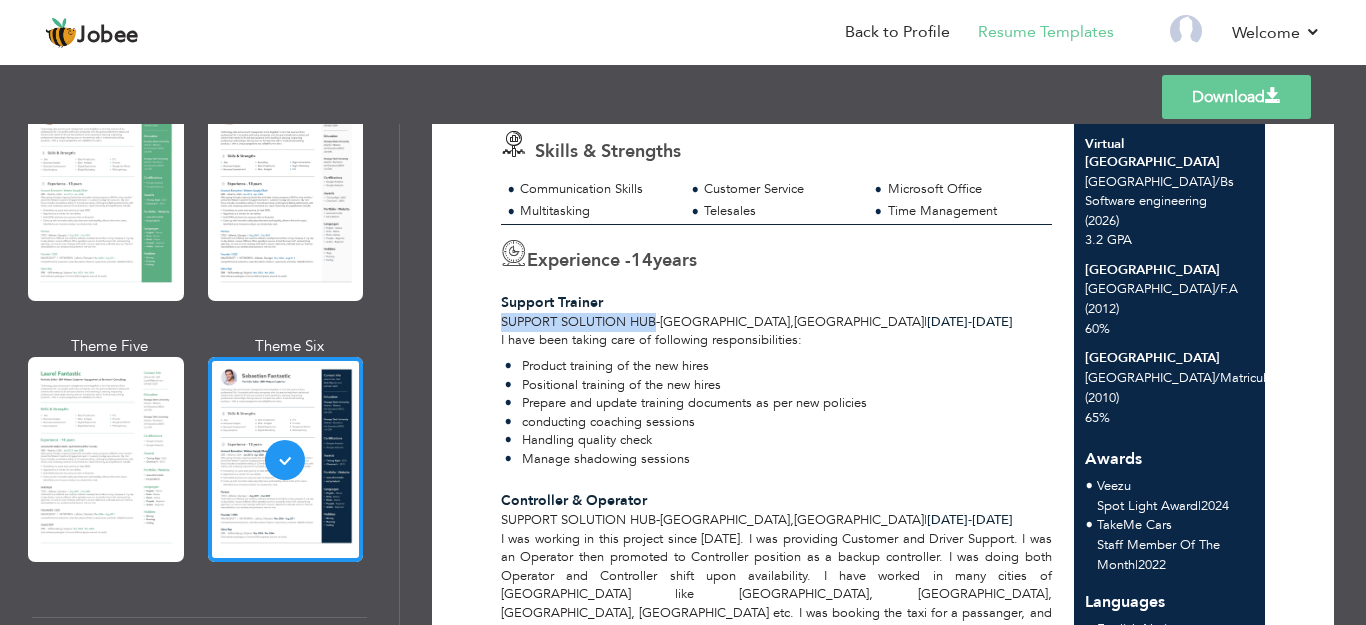 click on "Support Solution Hub" at bounding box center [578, 322] 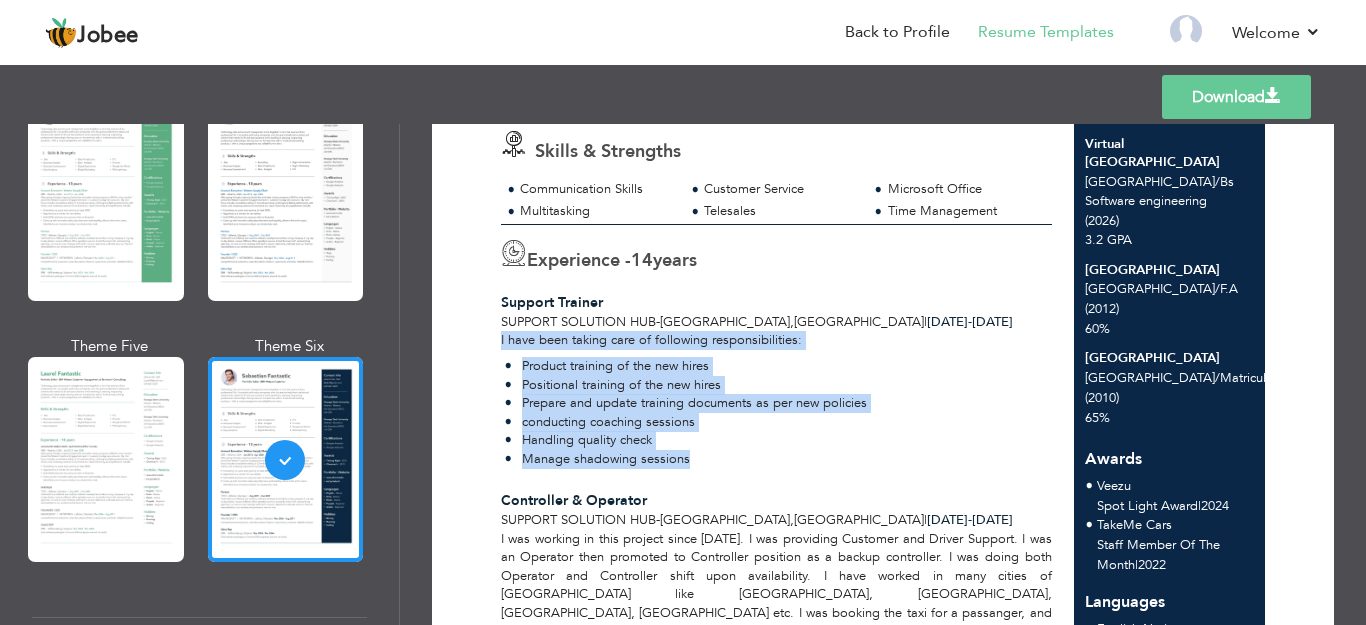 drag, startPoint x: 498, startPoint y: 341, endPoint x: 702, endPoint y: 452, distance: 232.24341 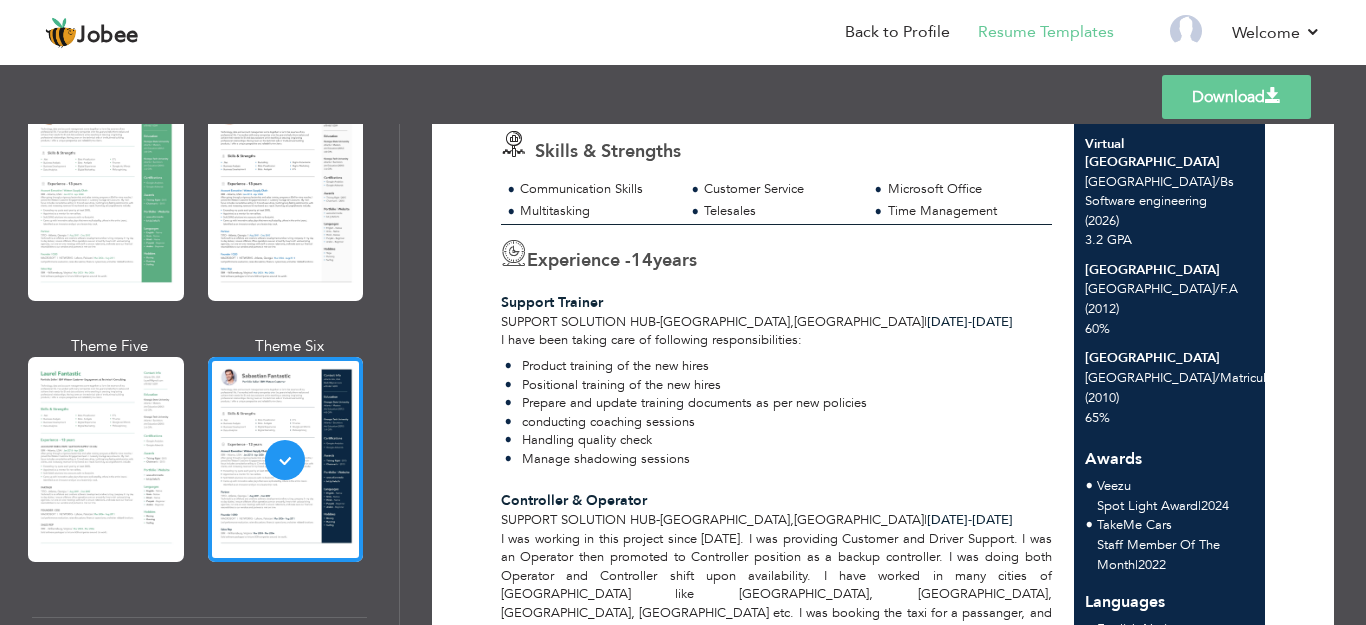click on "Controller & Operator" at bounding box center [574, 500] 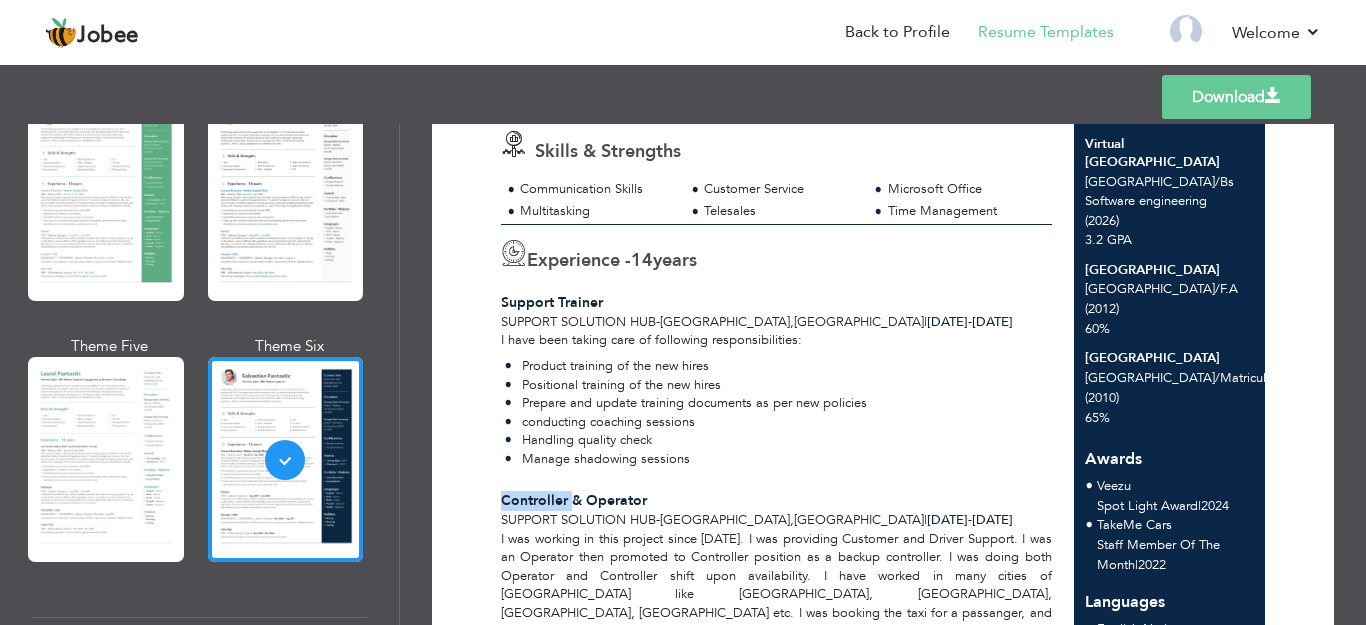 click on "Controller & Operator" at bounding box center (574, 500) 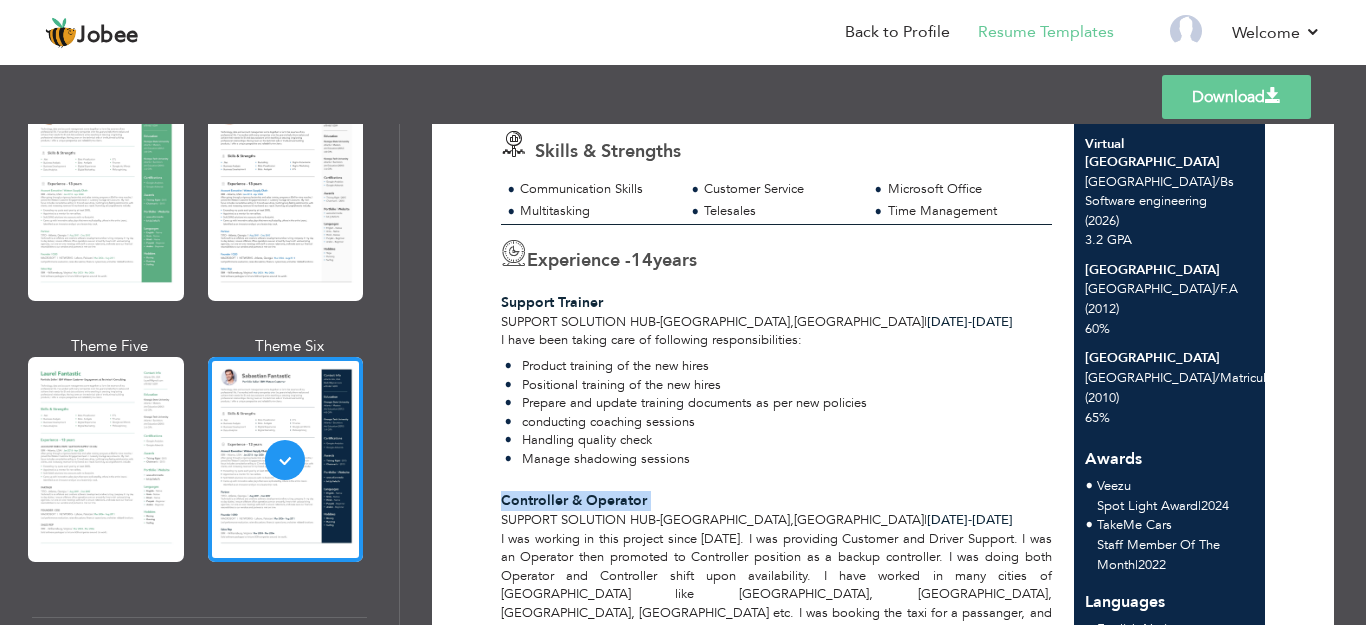 click on "Controller & Operator" at bounding box center [574, 500] 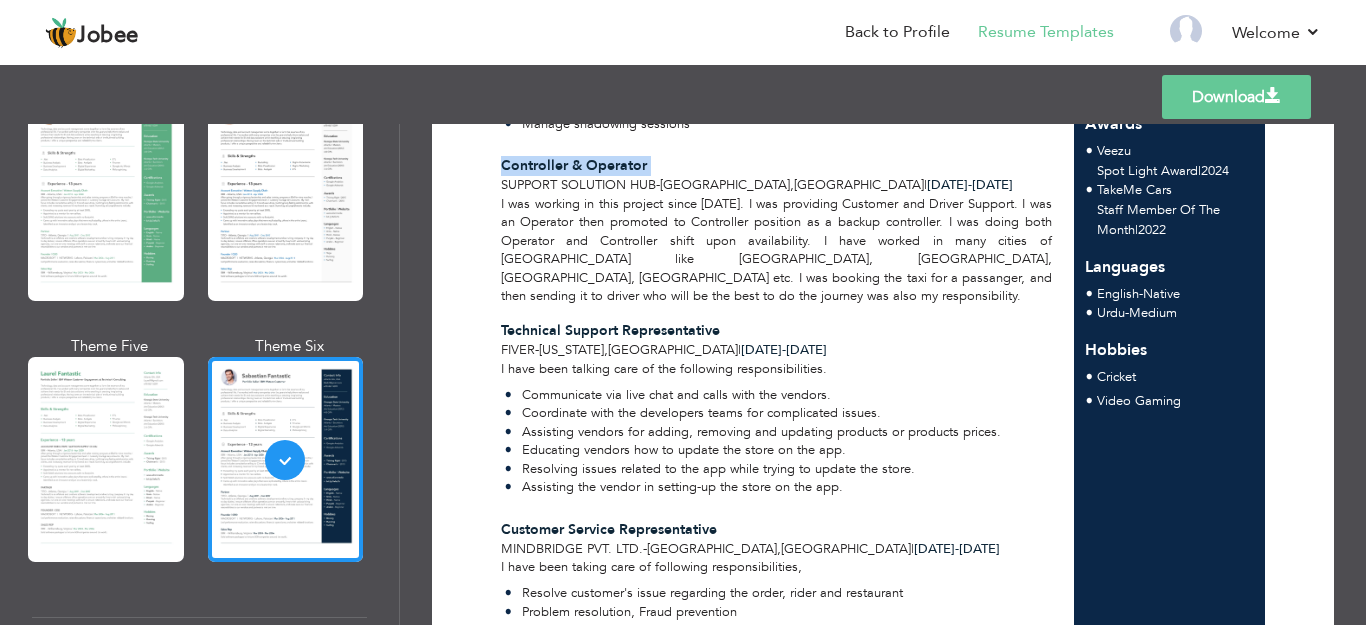 scroll, scrollTop: 603, scrollLeft: 0, axis: vertical 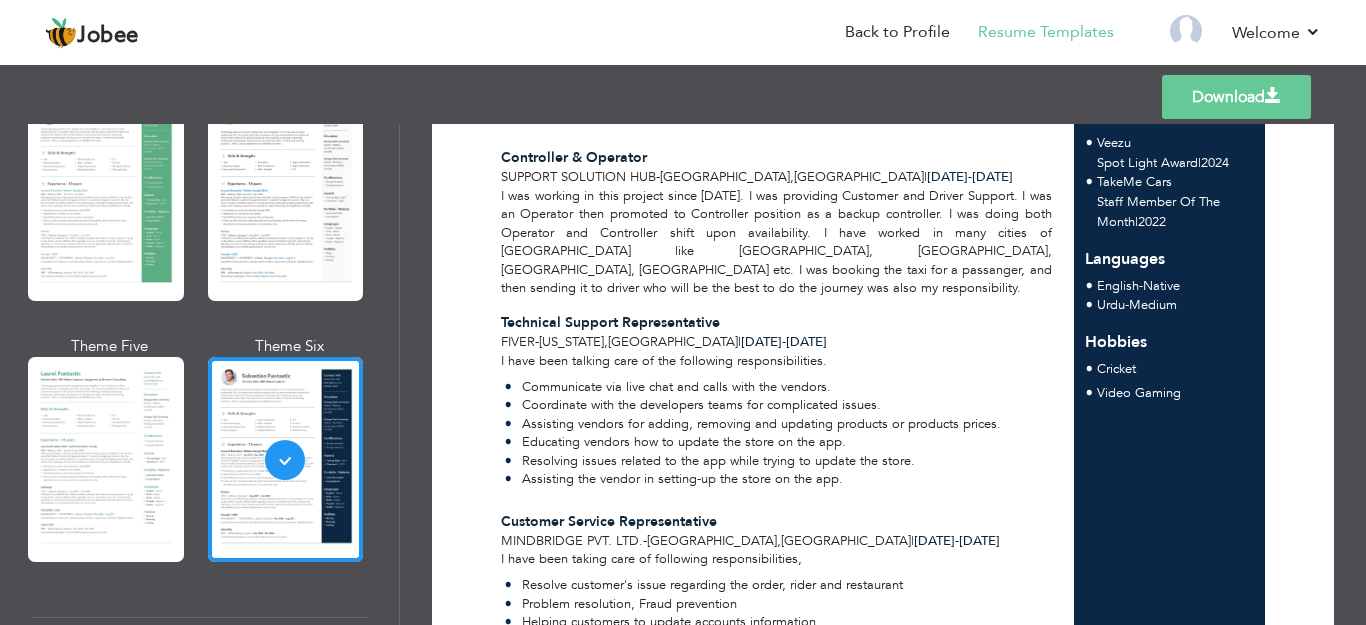 click on "I was working in this project since [DATE]. I was providing Customer and Driver Support. I was an Operator then promoted to Controller position as a backup controller. I was doing both Operator and Controller shift upon availability. I have worked in many cities of [GEOGRAPHIC_DATA] like [GEOGRAPHIC_DATA], [GEOGRAPHIC_DATA], [GEOGRAPHIC_DATA], [GEOGRAPHIC_DATA] etc. I was booking the taxi for a passanger, and then sending it to driver who will be the best to do the journey was also my responsibility." at bounding box center [776, 242] 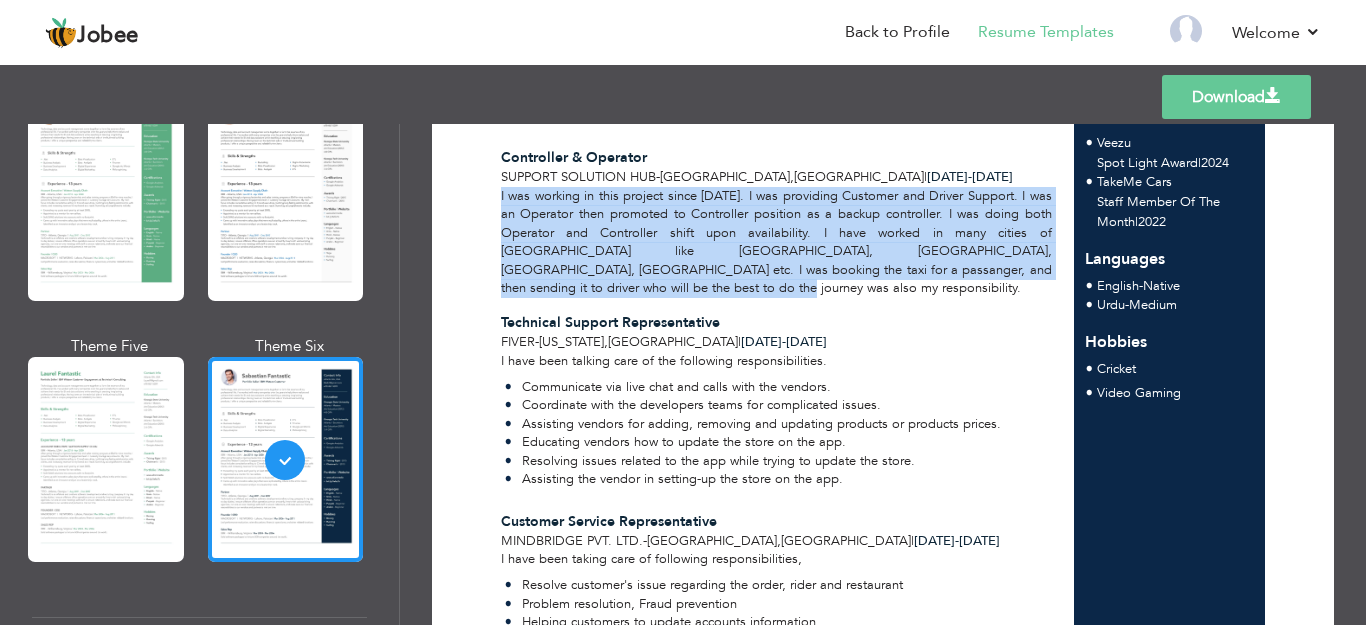 drag, startPoint x: 494, startPoint y: 196, endPoint x: 596, endPoint y: 284, distance: 134.71451 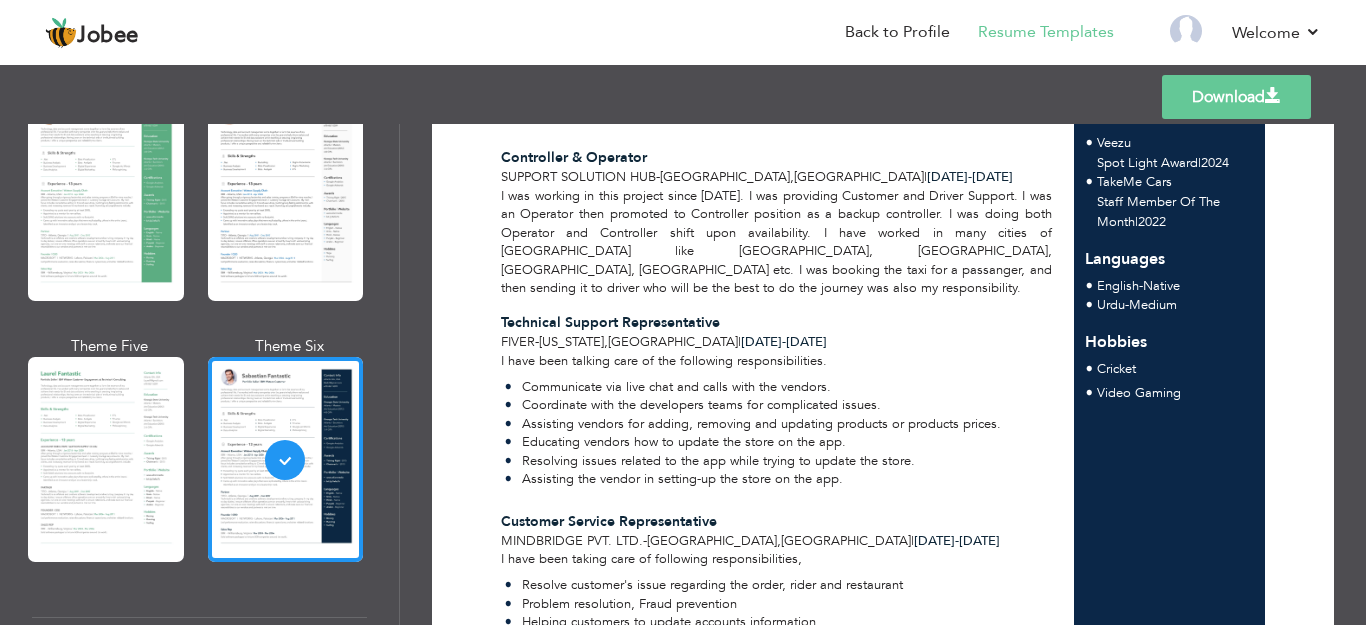click on "Technical Support Representative" at bounding box center [610, 322] 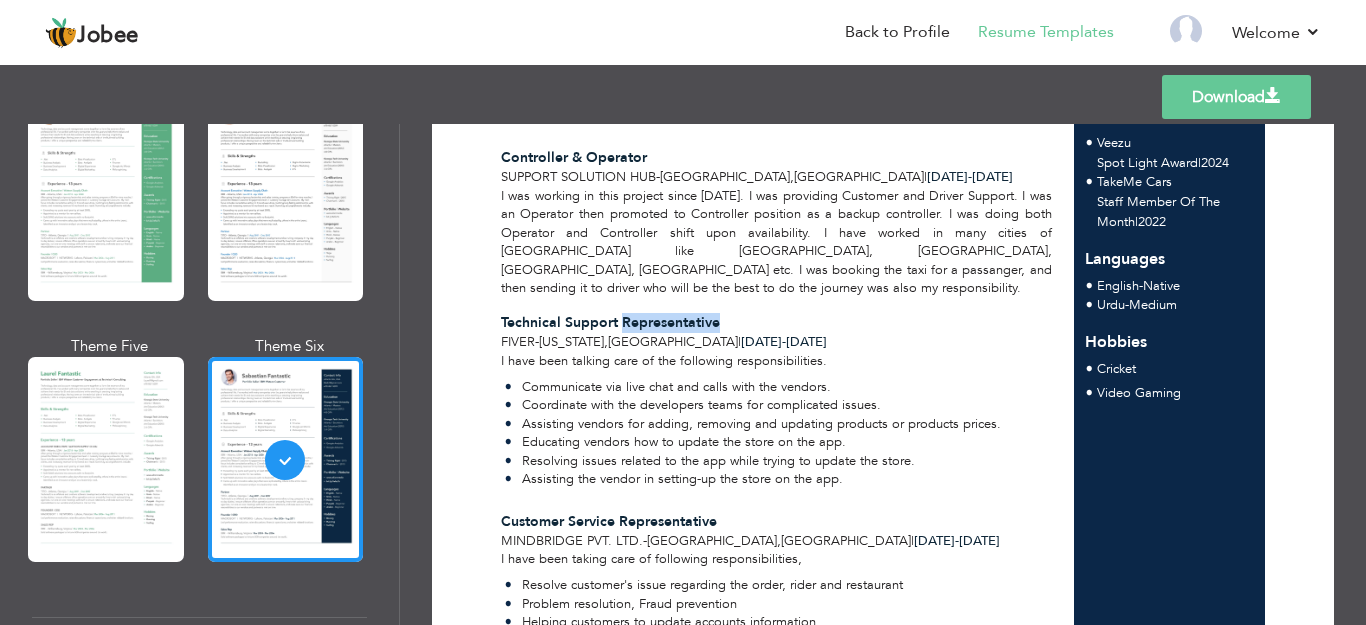 click on "Technical Support Representative" at bounding box center (610, 322) 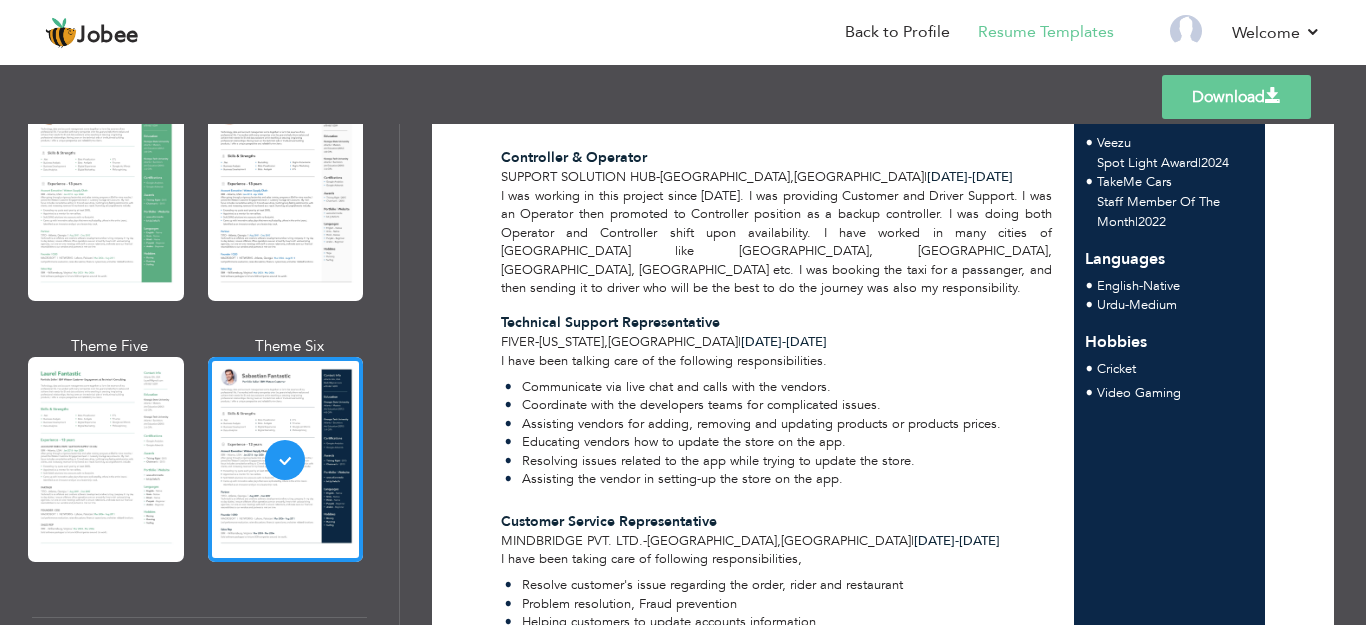 click on "Technical Support Representative" at bounding box center [610, 322] 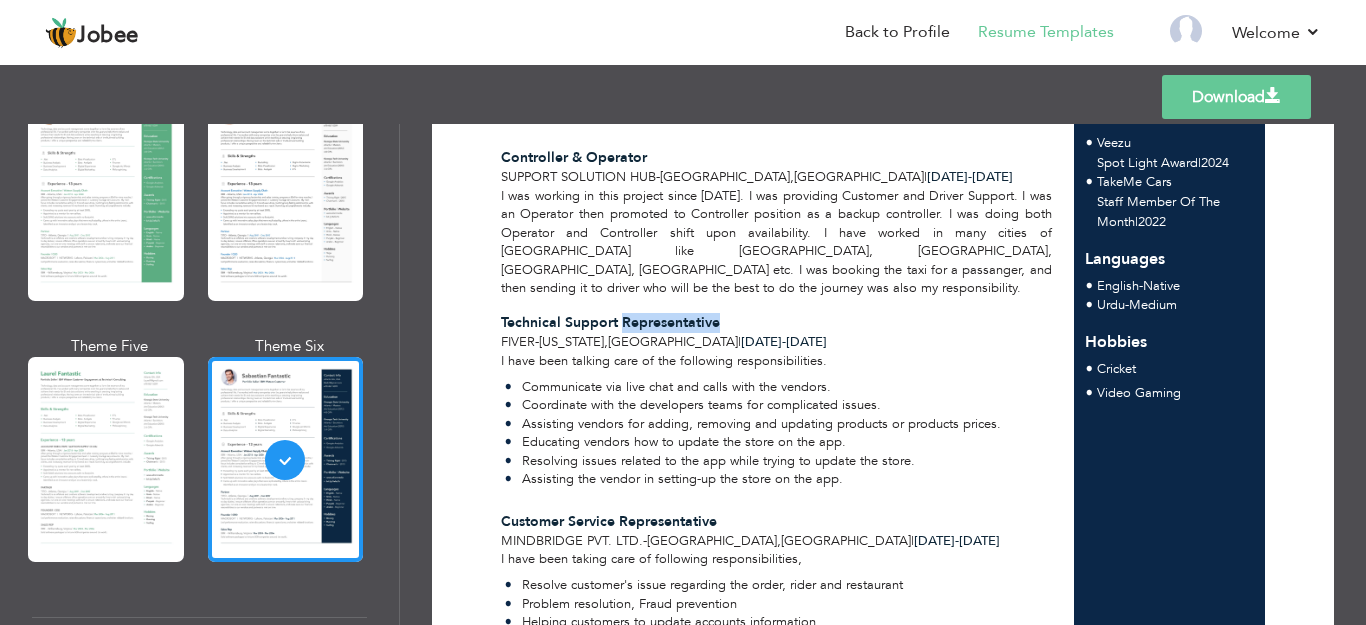 click on "Technical Support Representative" at bounding box center [610, 322] 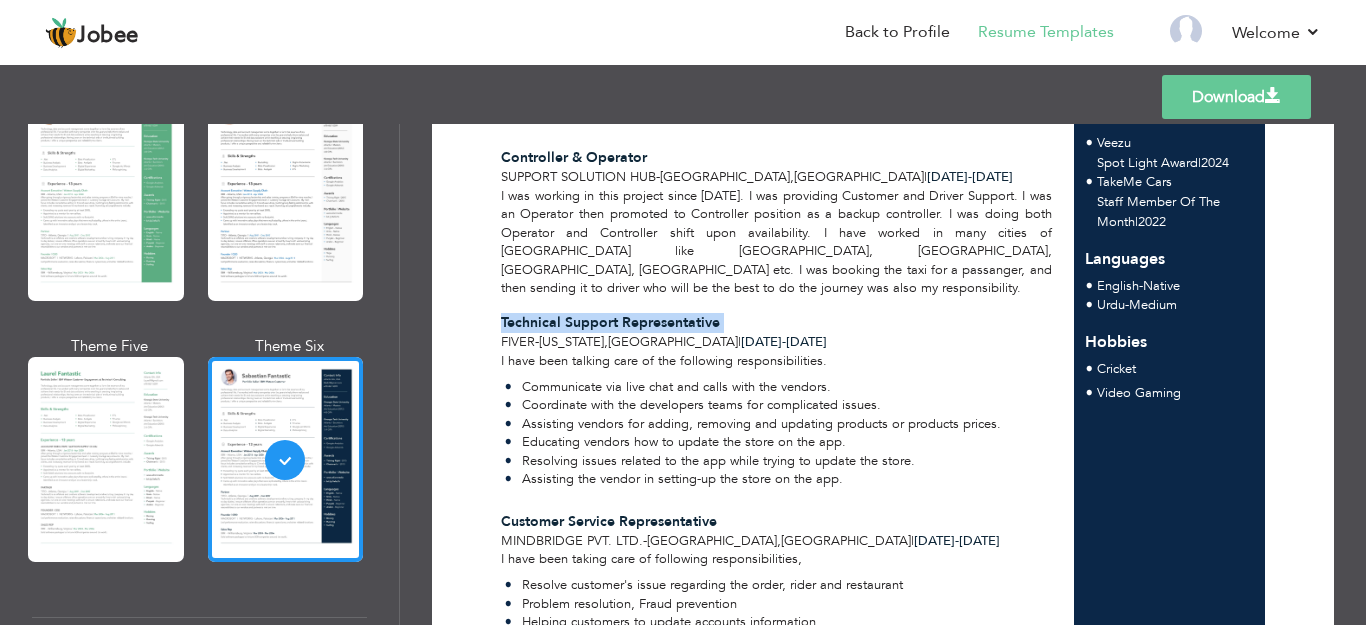 click on "Technical Support Representative" at bounding box center [610, 322] 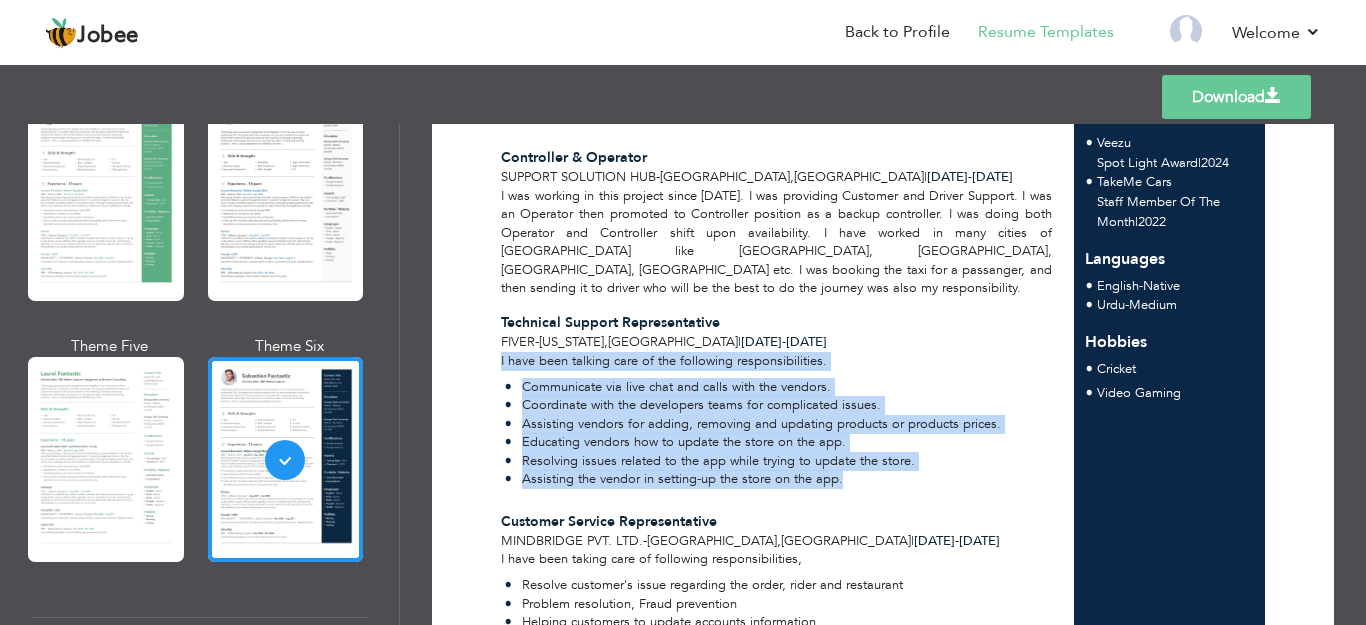 drag, startPoint x: 489, startPoint y: 357, endPoint x: 877, endPoint y: 473, distance: 404.96915 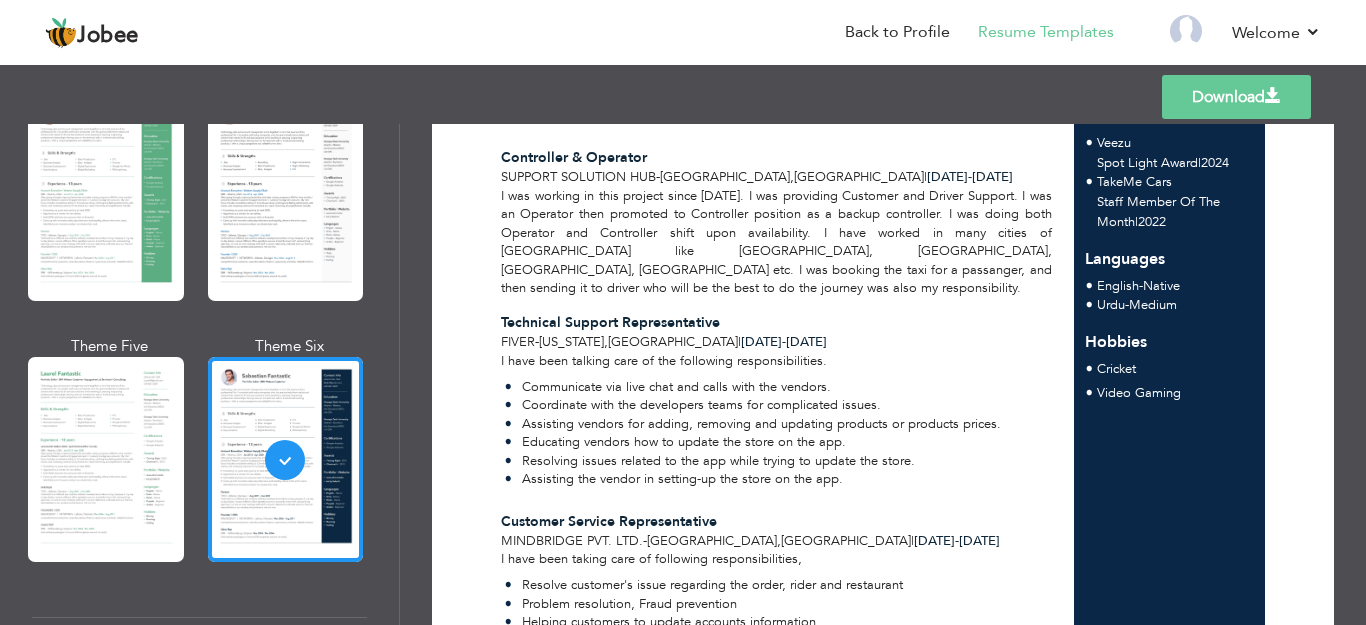 click on "Customer Service Representative" at bounding box center [609, 521] 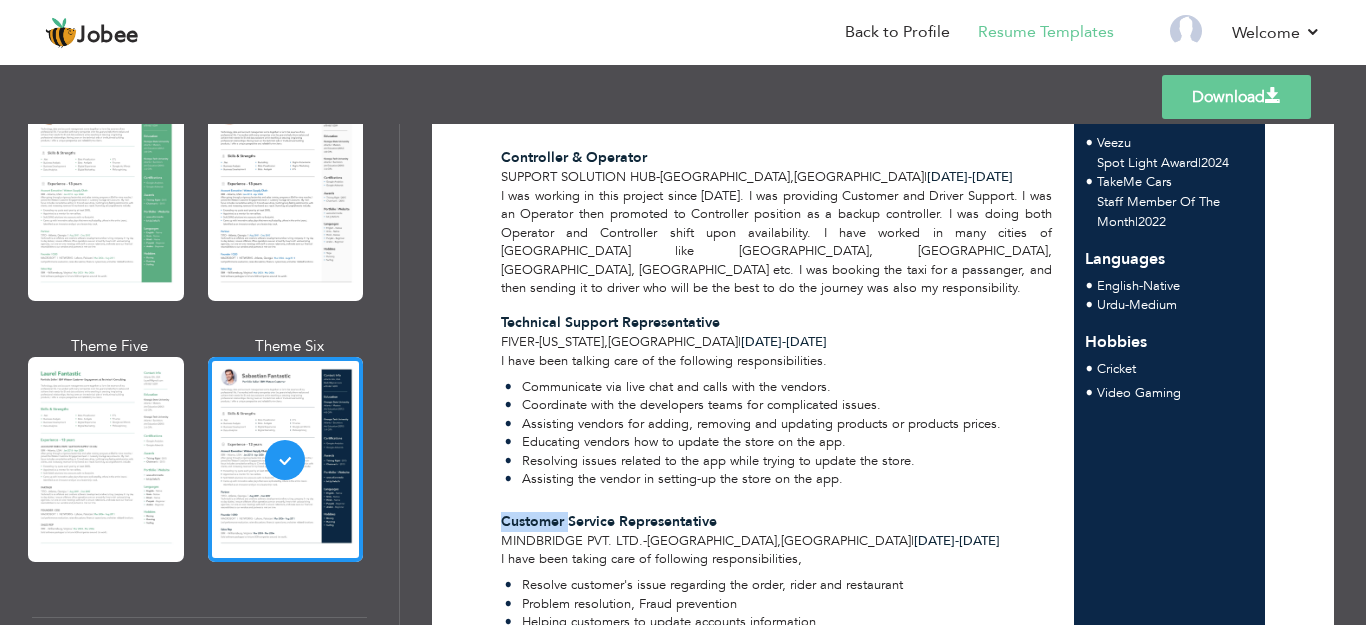 click on "Customer Service Representative" at bounding box center (609, 521) 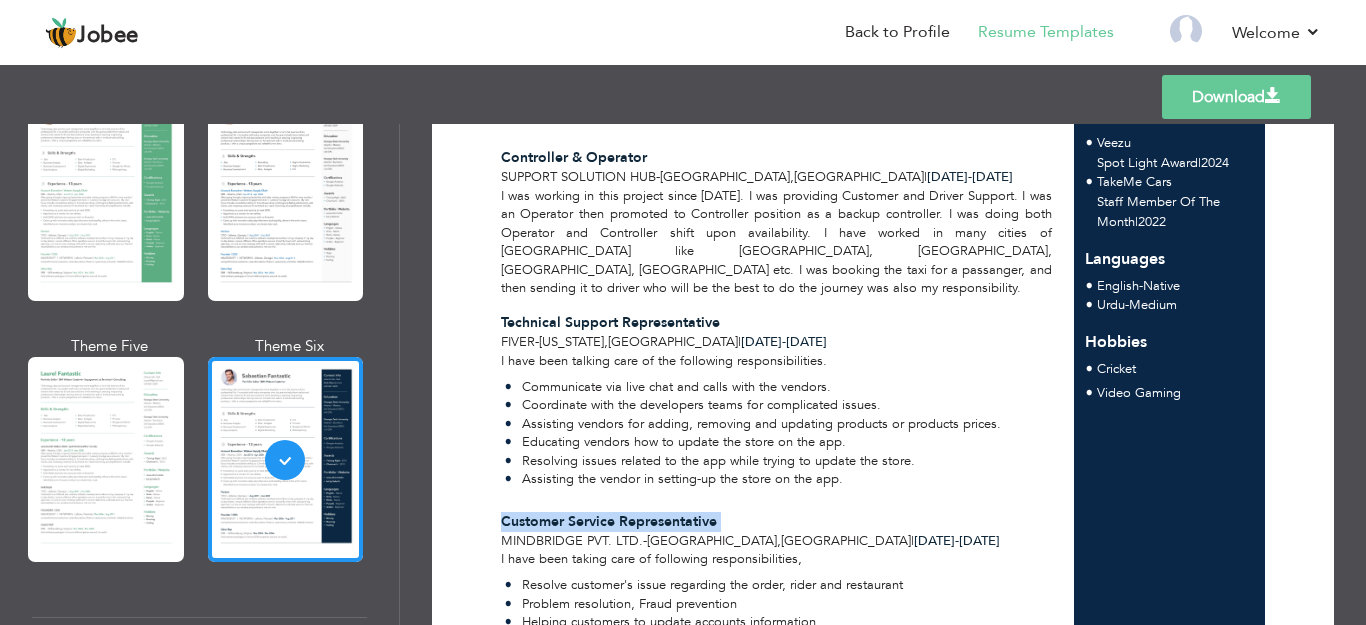 click on "Customer Service Representative" at bounding box center [609, 521] 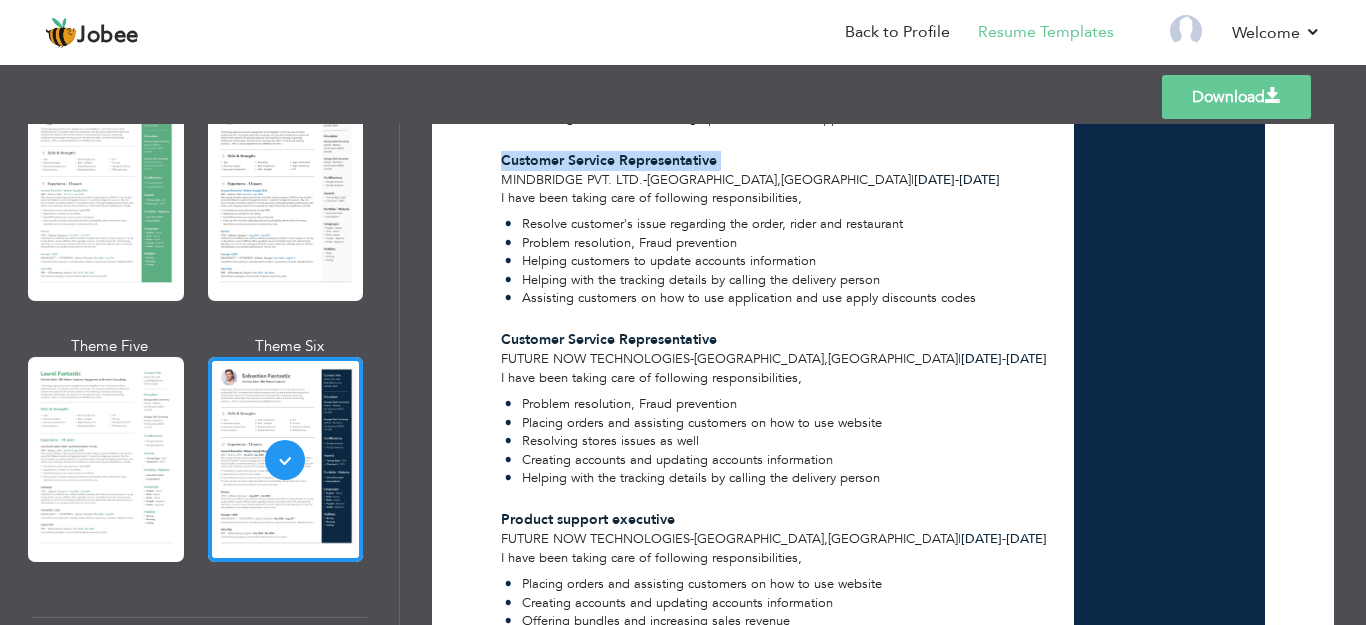 scroll, scrollTop: 977, scrollLeft: 0, axis: vertical 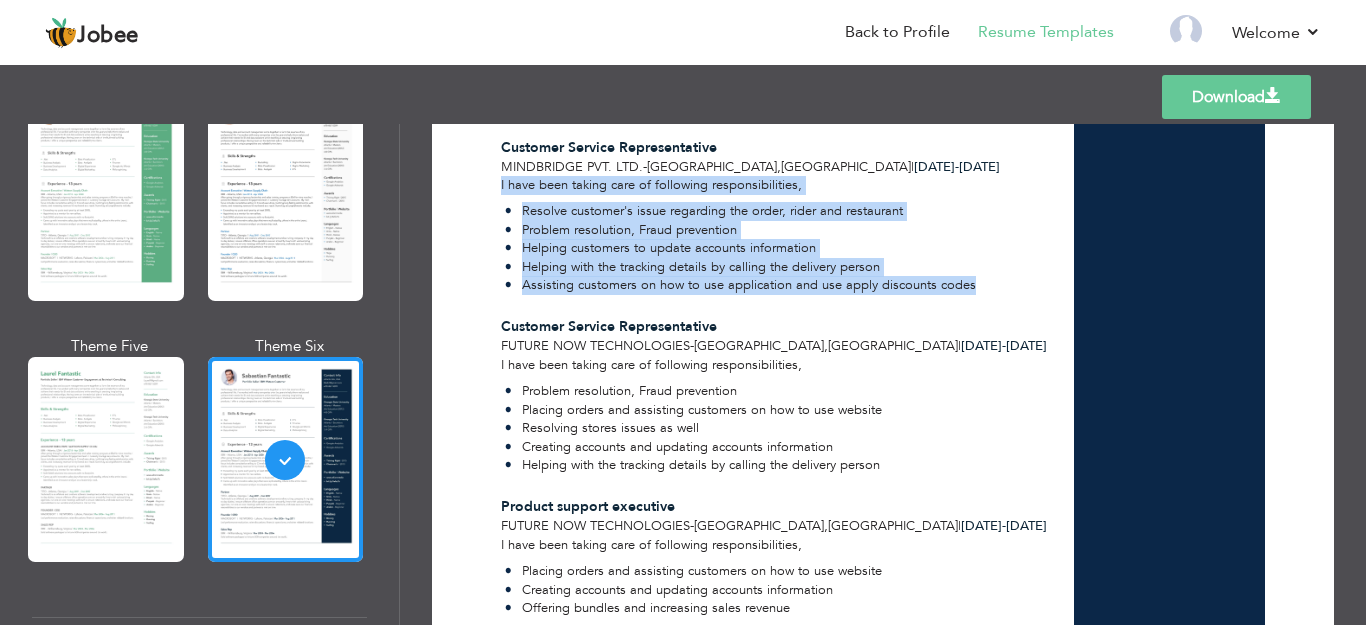 drag, startPoint x: 492, startPoint y: 182, endPoint x: 992, endPoint y: 284, distance: 510.29794 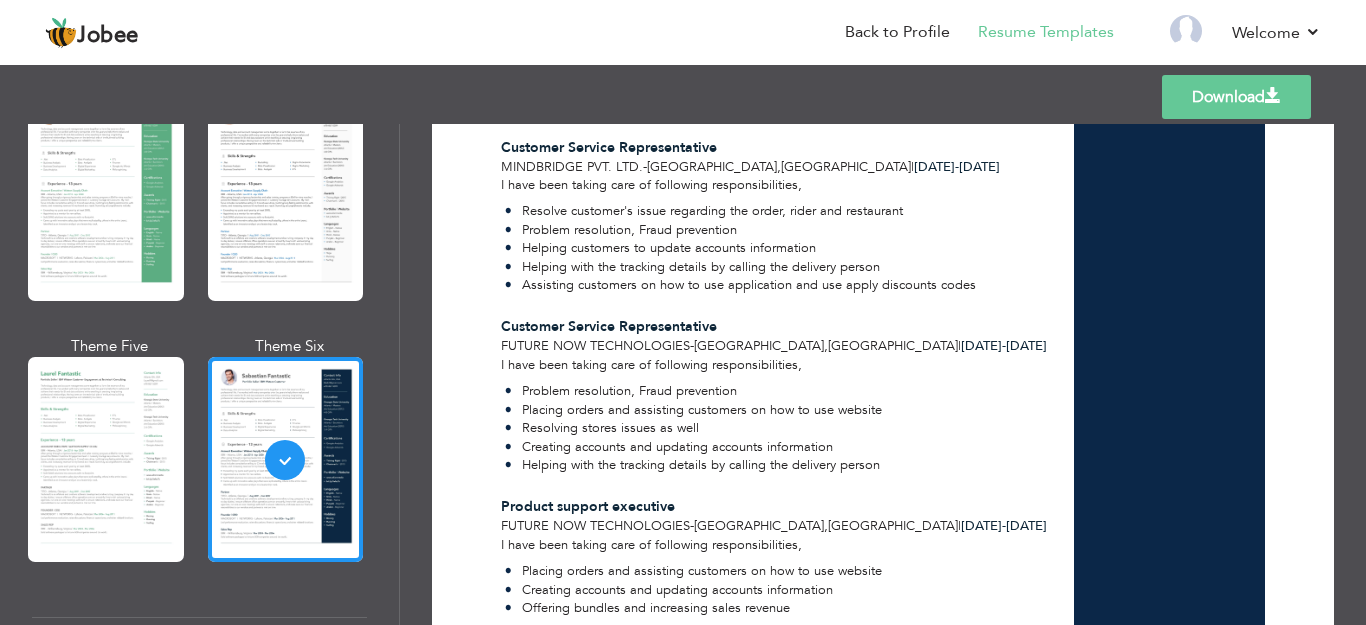 click on "I have been taking care of following responsibilities,
Problem resolution, Fraud prevention
Placing orders and assisting customers on how to use website
Resolving stores issues as well
Creating accounts and updating accounts information
Helping with the tracking details by calling the delivery person" at bounding box center [776, 419] 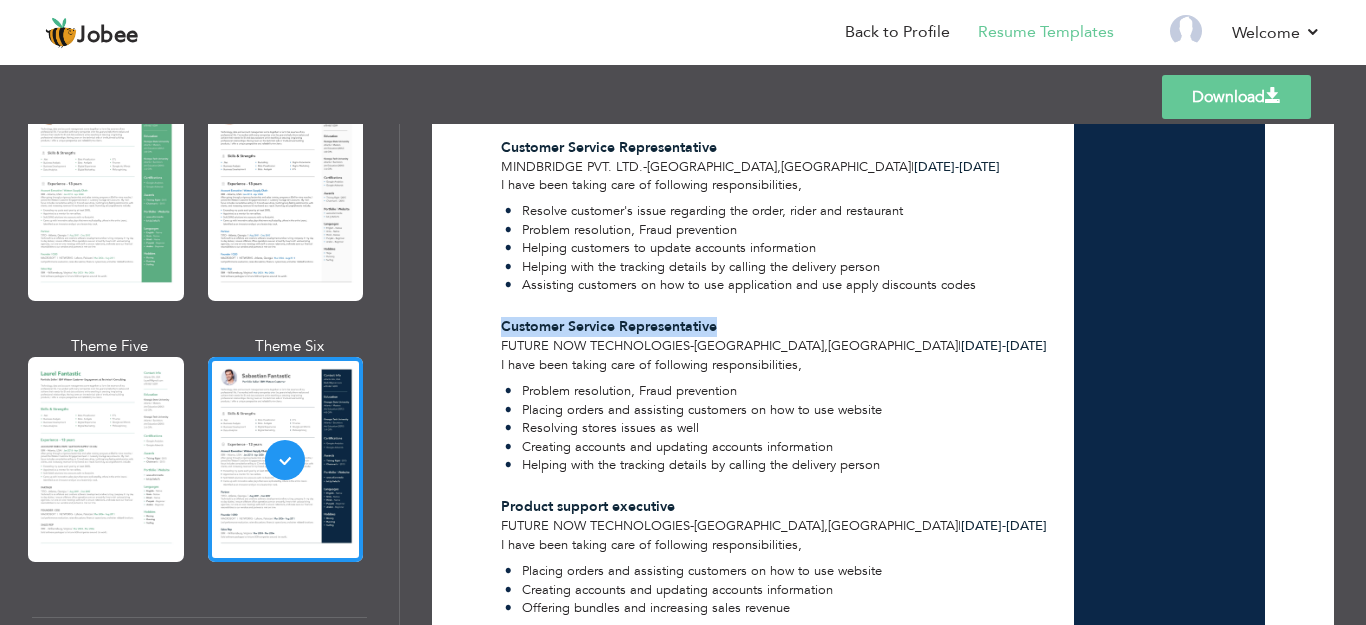 drag, startPoint x: 502, startPoint y: 322, endPoint x: 722, endPoint y: 306, distance: 220.58105 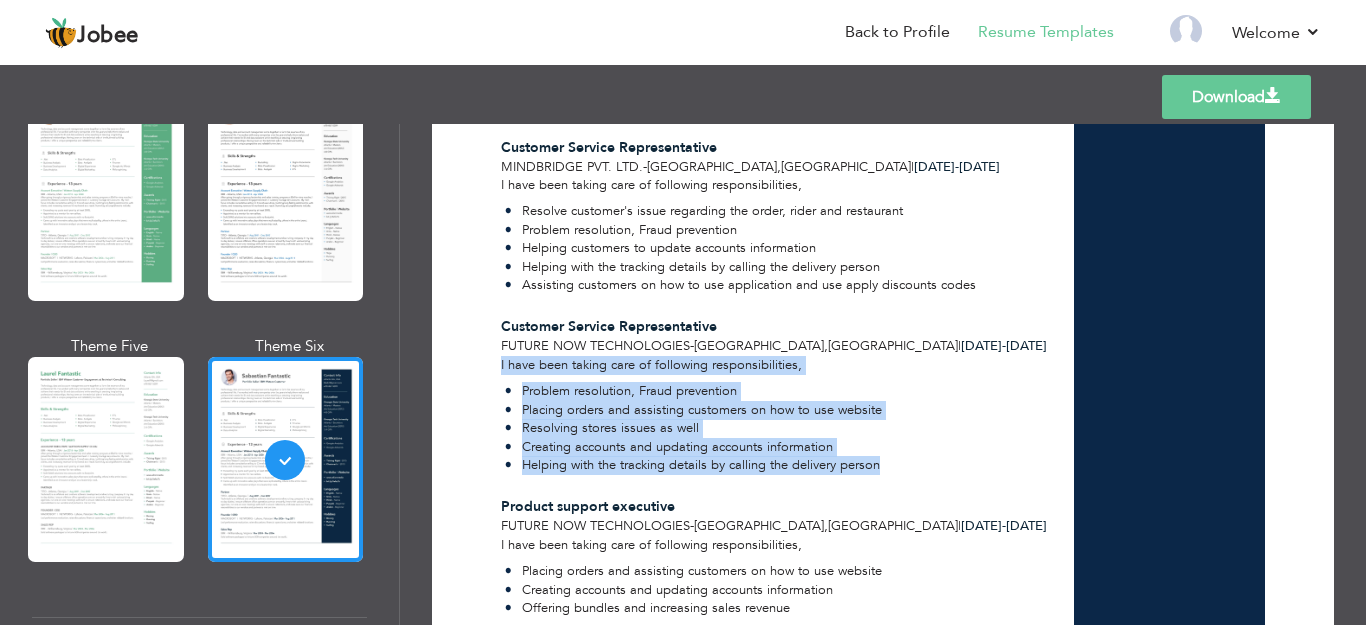drag, startPoint x: 498, startPoint y: 362, endPoint x: 945, endPoint y: 459, distance: 457.40353 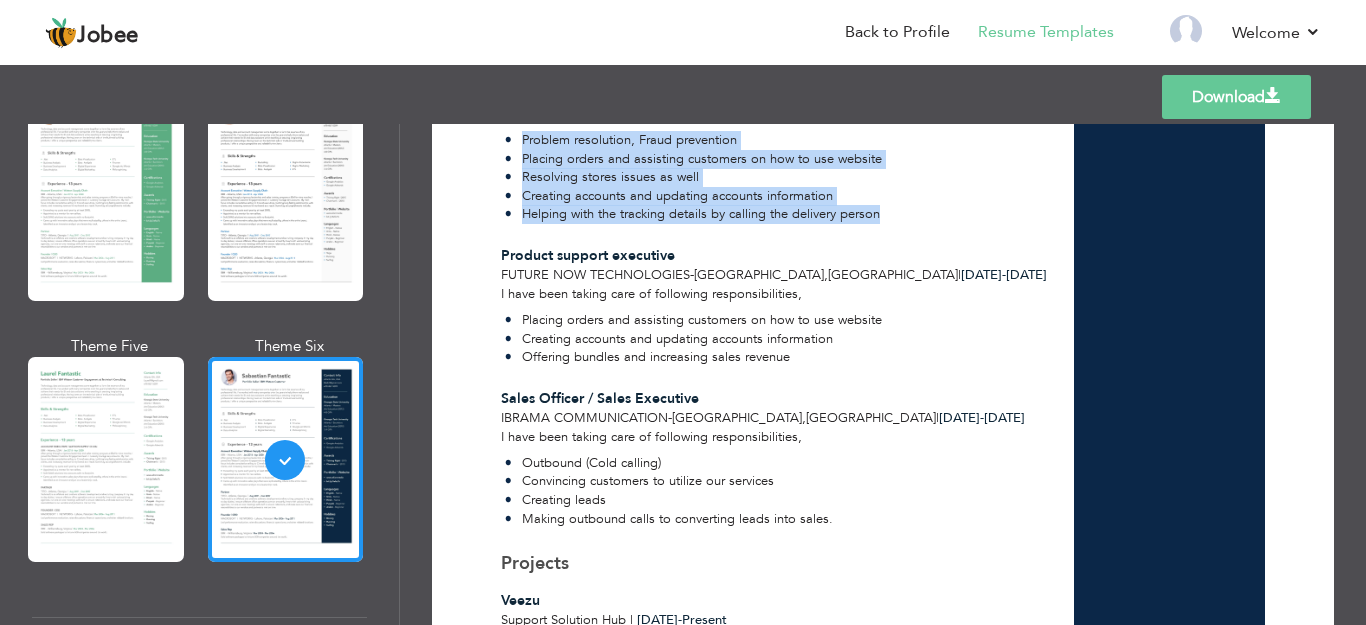 scroll, scrollTop: 1261, scrollLeft: 0, axis: vertical 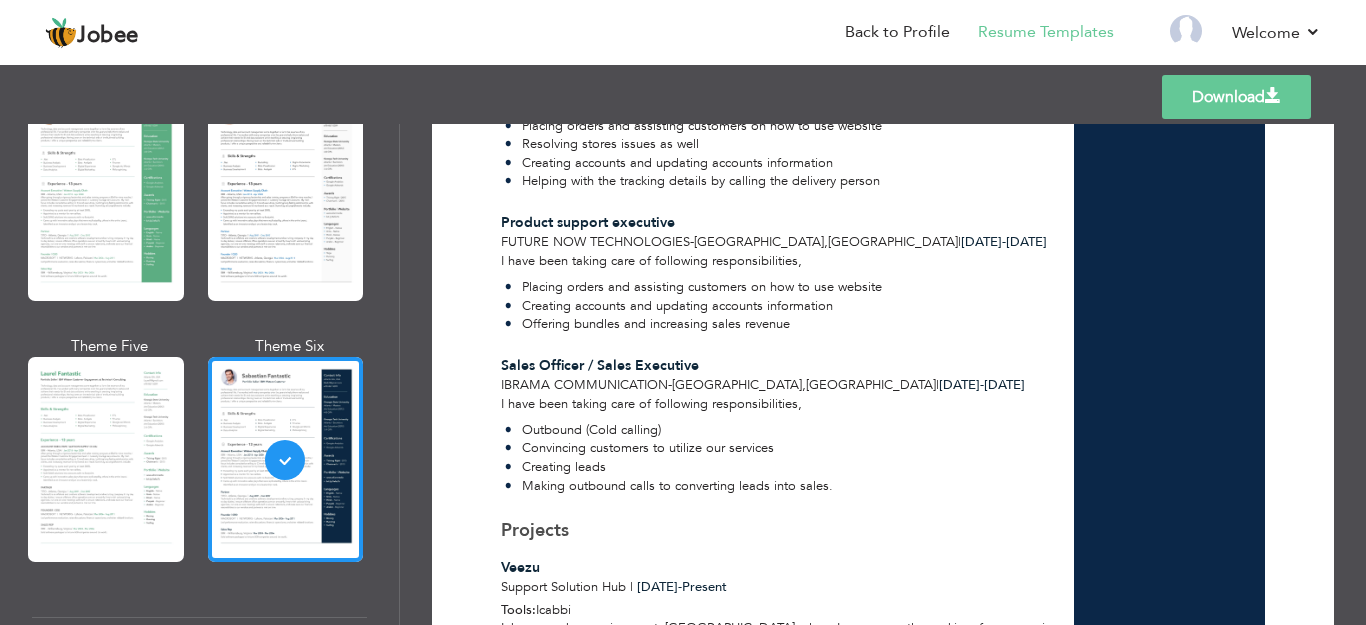 click on "Product support executive" at bounding box center [588, 222] 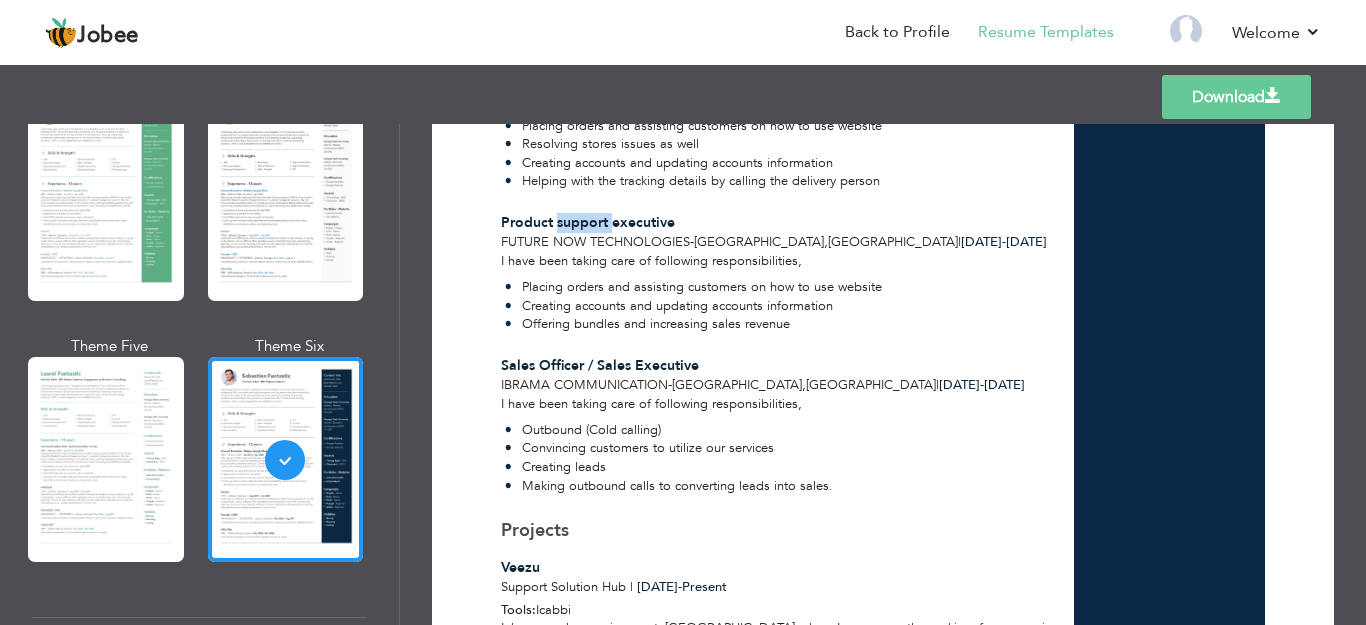 click on "Product support executive" at bounding box center (588, 222) 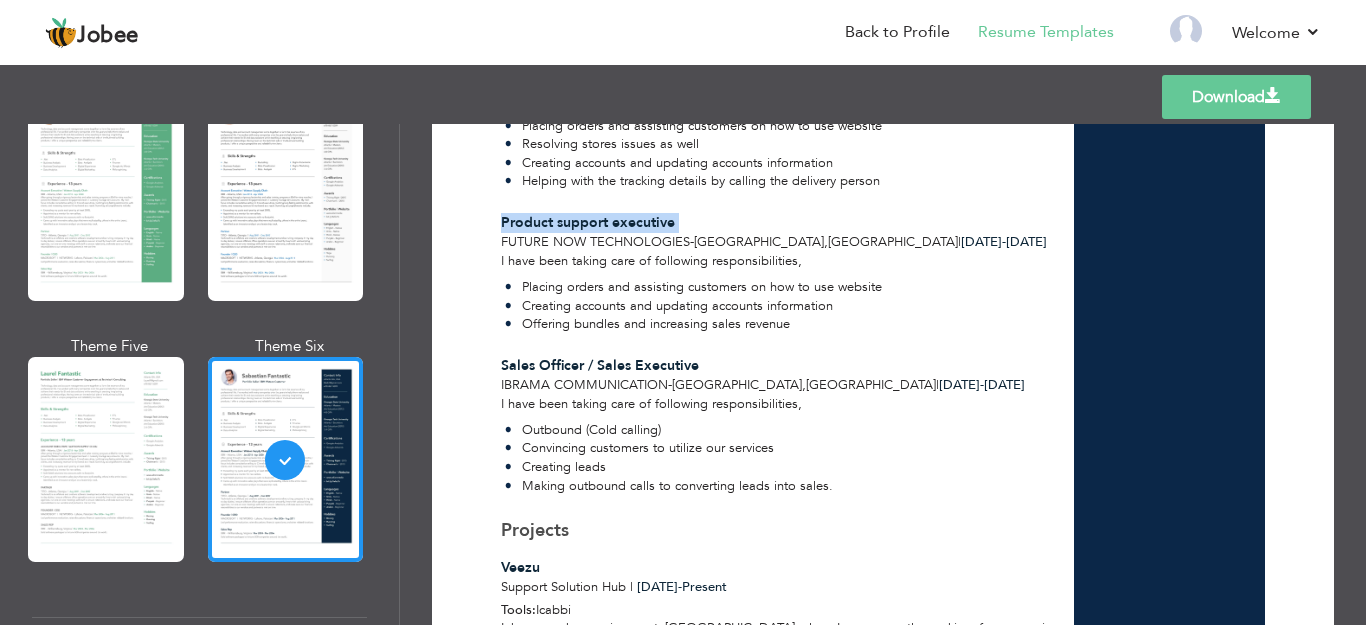 click on "Product support executive" at bounding box center (588, 222) 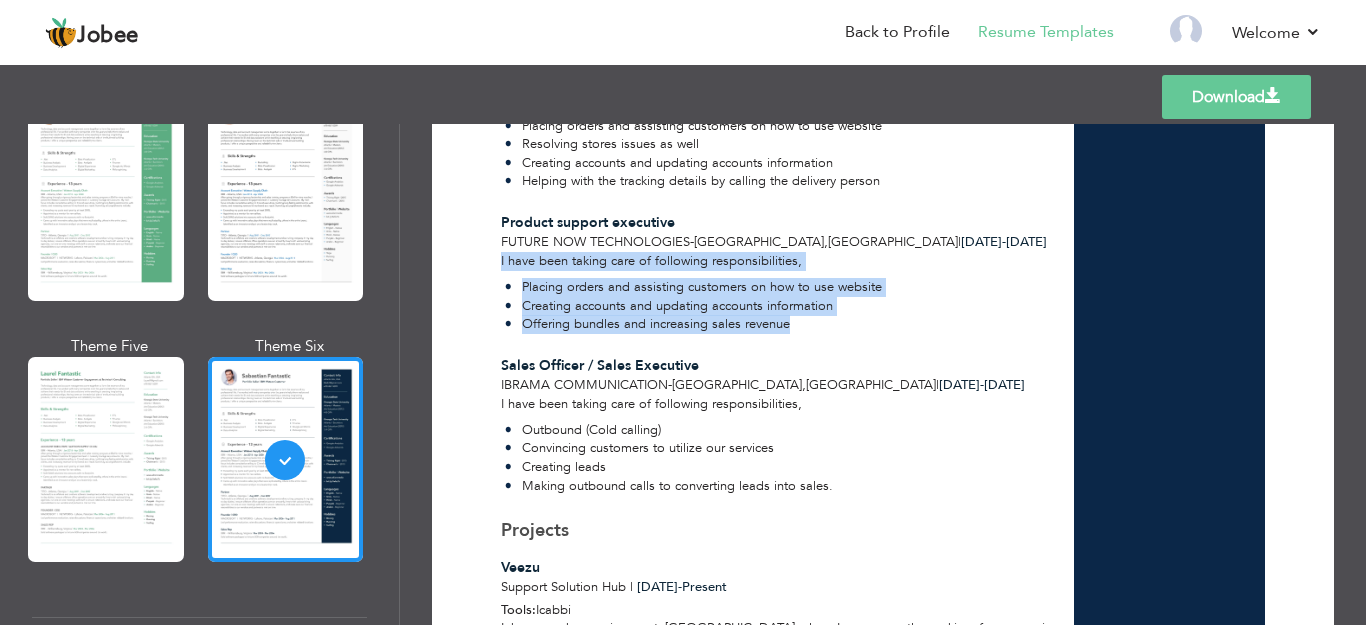 drag, startPoint x: 809, startPoint y: 322, endPoint x: 492, endPoint y: 264, distance: 322.26233 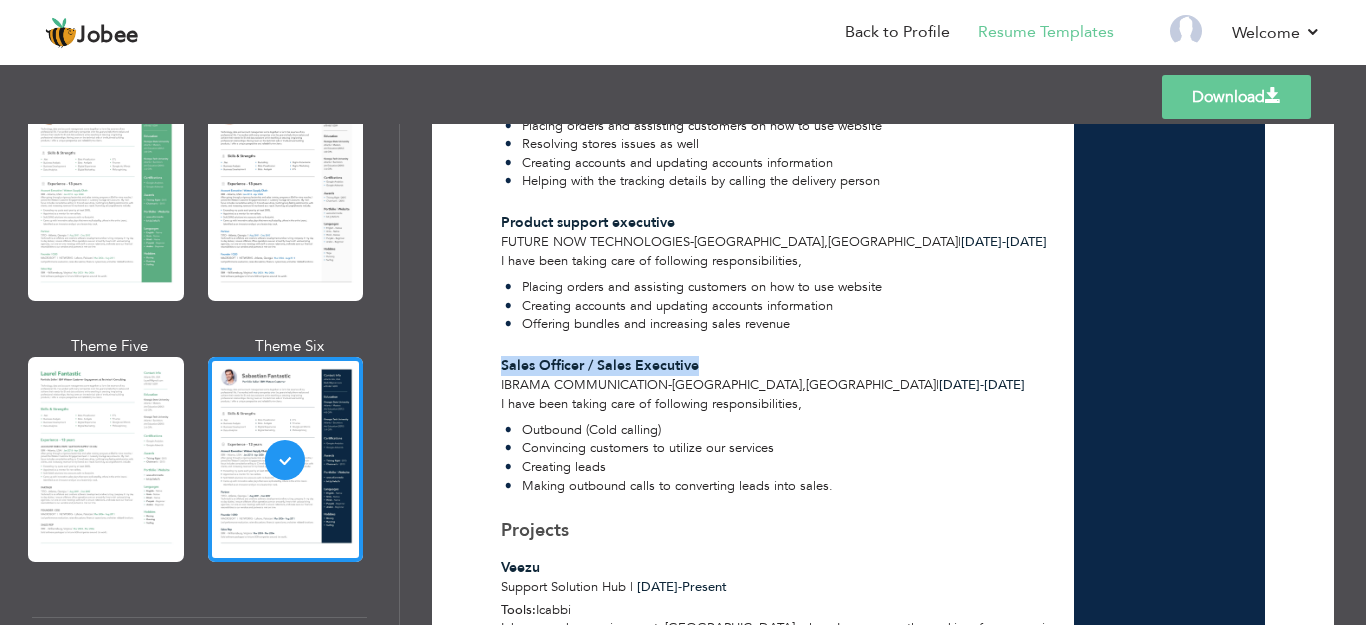 drag, startPoint x: 491, startPoint y: 370, endPoint x: 705, endPoint y: 351, distance: 214.8418 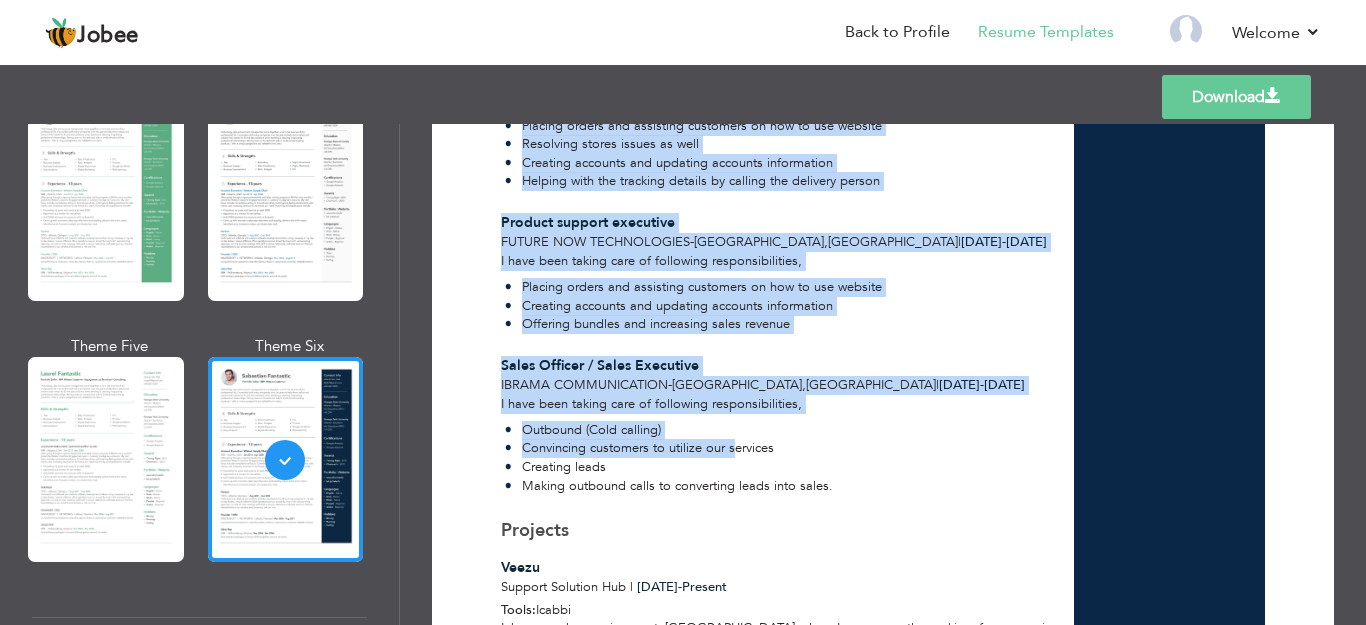 drag, startPoint x: 483, startPoint y: 403, endPoint x: 741, endPoint y: 441, distance: 260.78345 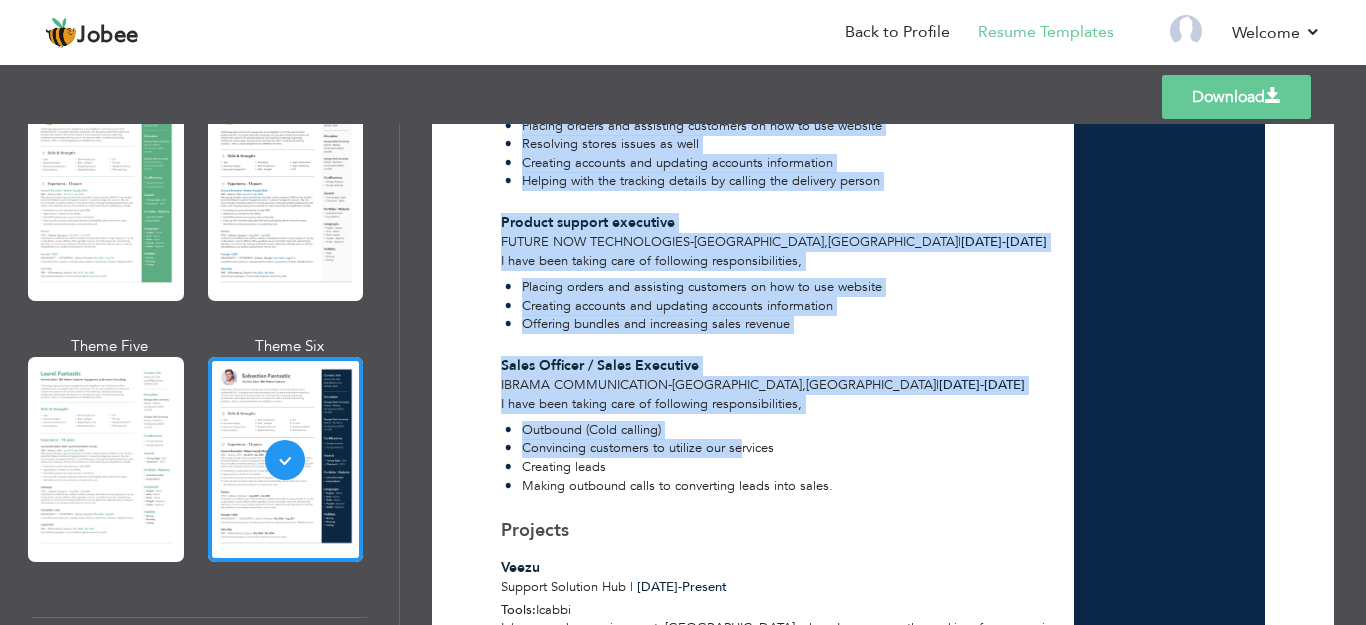 click on "Convincing customers to utilize our services" at bounding box center (669, 448) 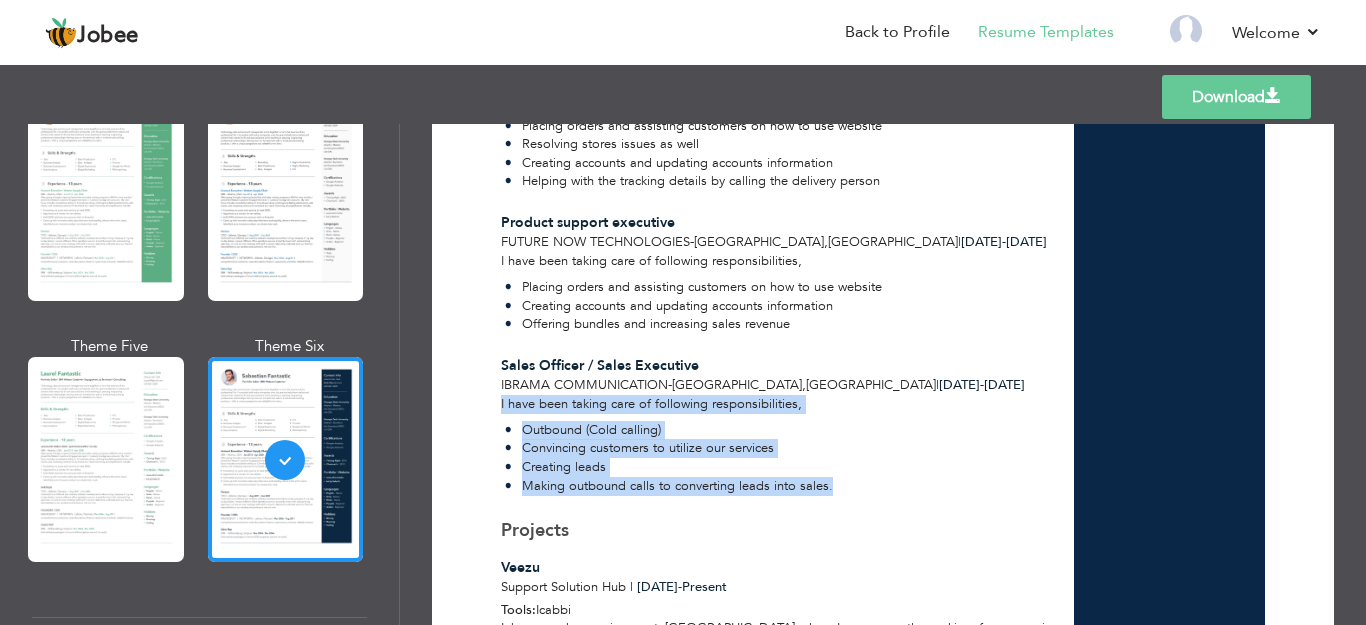 drag, startPoint x: 847, startPoint y: 482, endPoint x: 495, endPoint y: 407, distance: 359.90137 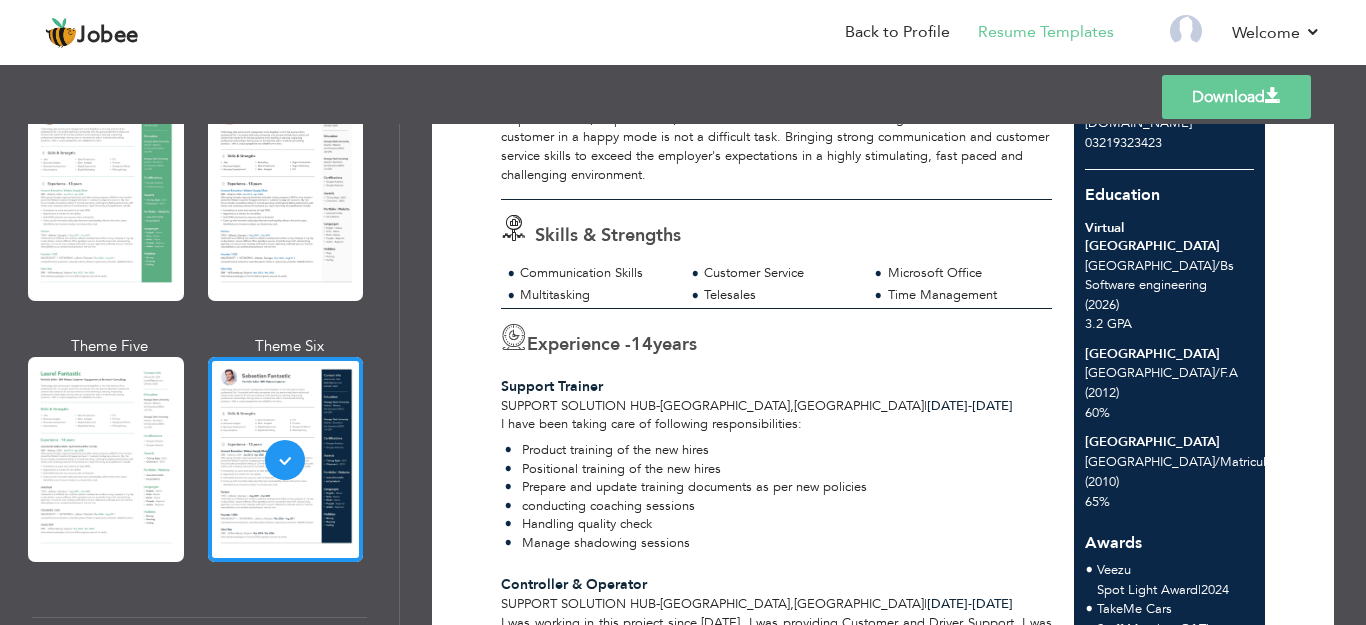 scroll, scrollTop: 163, scrollLeft: 0, axis: vertical 